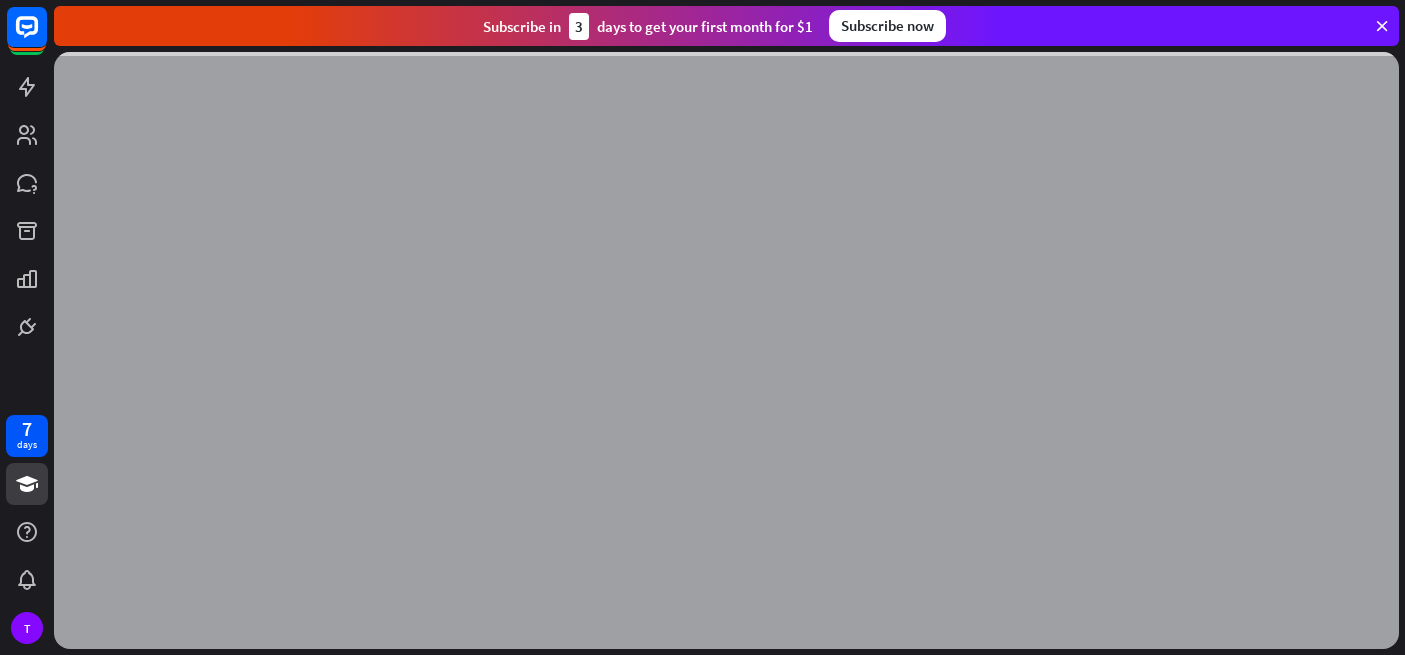 scroll, scrollTop: 0, scrollLeft: 0, axis: both 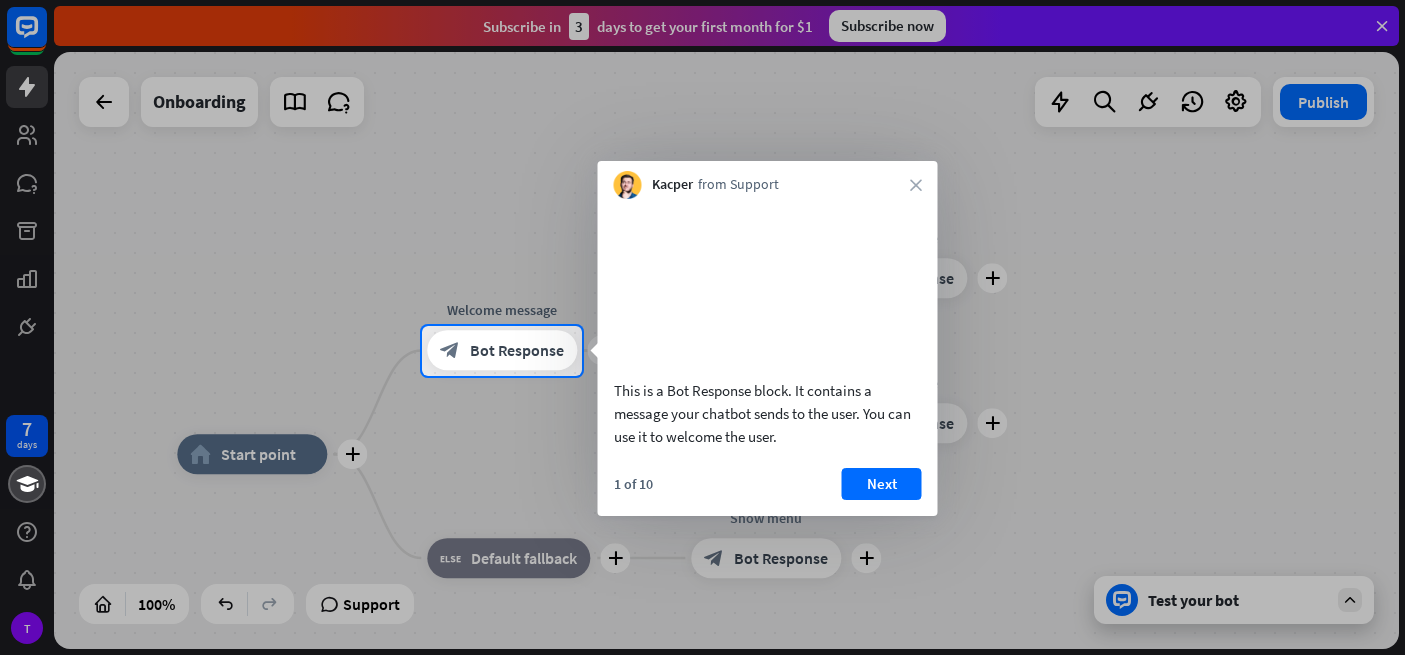 click at bounding box center (702, 516) 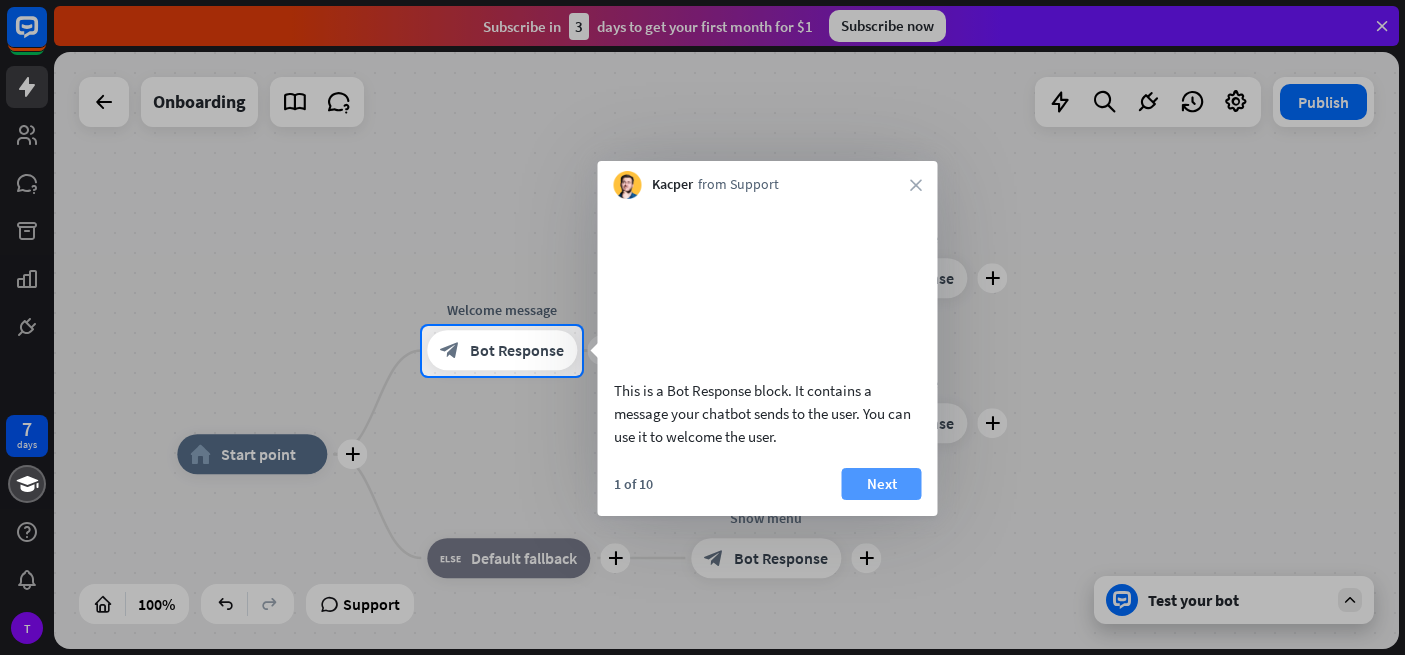 click on "Next" at bounding box center (882, 484) 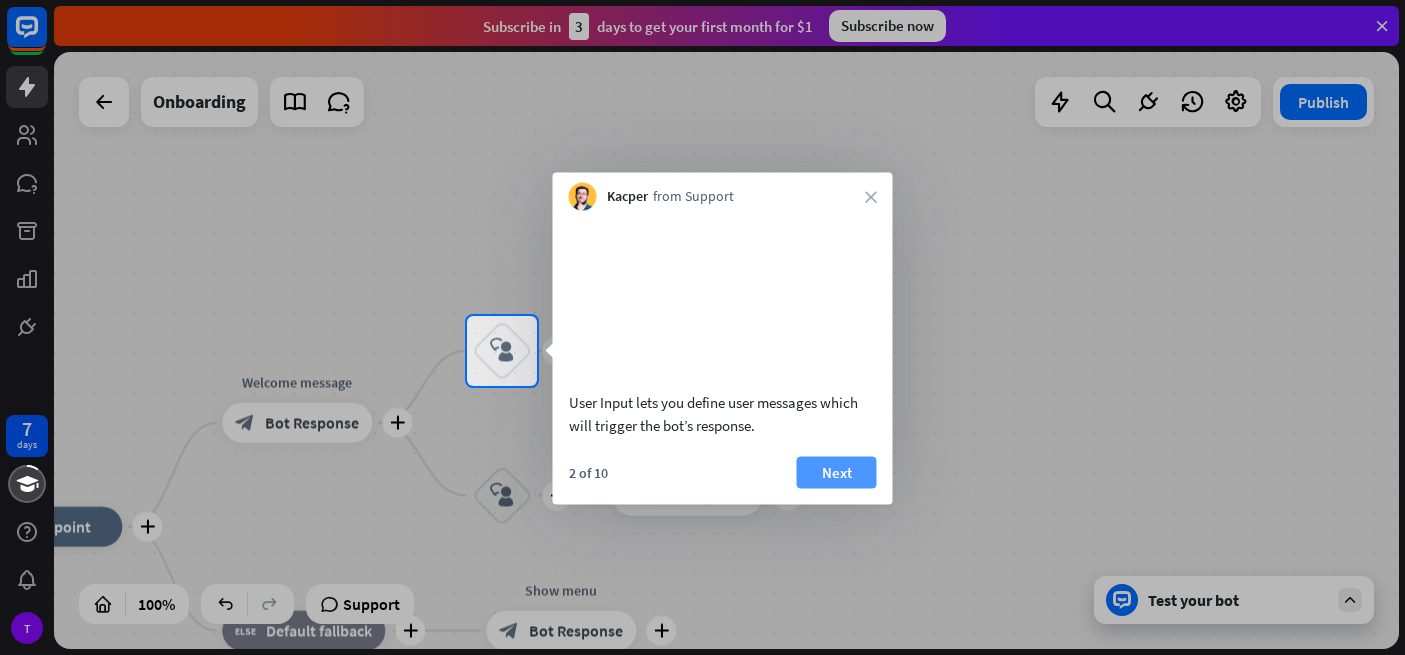 click on "Next" at bounding box center [837, 472] 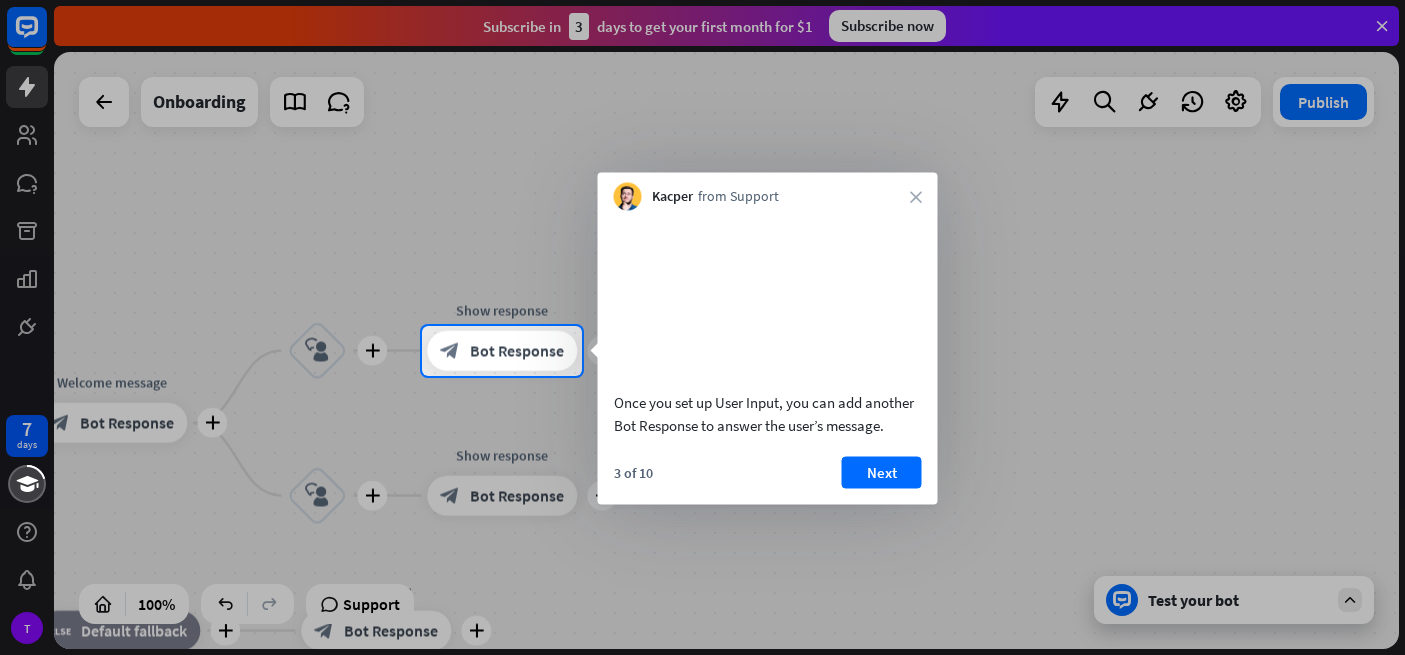 click on "Next" at bounding box center (882, 472) 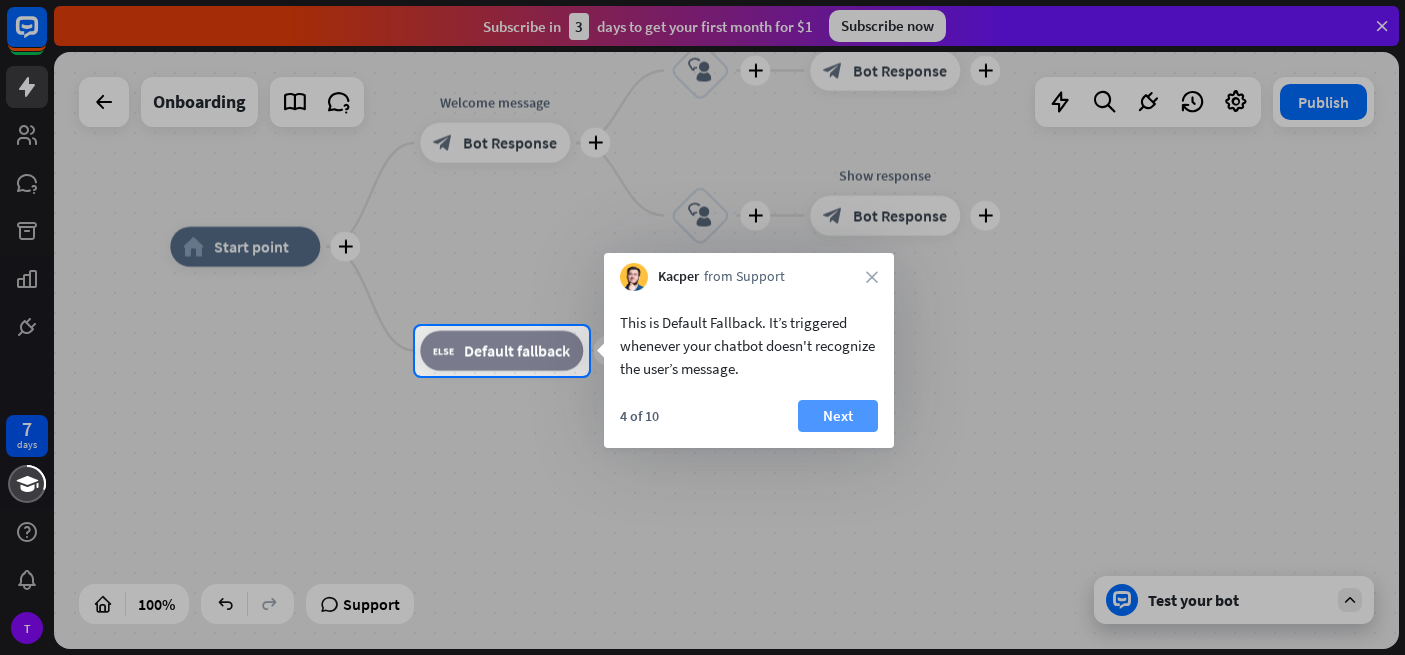 click on "Next" at bounding box center [838, 416] 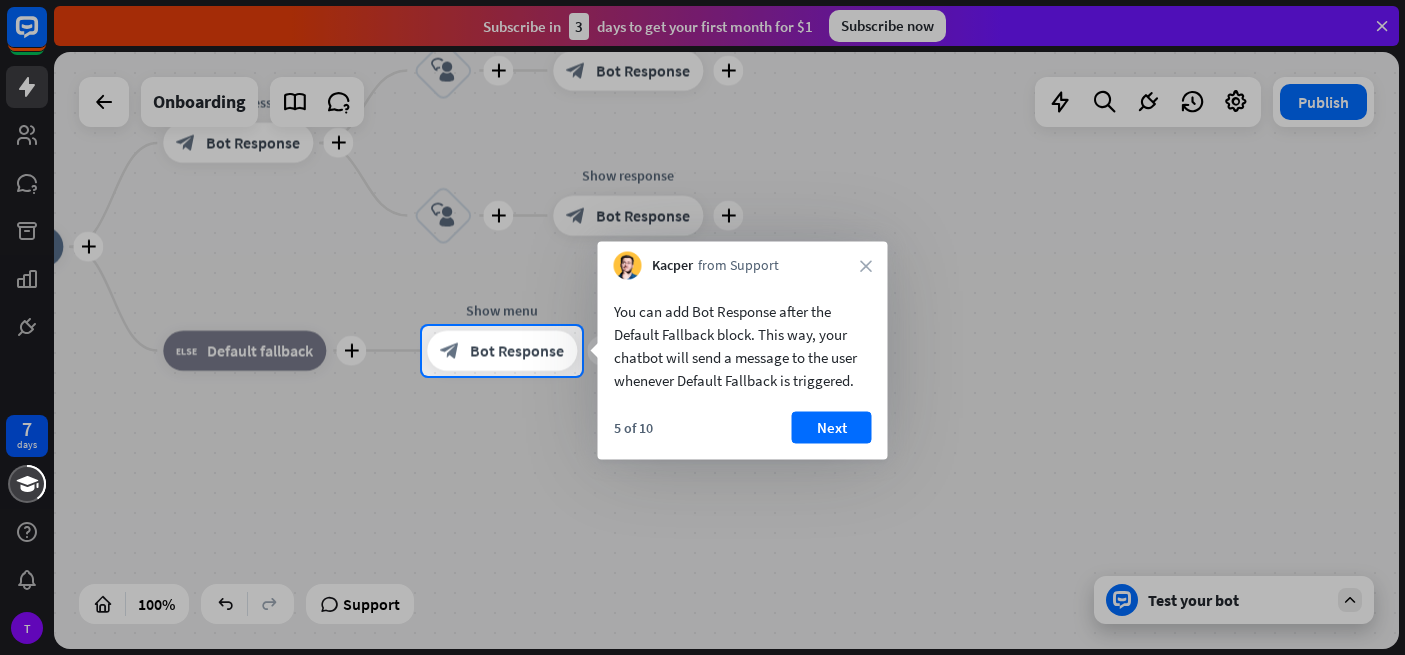 click on "5 of 10" at bounding box center (633, 428) 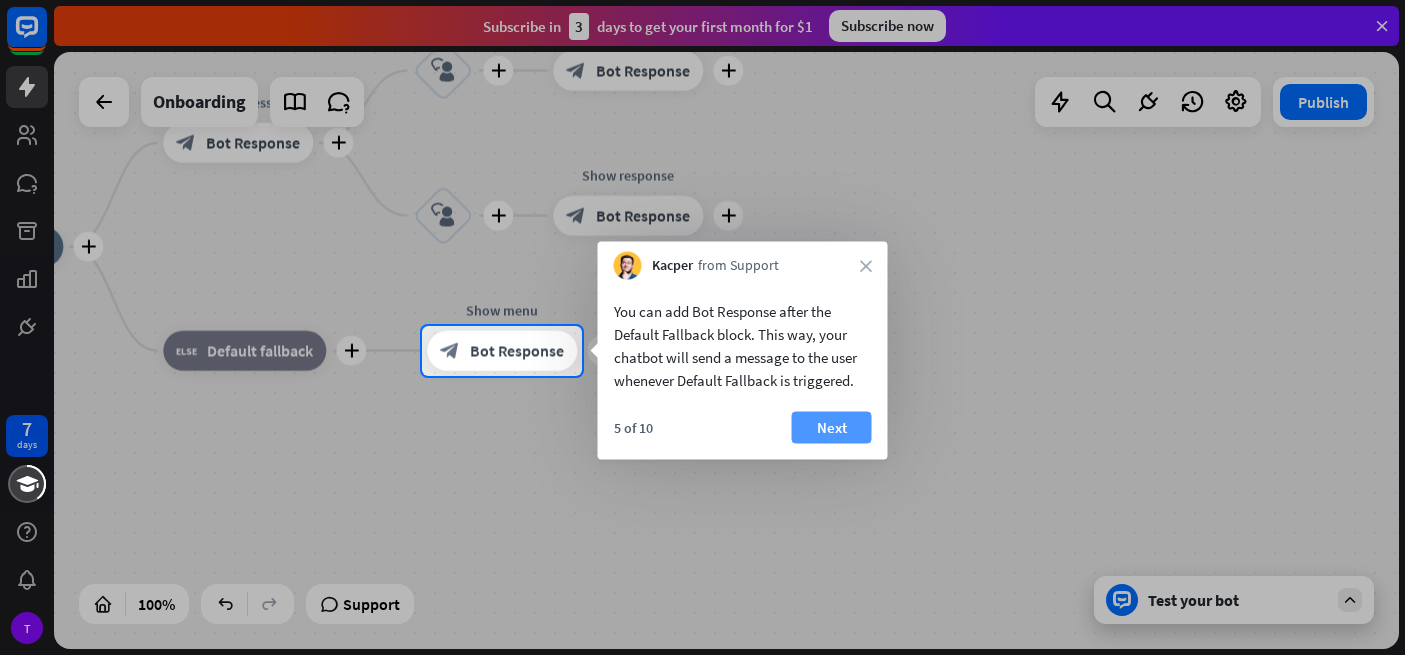 click on "Next" at bounding box center (832, 428) 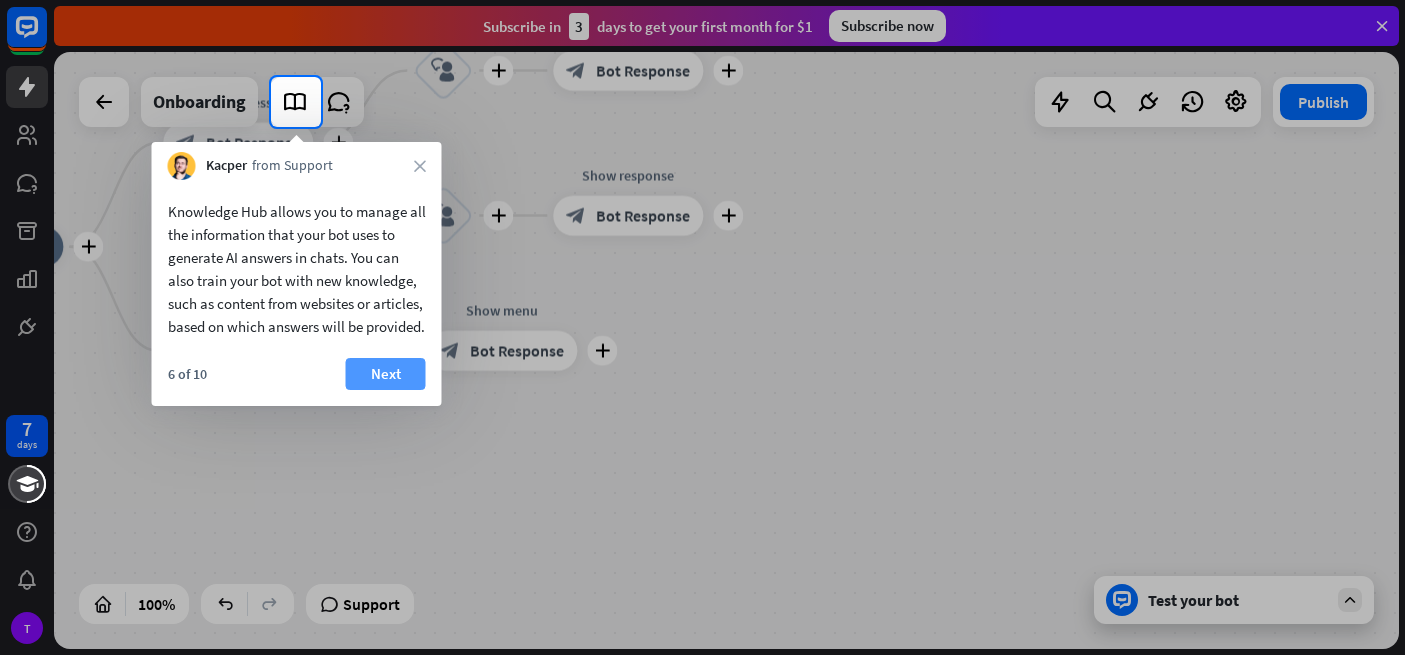 click on "Next" at bounding box center (386, 374) 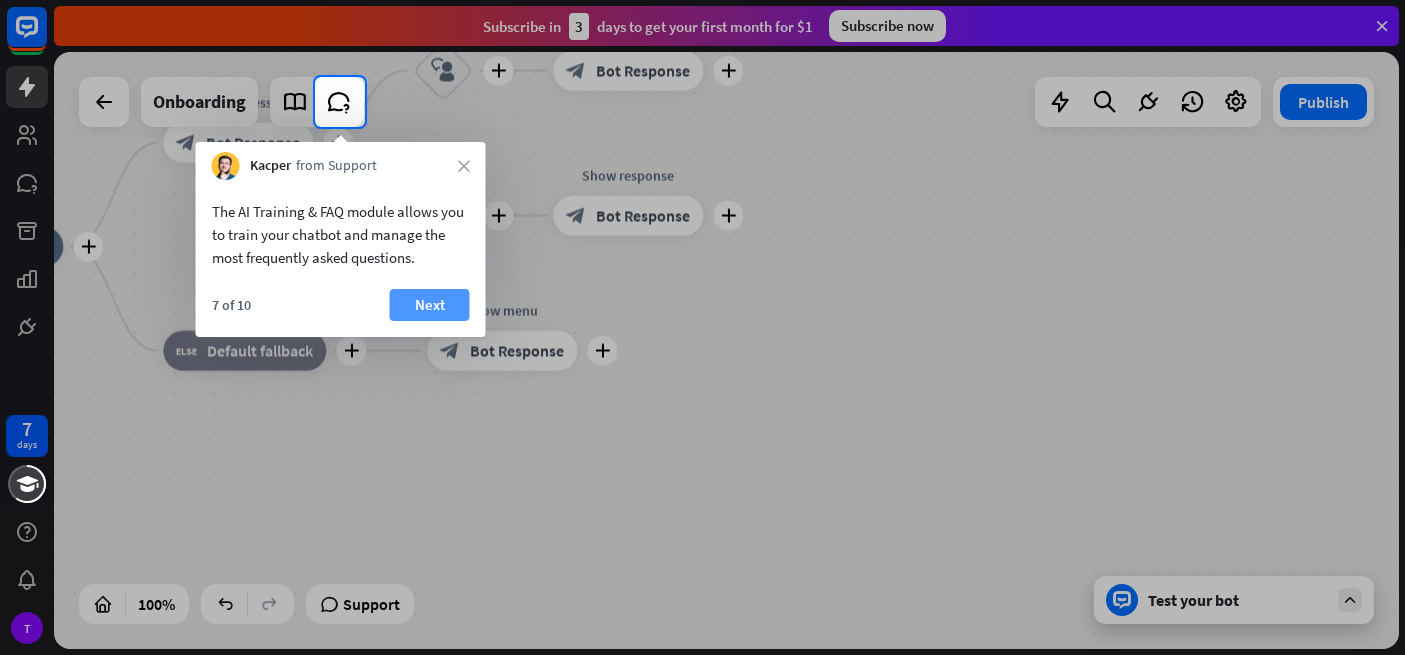 click on "Next" at bounding box center [430, 305] 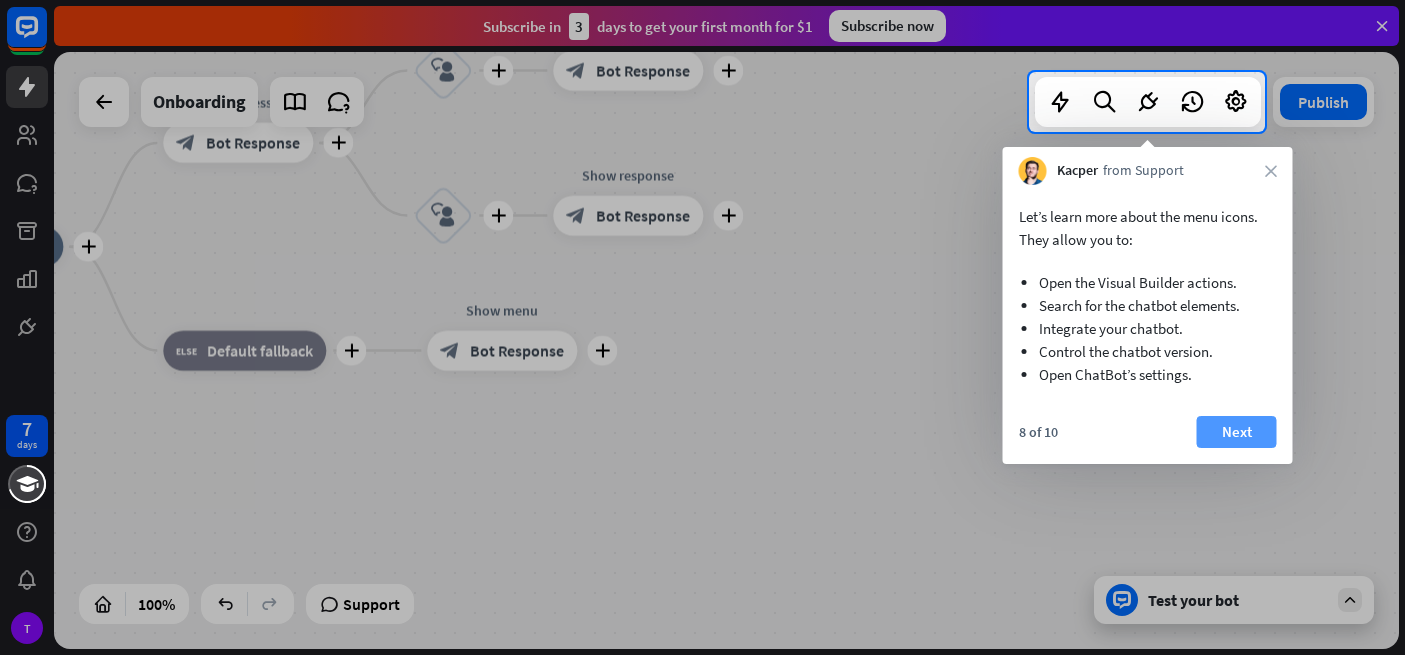 click on "Next" at bounding box center (1237, 432) 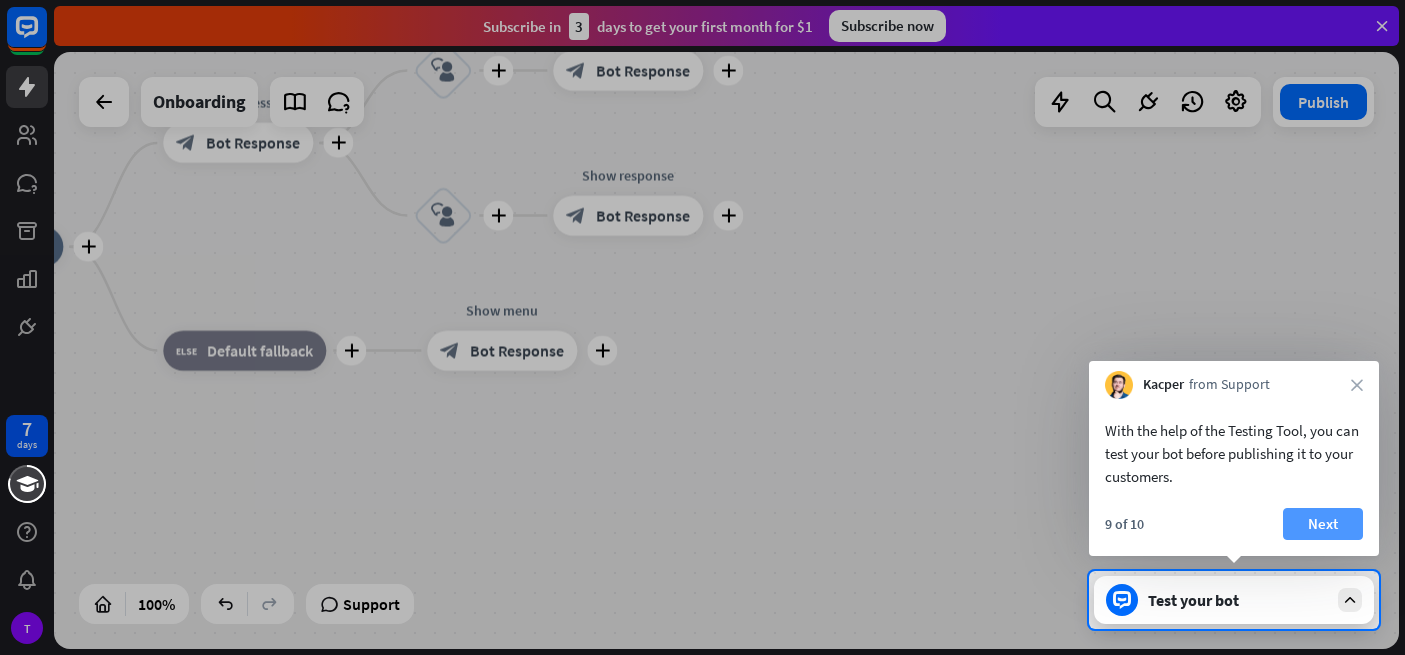 click on "Next" at bounding box center [1323, 524] 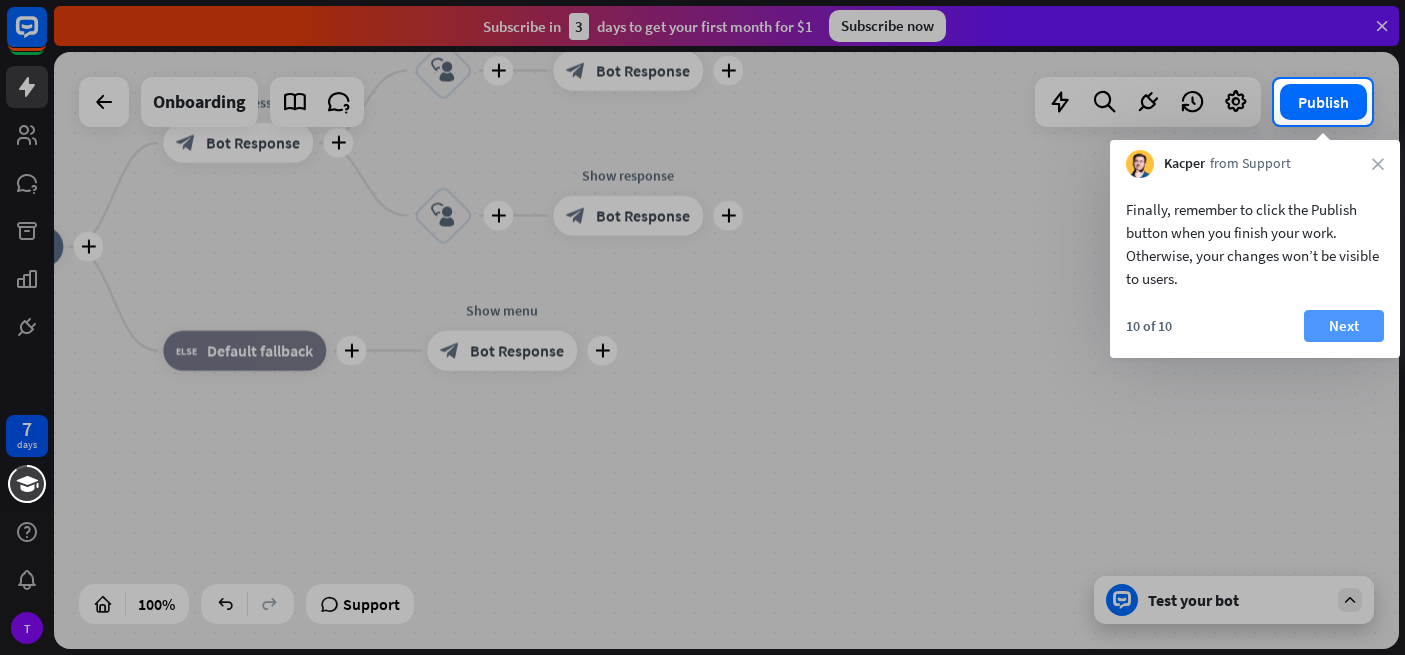 click on "Next" at bounding box center [1344, 326] 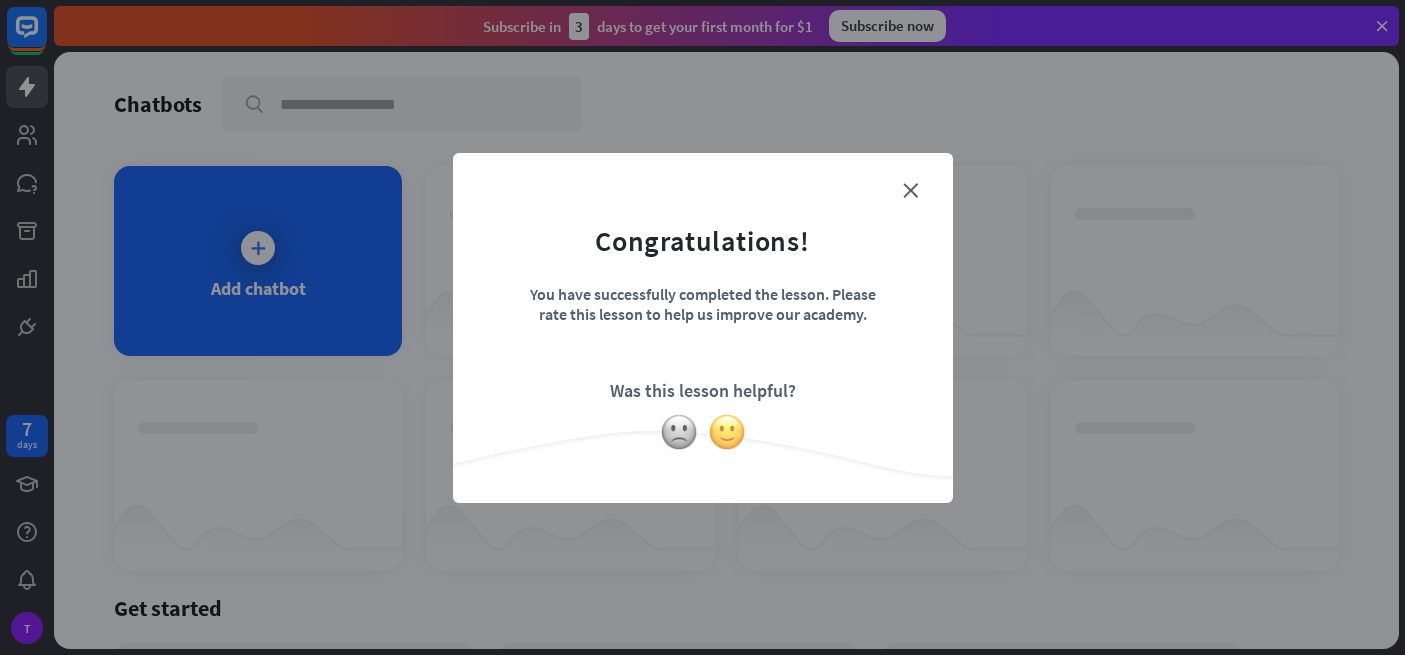 click at bounding box center (727, 432) 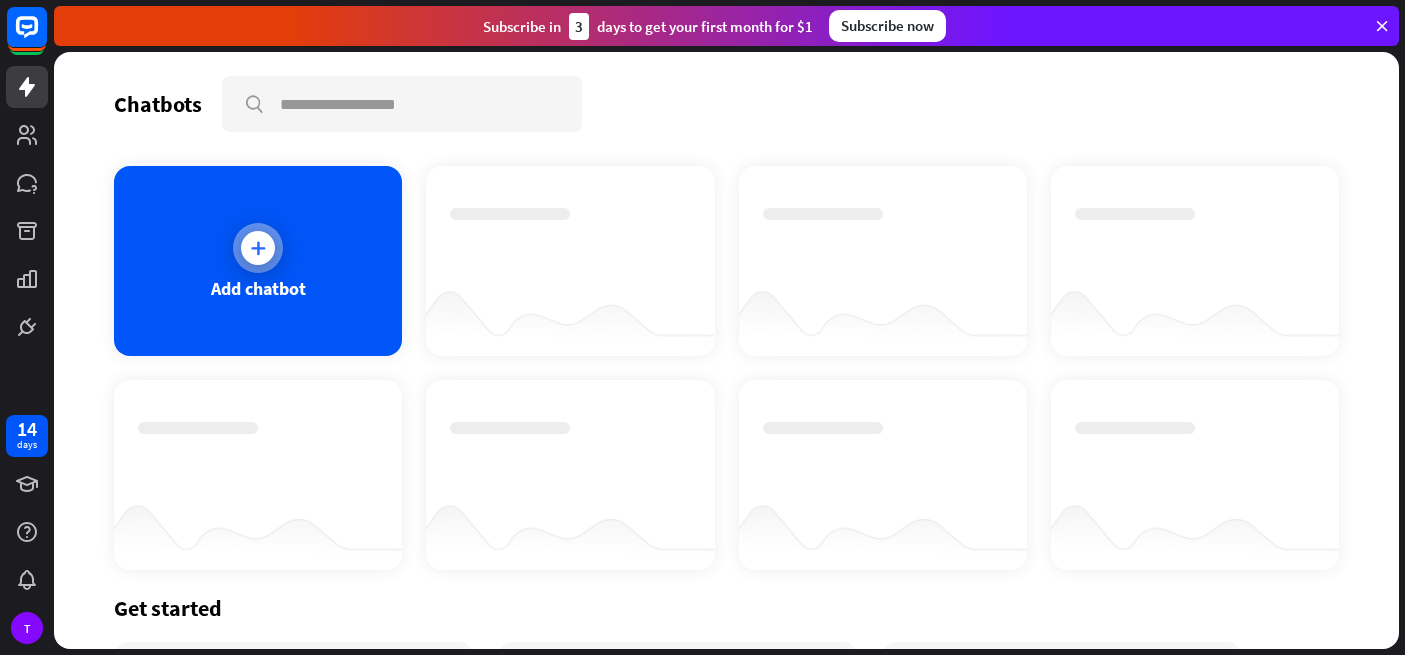 click at bounding box center [258, 248] 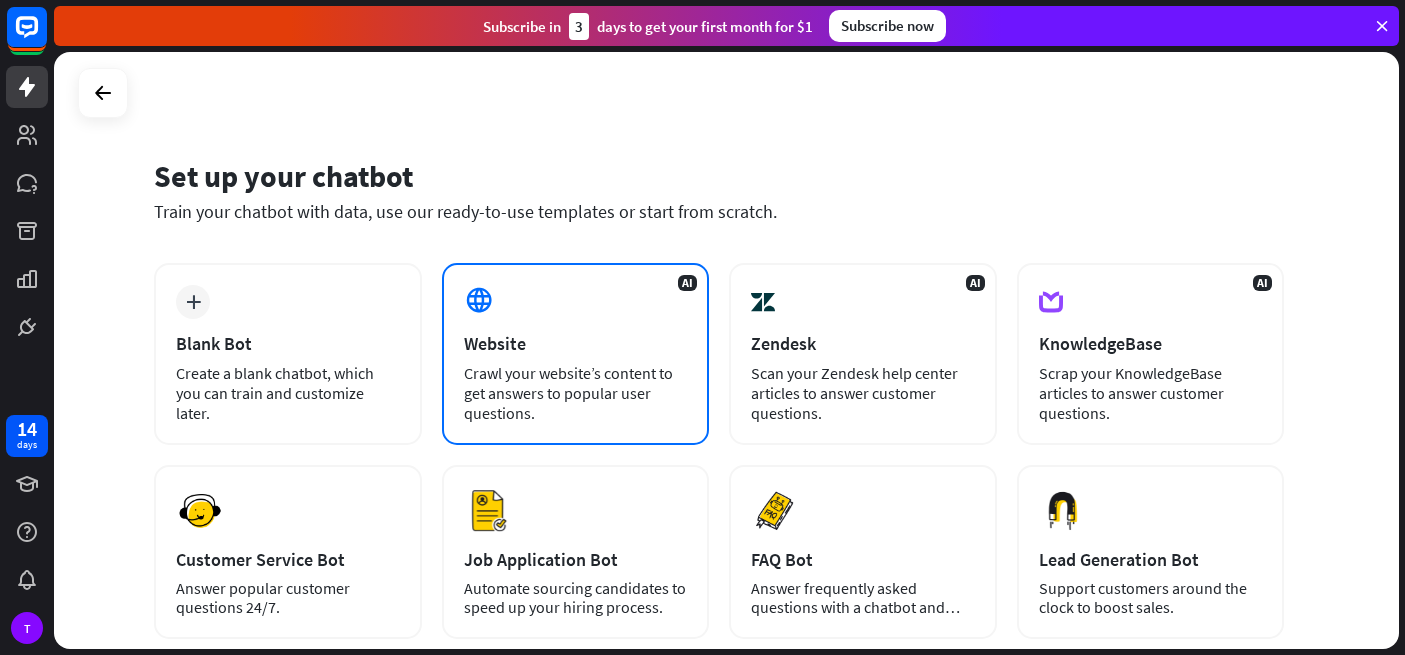click on "Website" at bounding box center (576, 343) 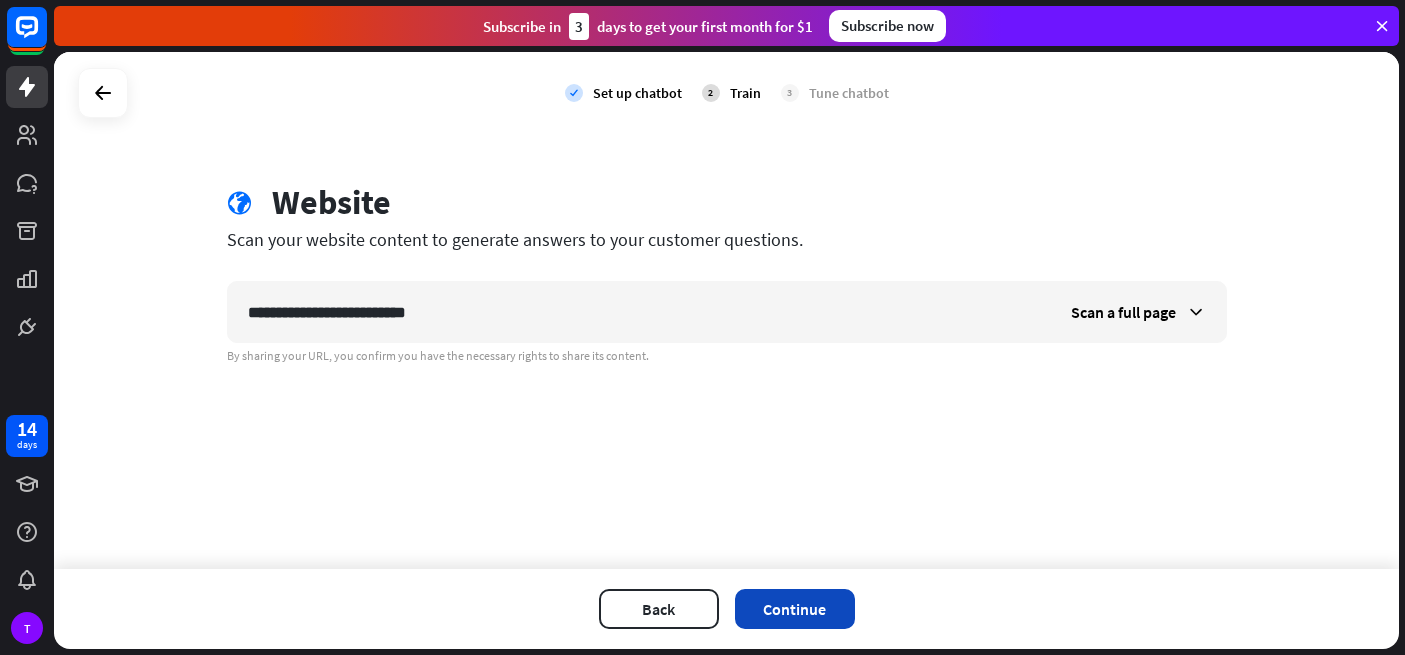 type on "**********" 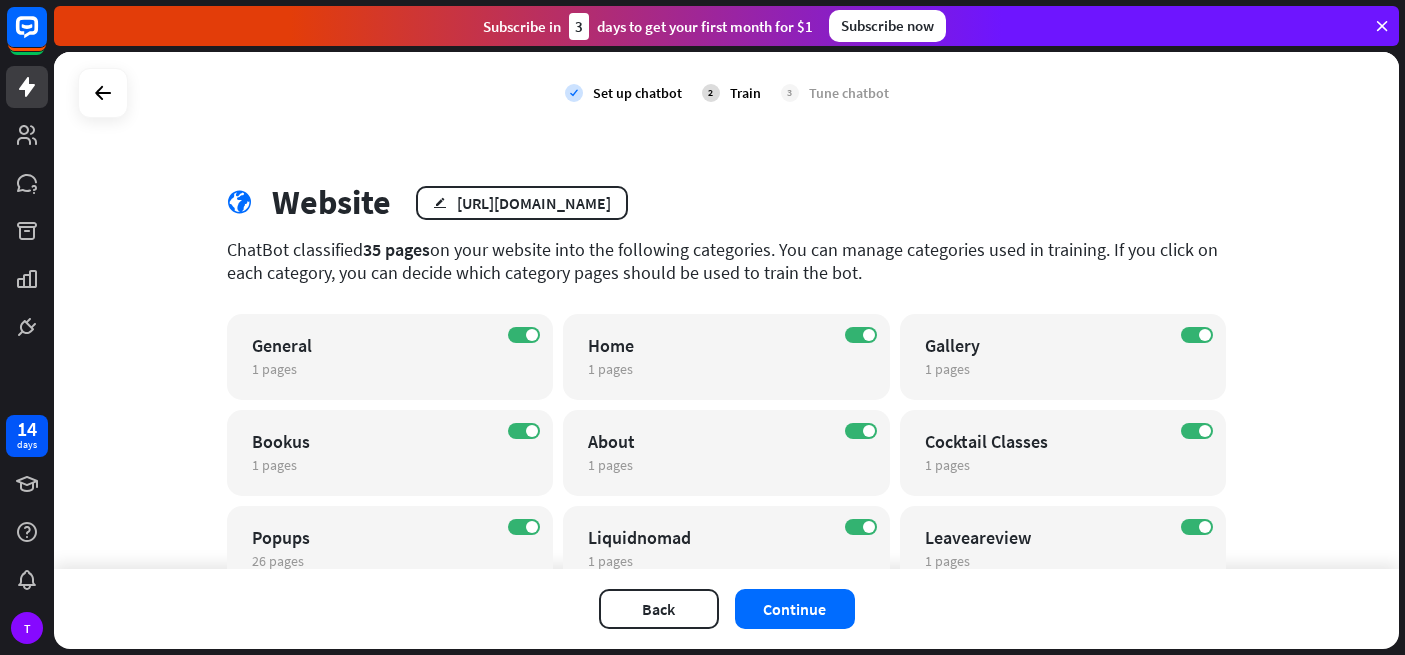 scroll, scrollTop: 183, scrollLeft: 0, axis: vertical 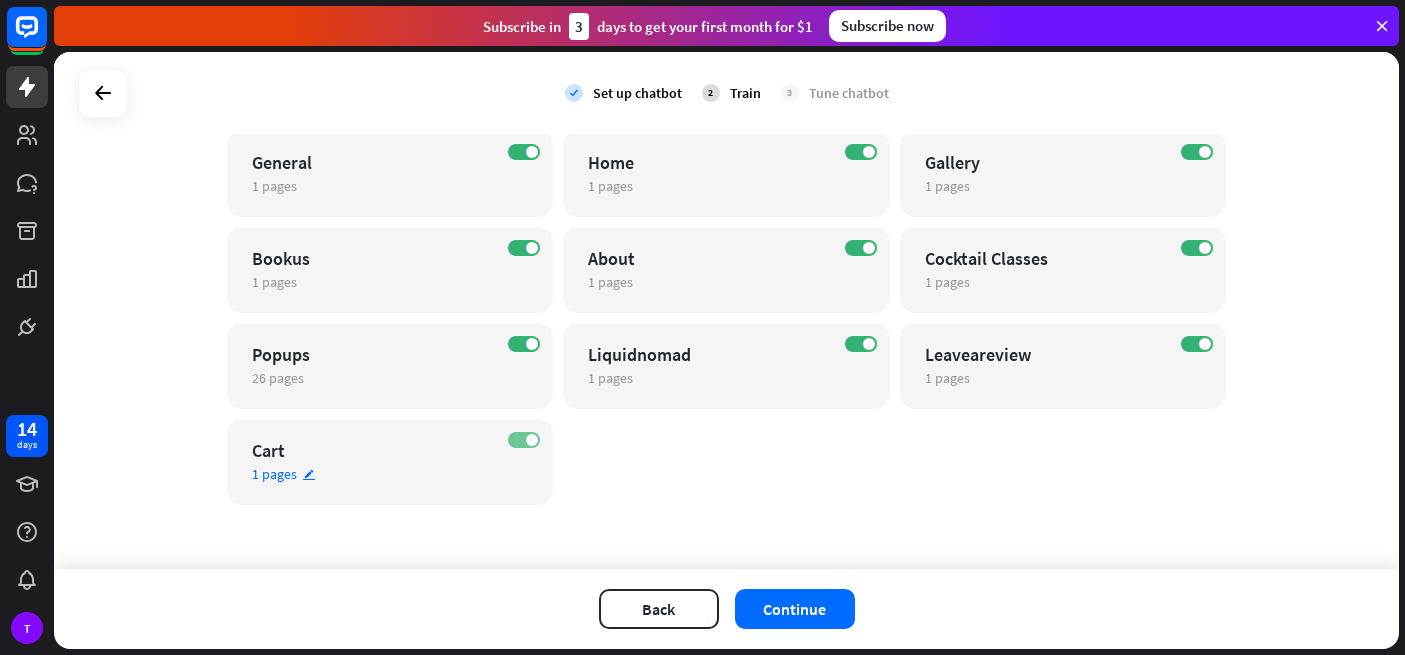 click on "ON" at bounding box center (524, 440) 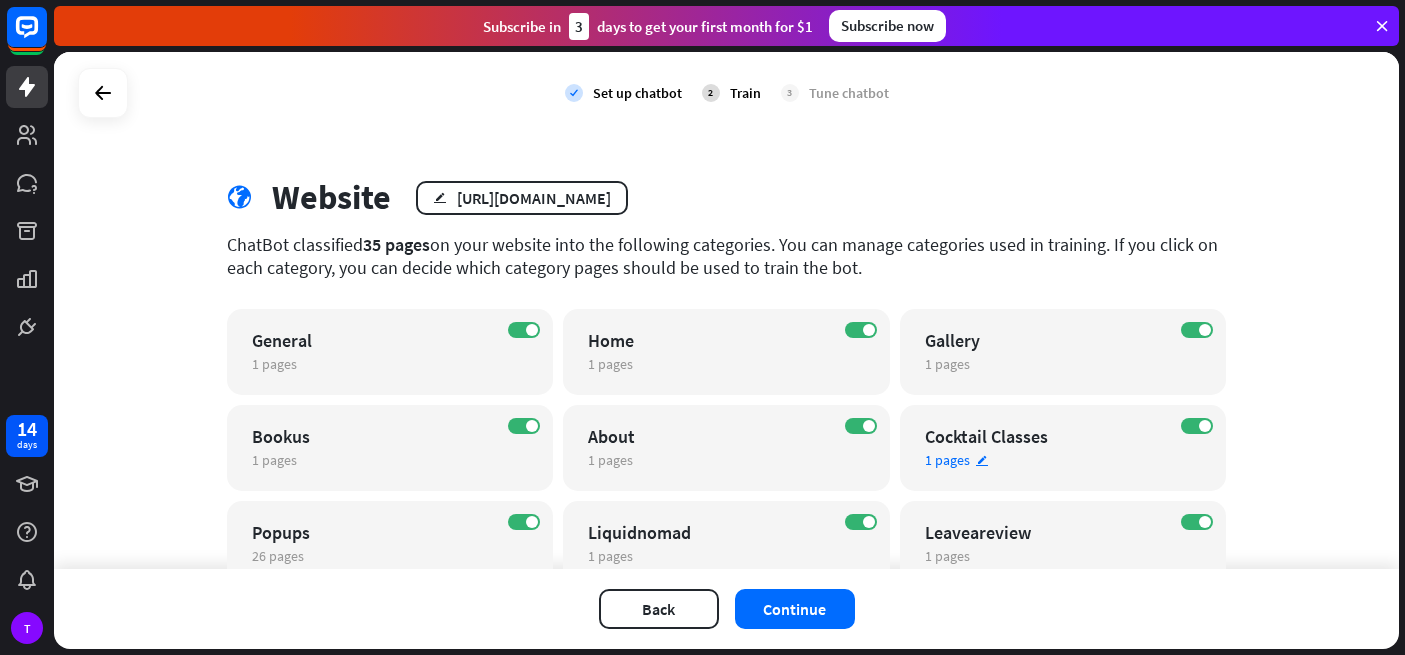 scroll, scrollTop: 0, scrollLeft: 0, axis: both 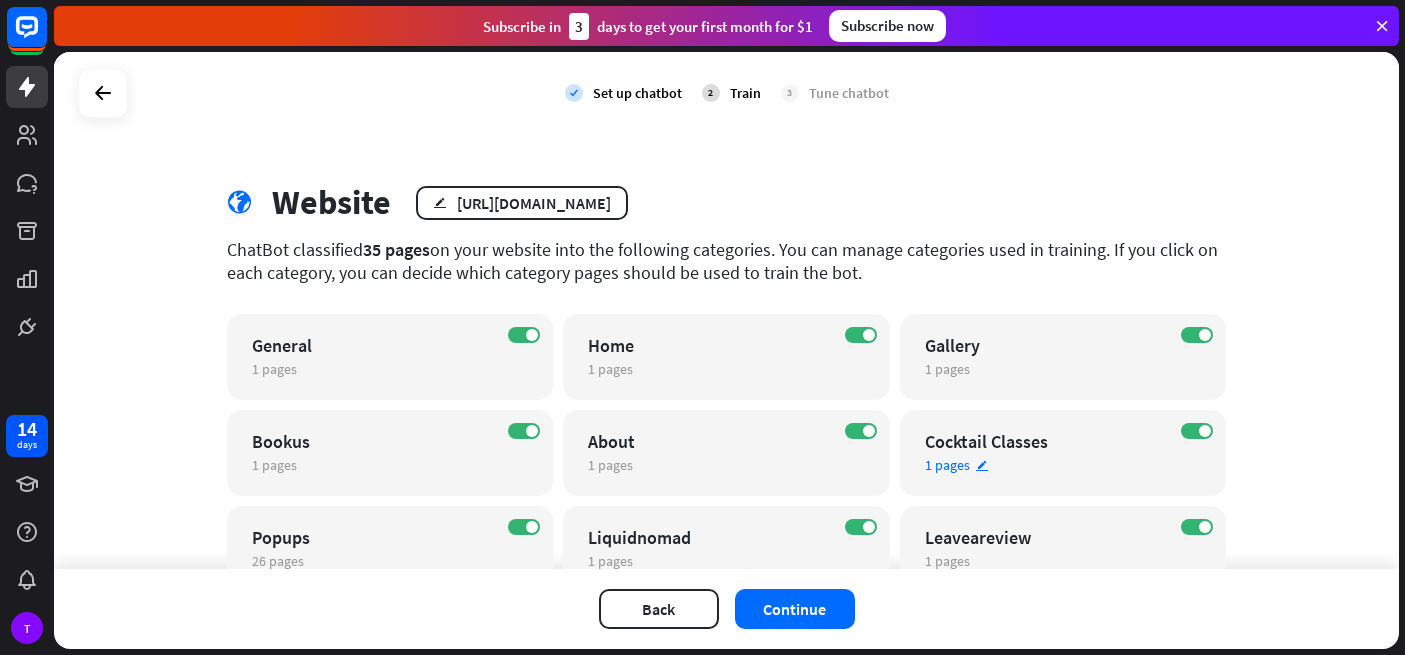 click on "1 pages" at bounding box center (947, 465) 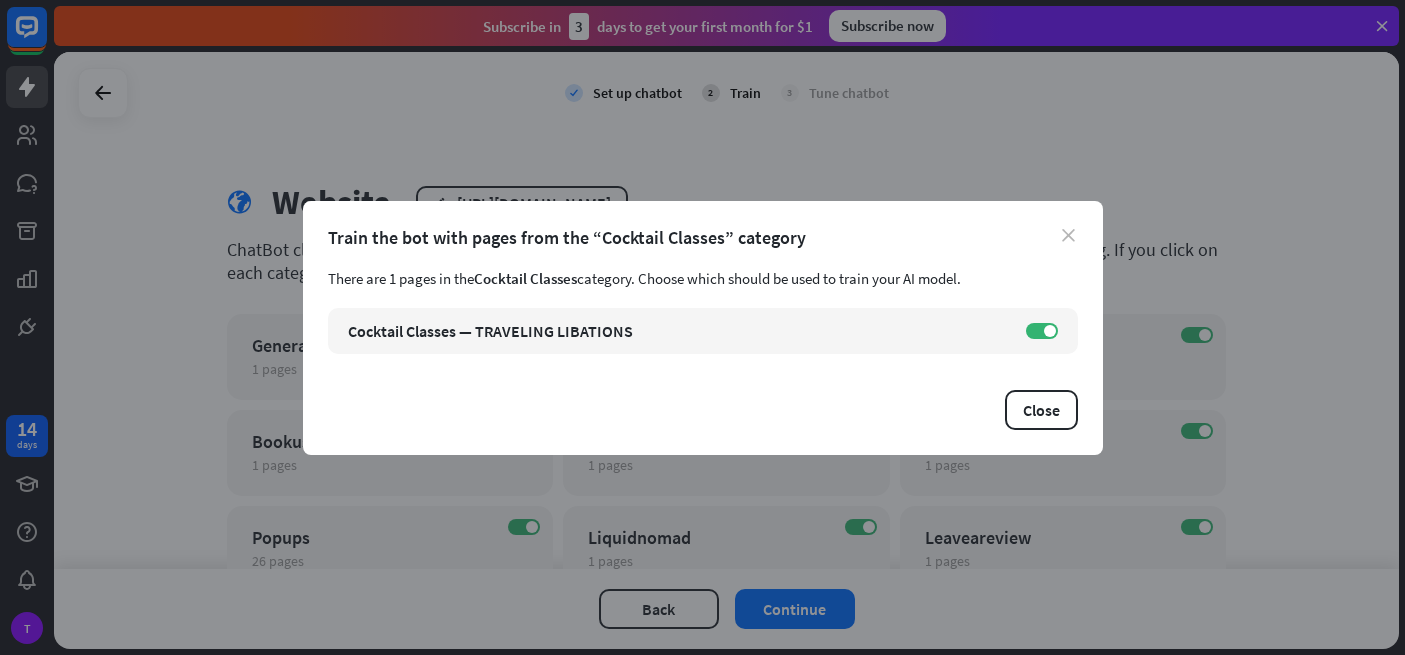 click on "close" at bounding box center (1068, 235) 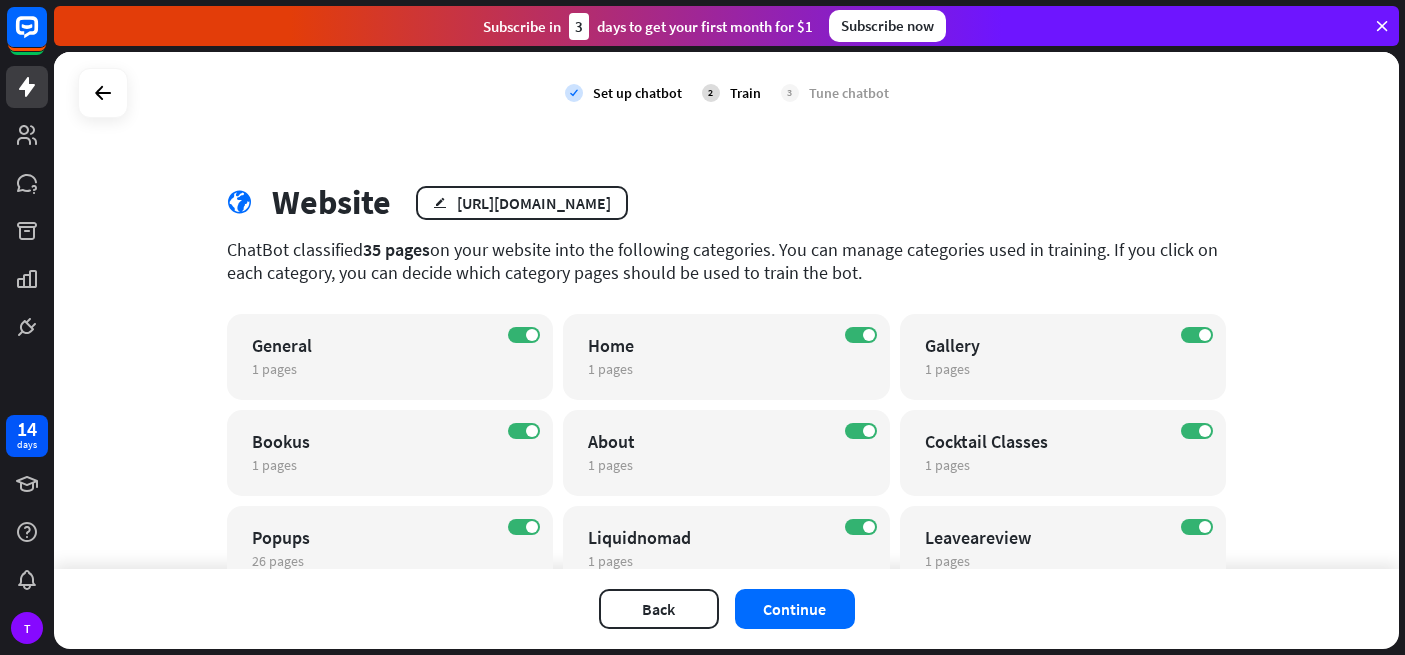 scroll, scrollTop: 183, scrollLeft: 0, axis: vertical 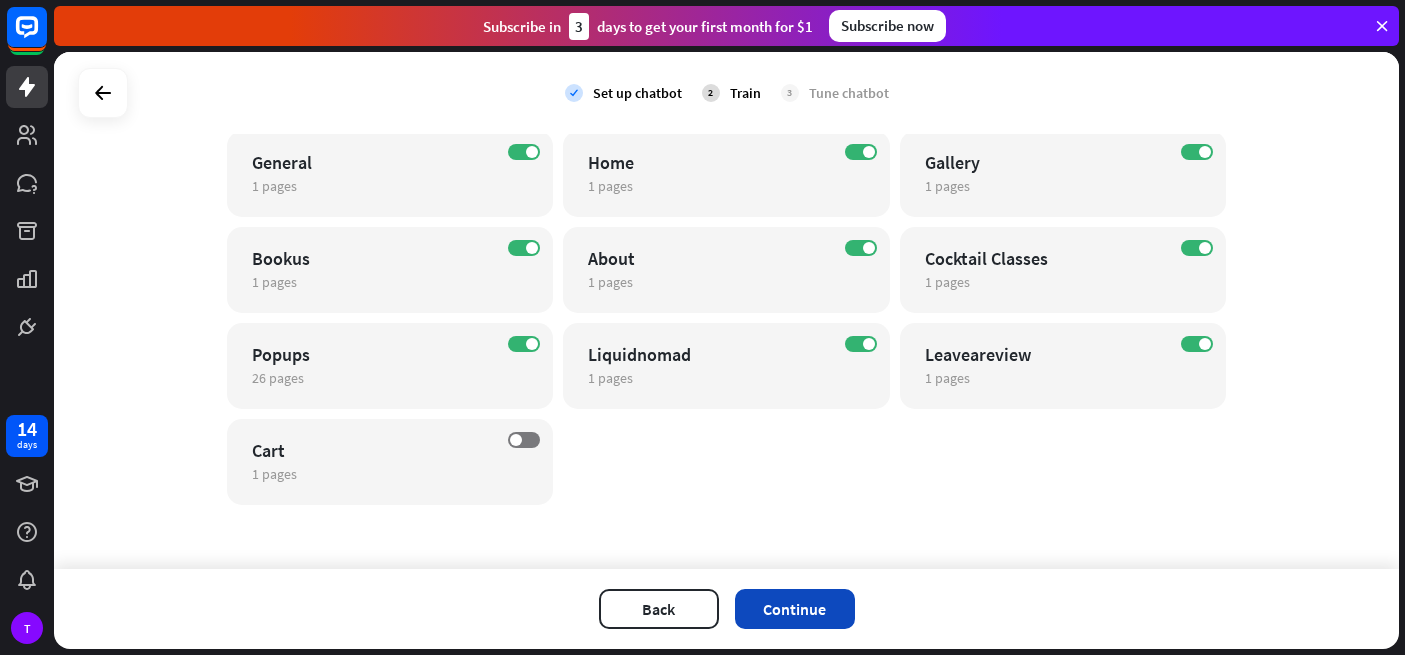 click on "Continue" at bounding box center (795, 609) 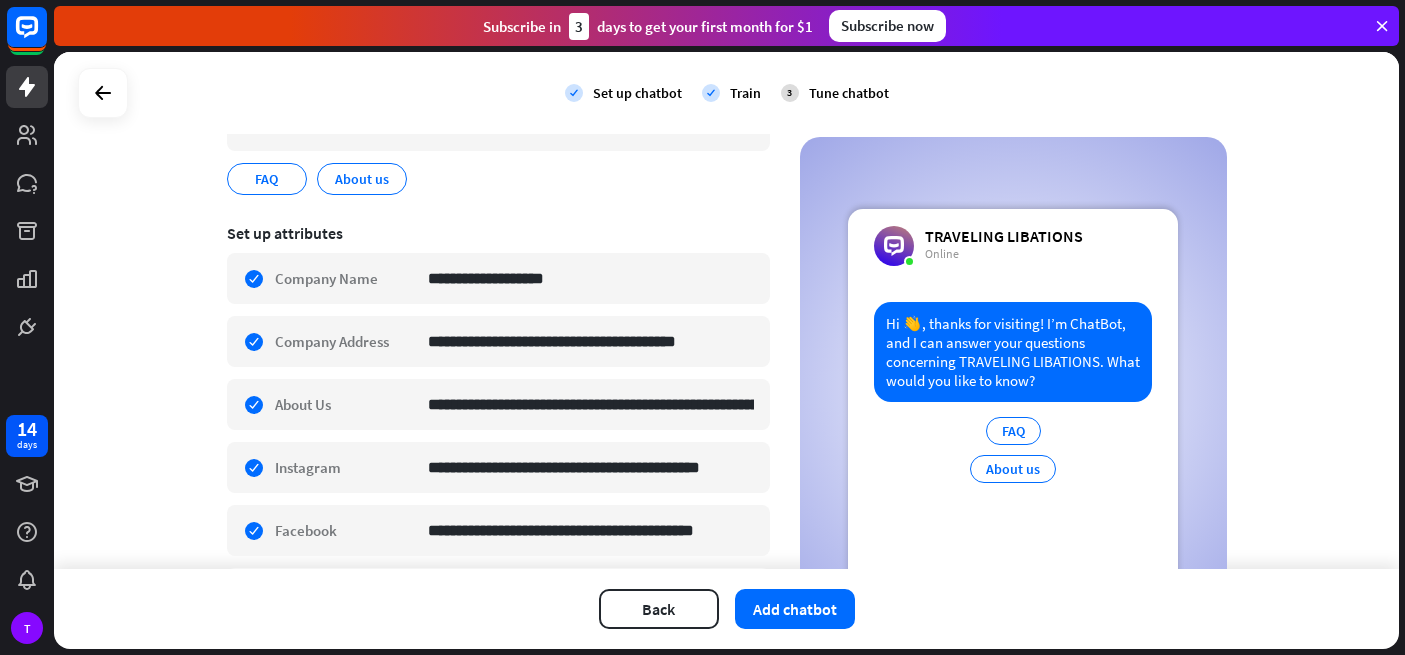 scroll, scrollTop: 244, scrollLeft: 0, axis: vertical 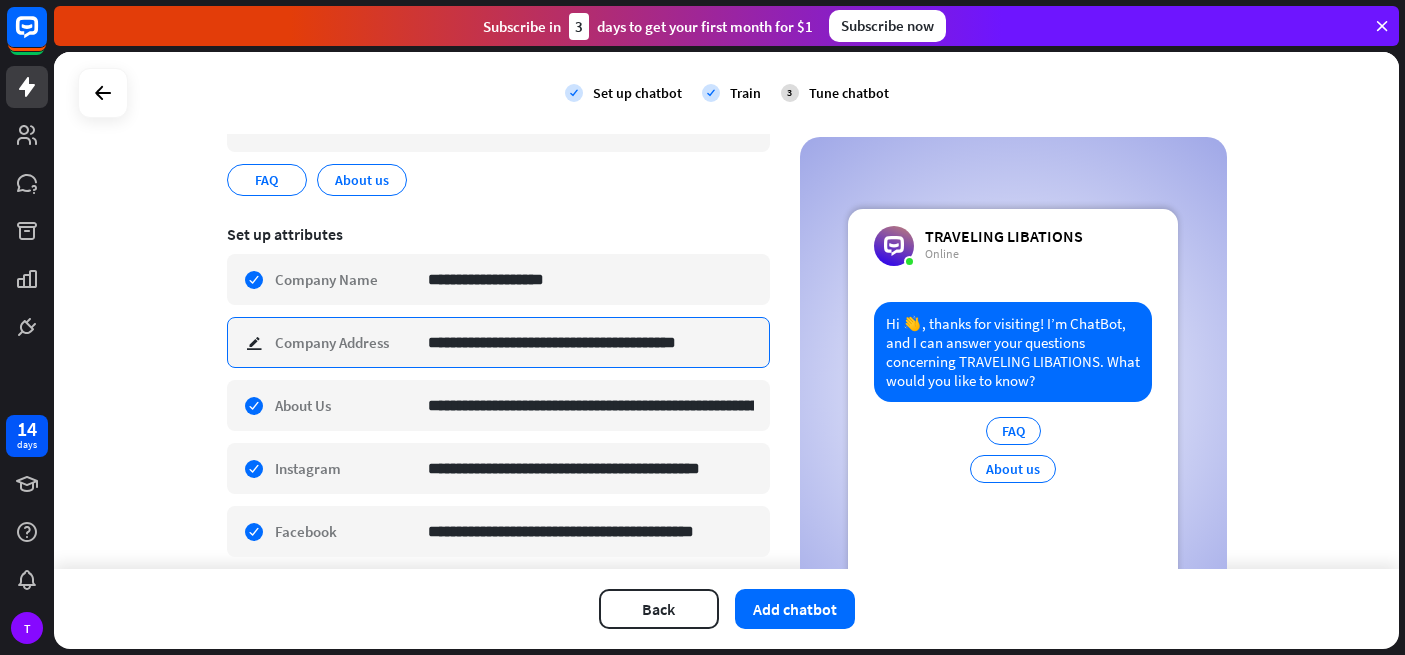 click on "**********" at bounding box center (591, 342) 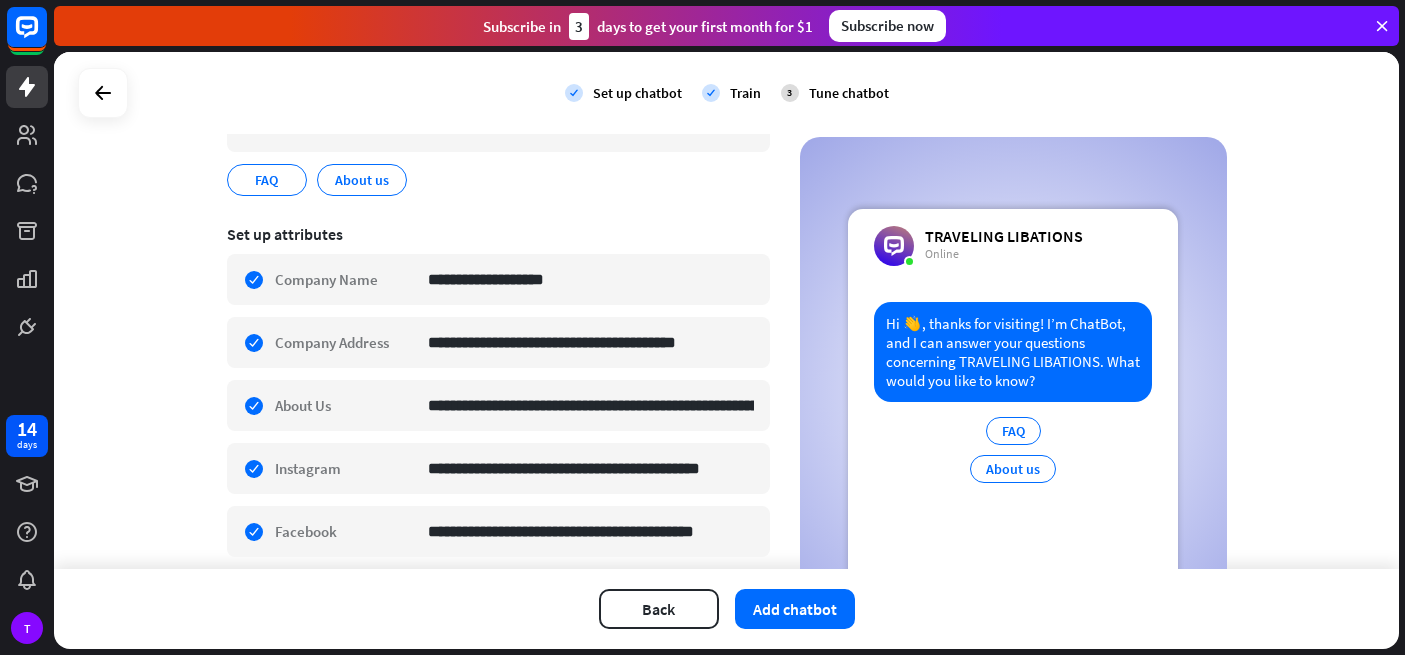 click on "FAQ
edit
About us
edit" at bounding box center (498, 180) 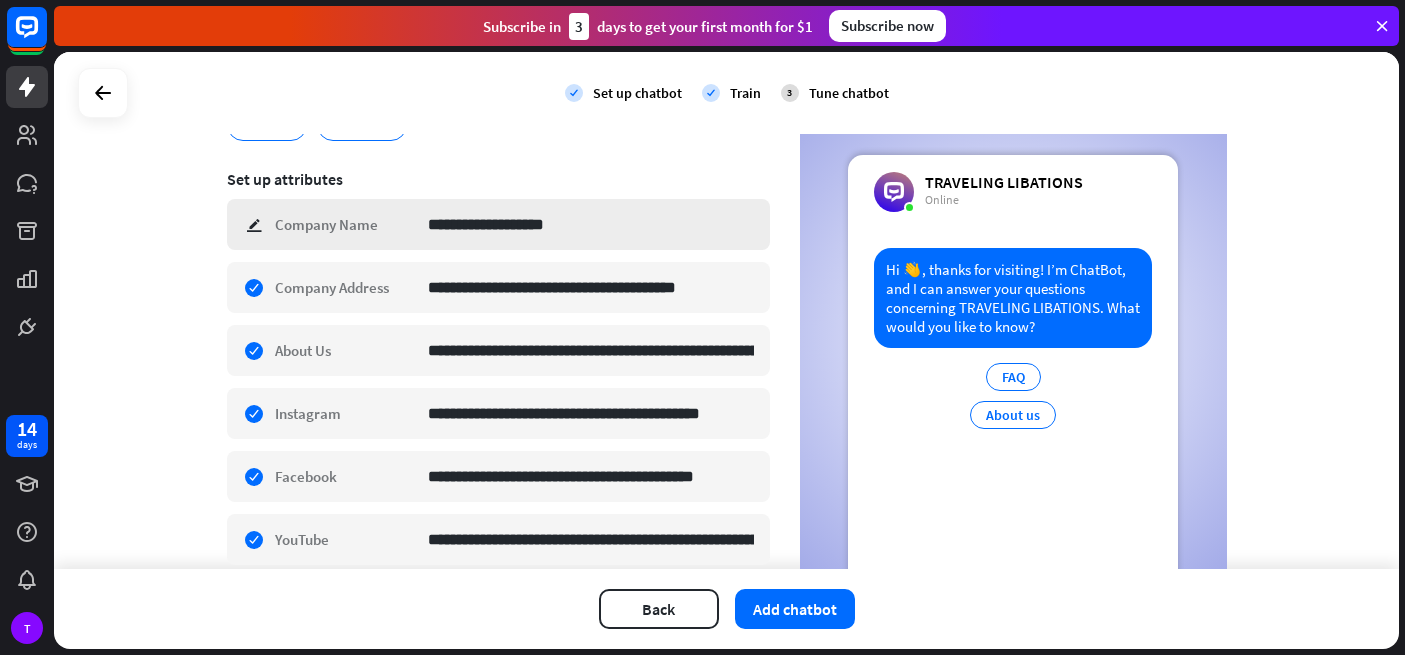 scroll, scrollTop: 298, scrollLeft: 0, axis: vertical 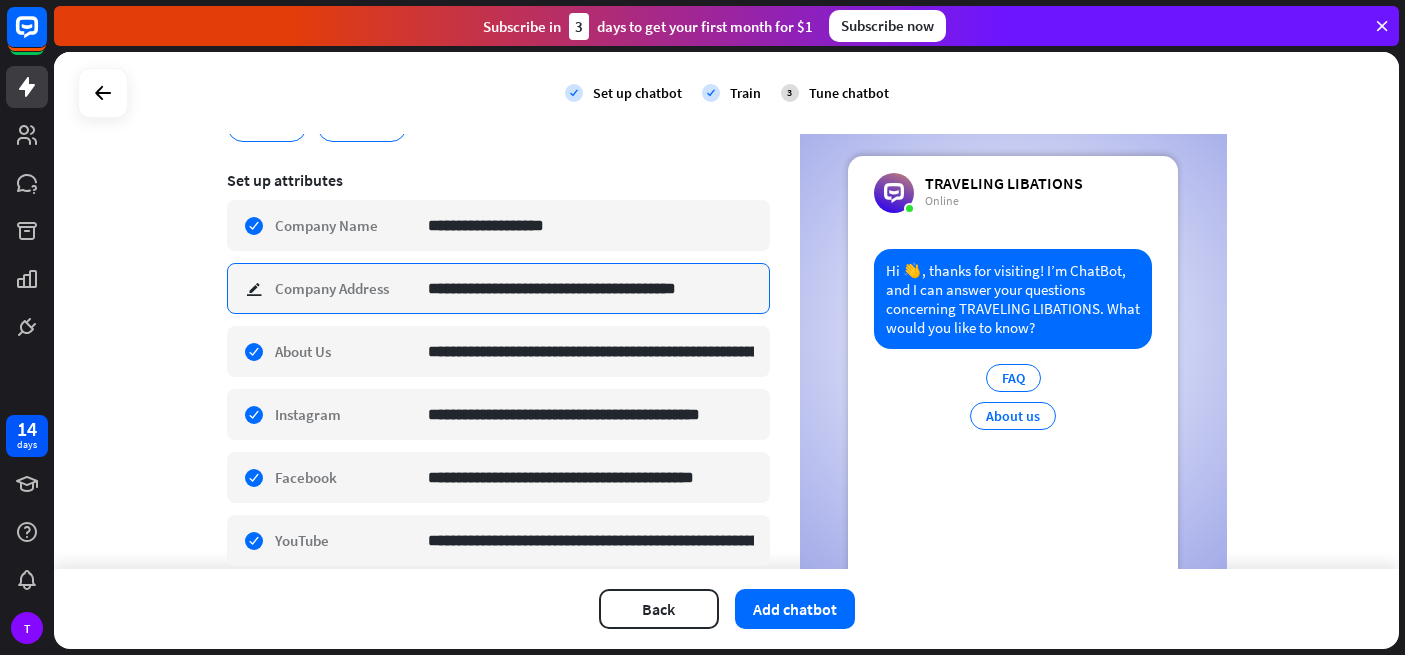 click on "**********" at bounding box center [591, 288] 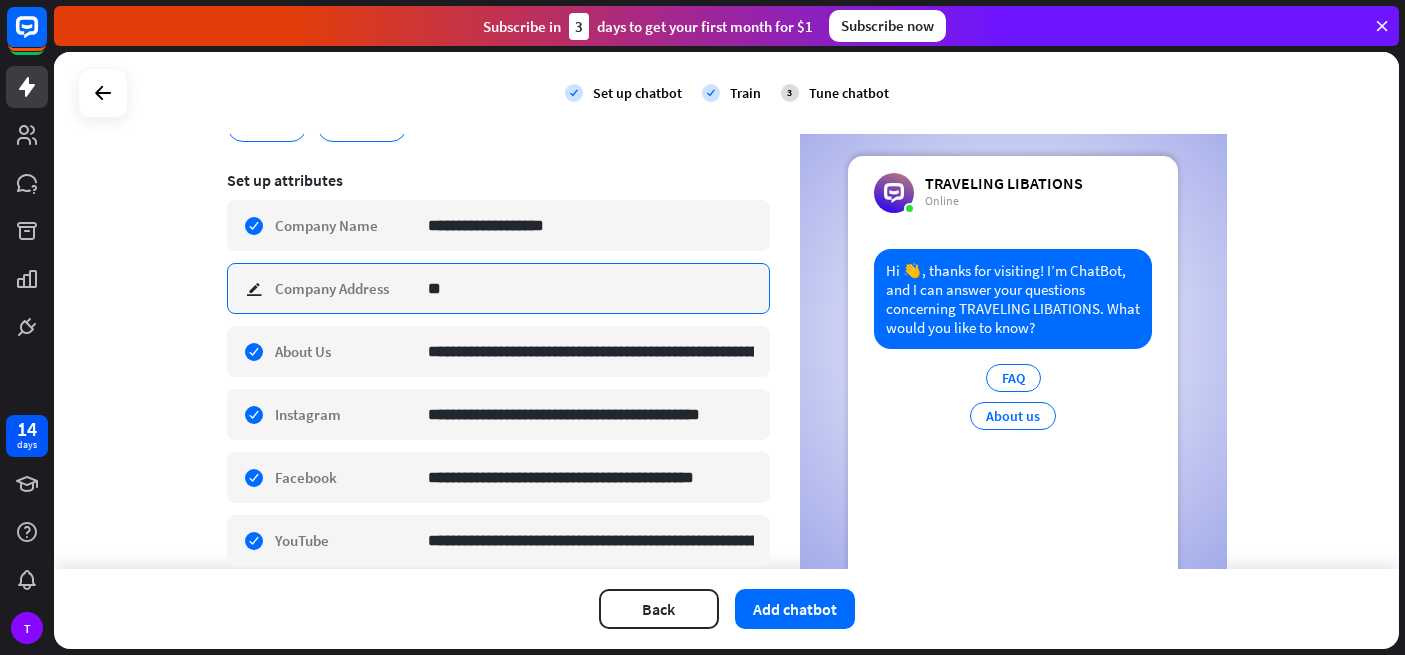 type on "*" 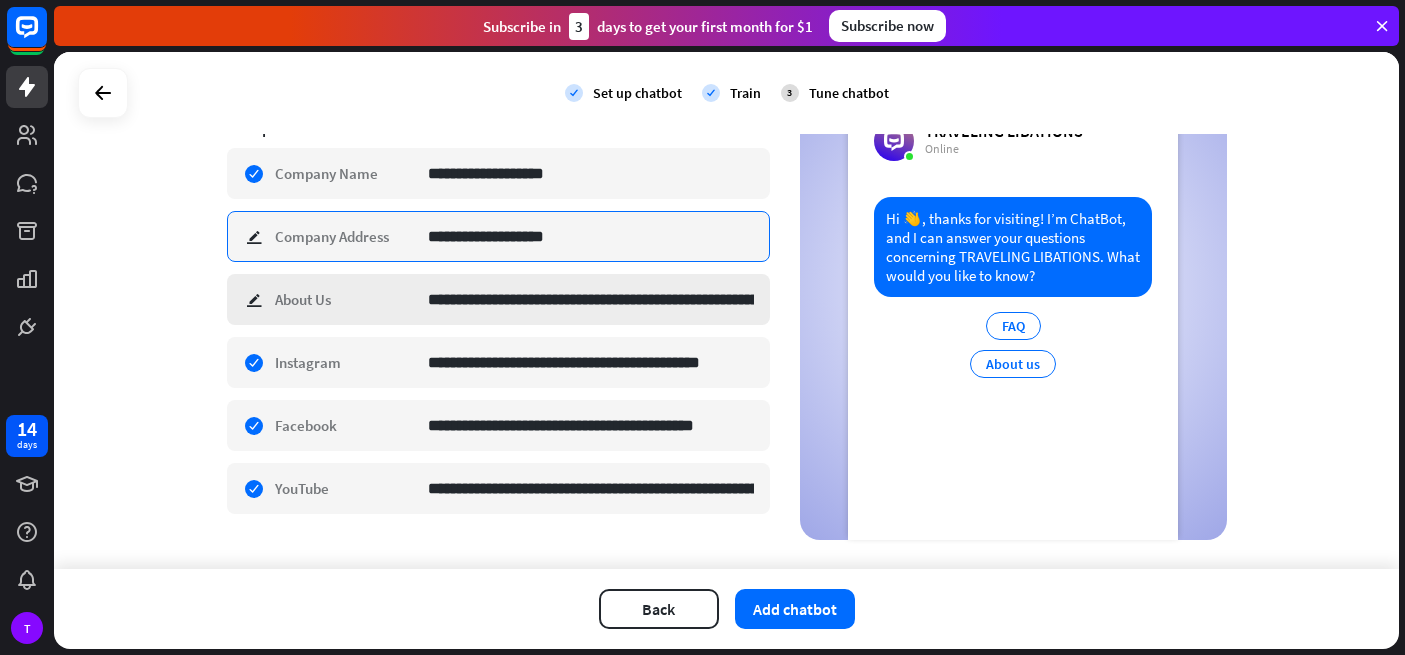 scroll, scrollTop: 350, scrollLeft: 0, axis: vertical 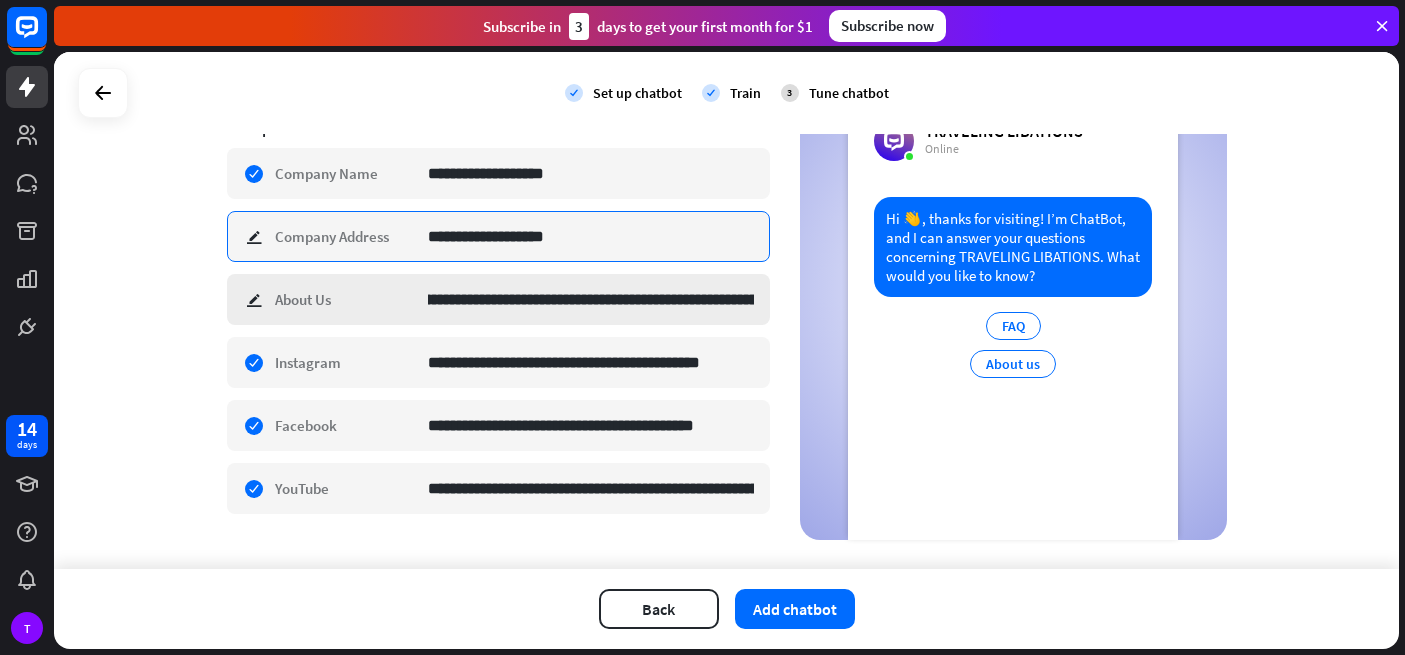 type on "**********" 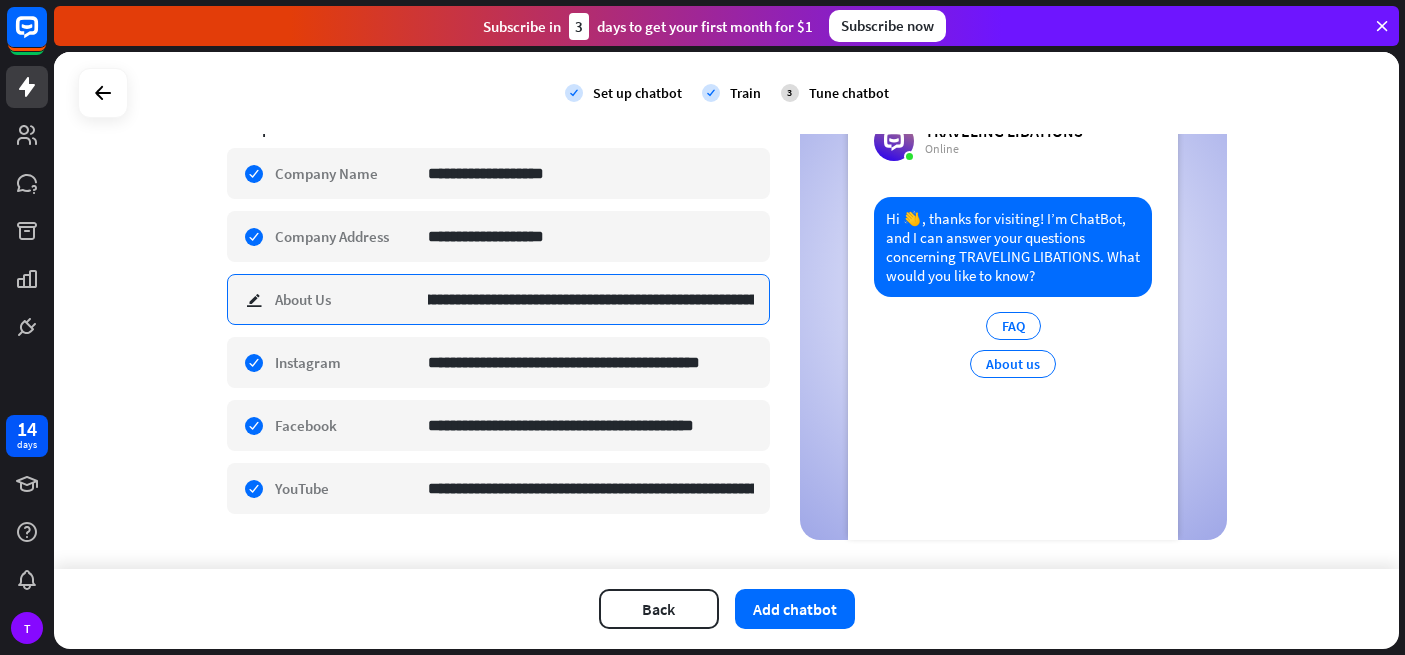 click on "**********" at bounding box center [591, 299] 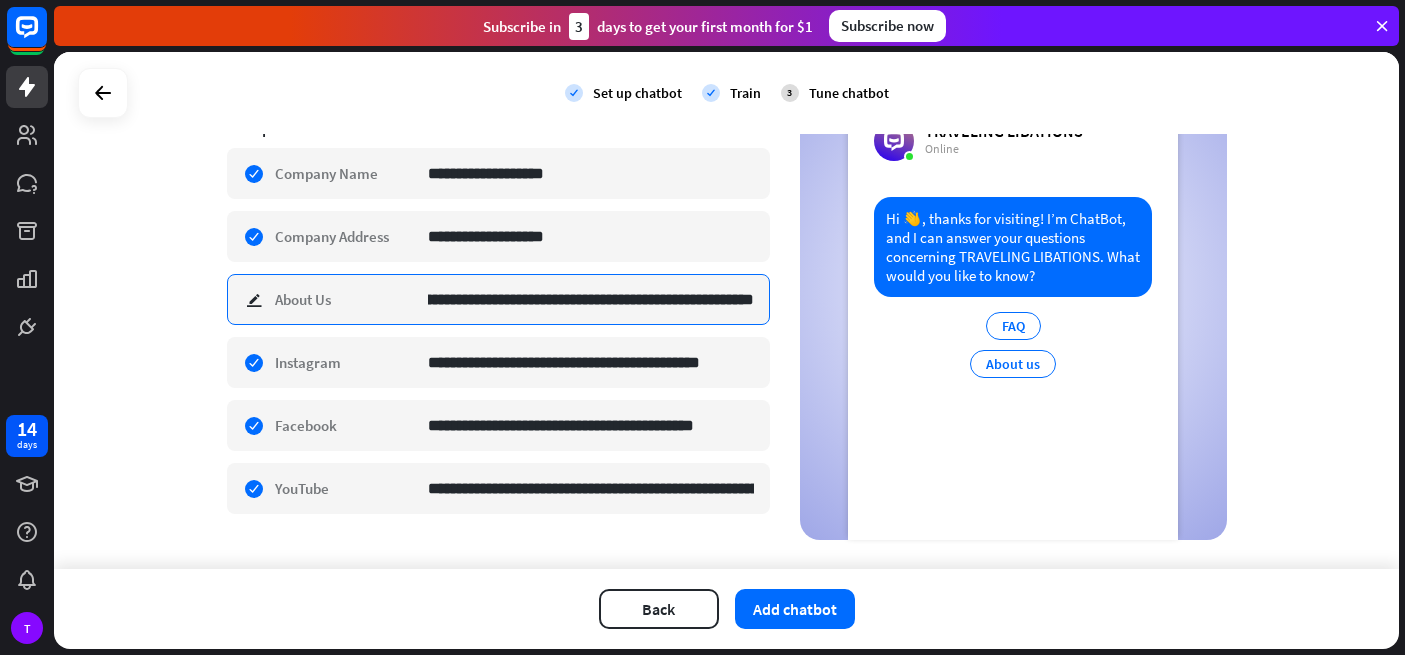 scroll, scrollTop: 0, scrollLeft: 1377, axis: horizontal 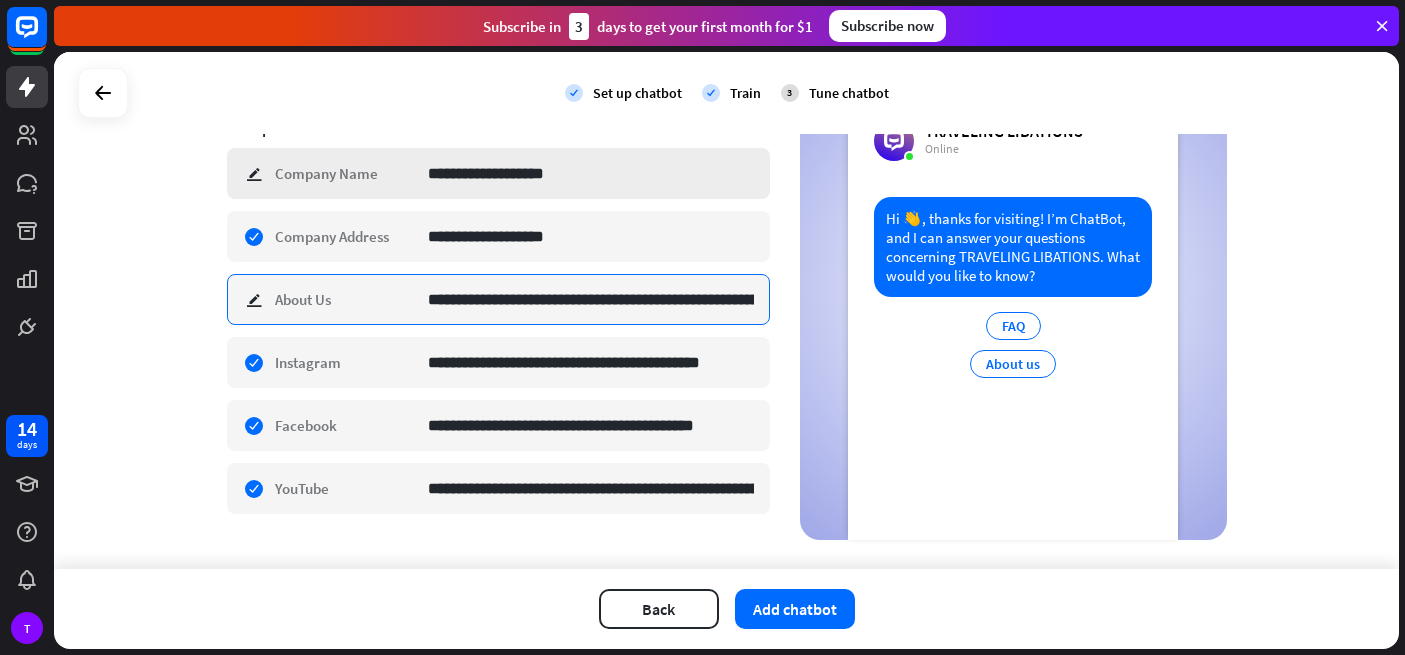 type on "**********" 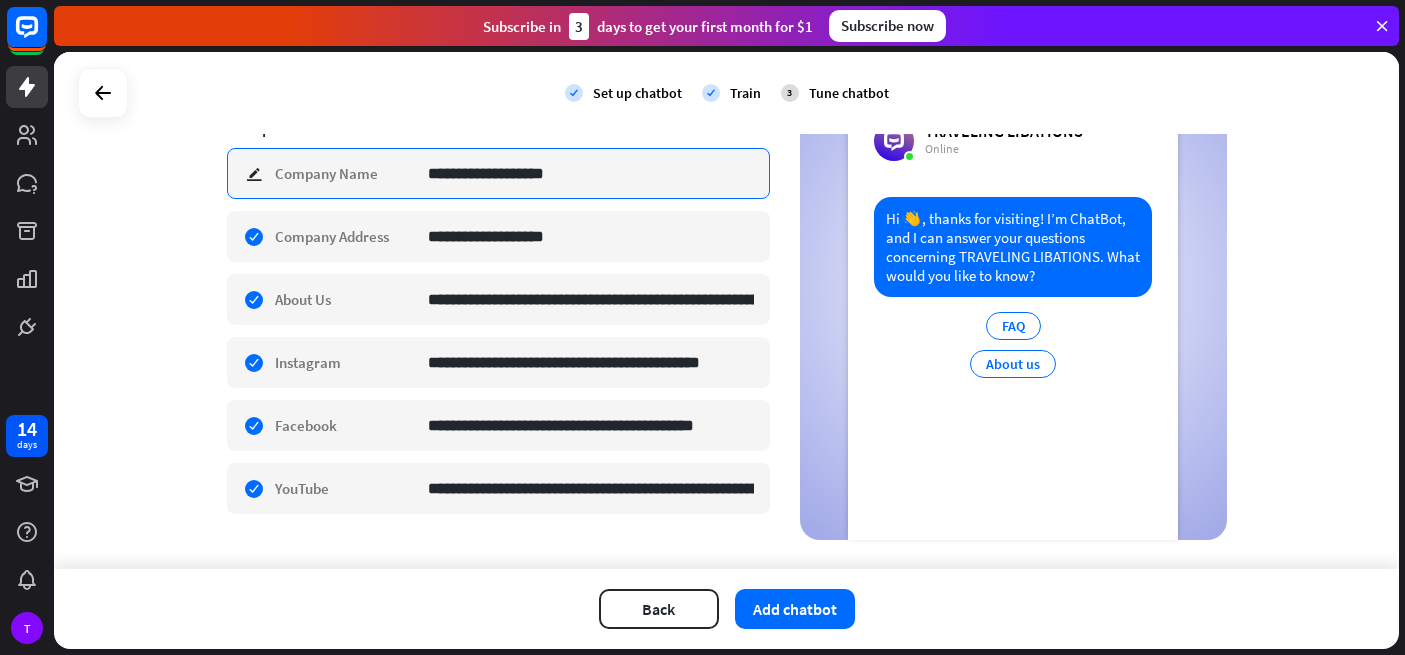 click on "**********" at bounding box center (591, 173) 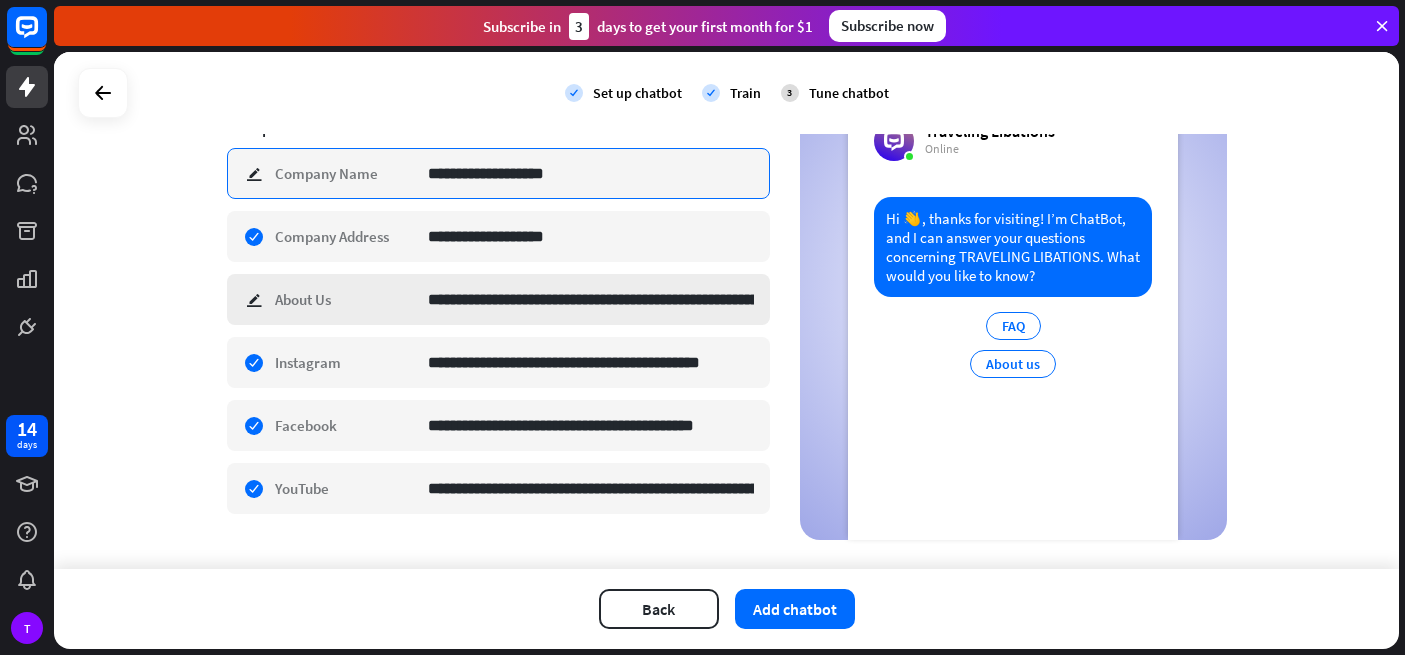 type on "**********" 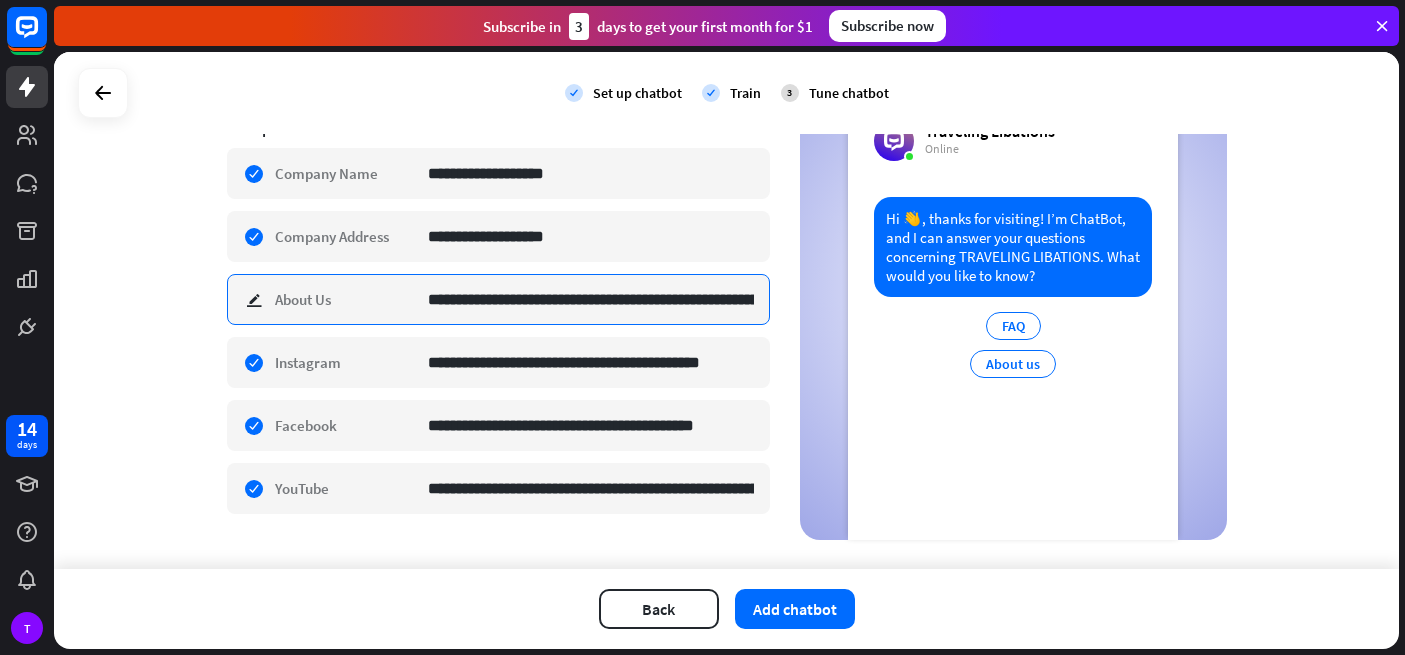 click on "**********" at bounding box center [591, 299] 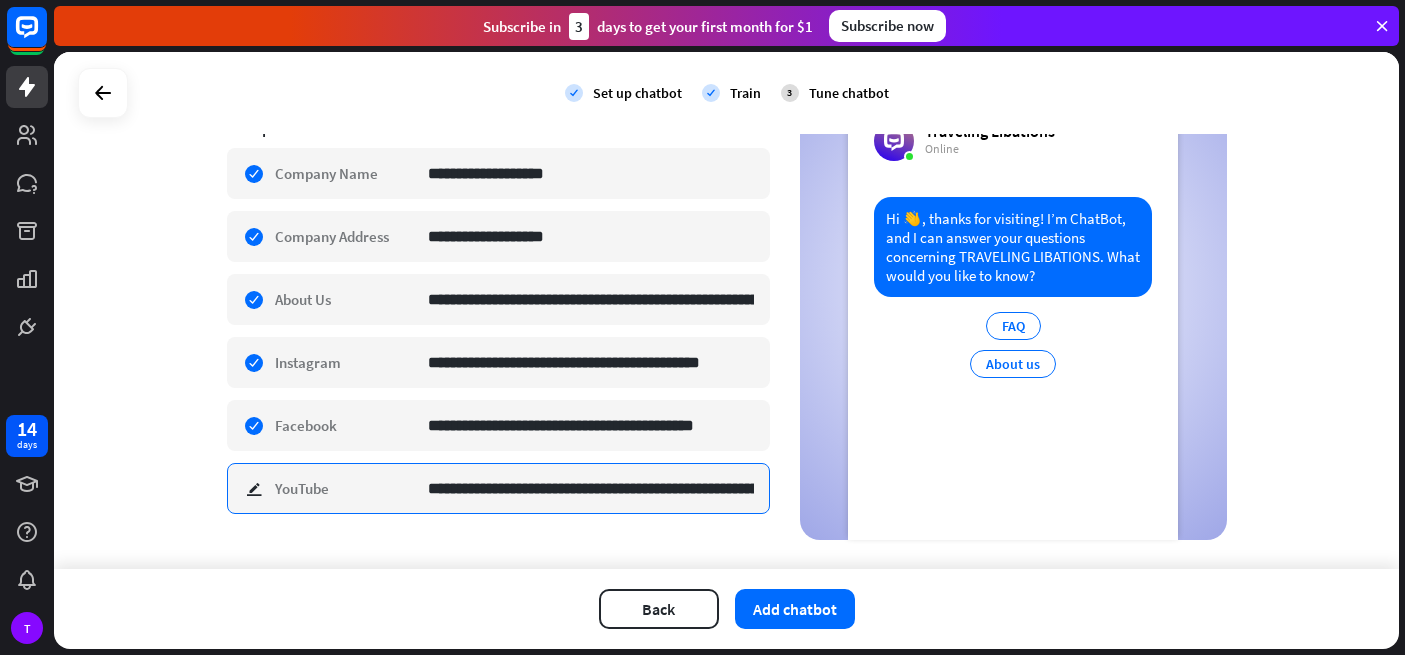 click on "**********" at bounding box center (591, 488) 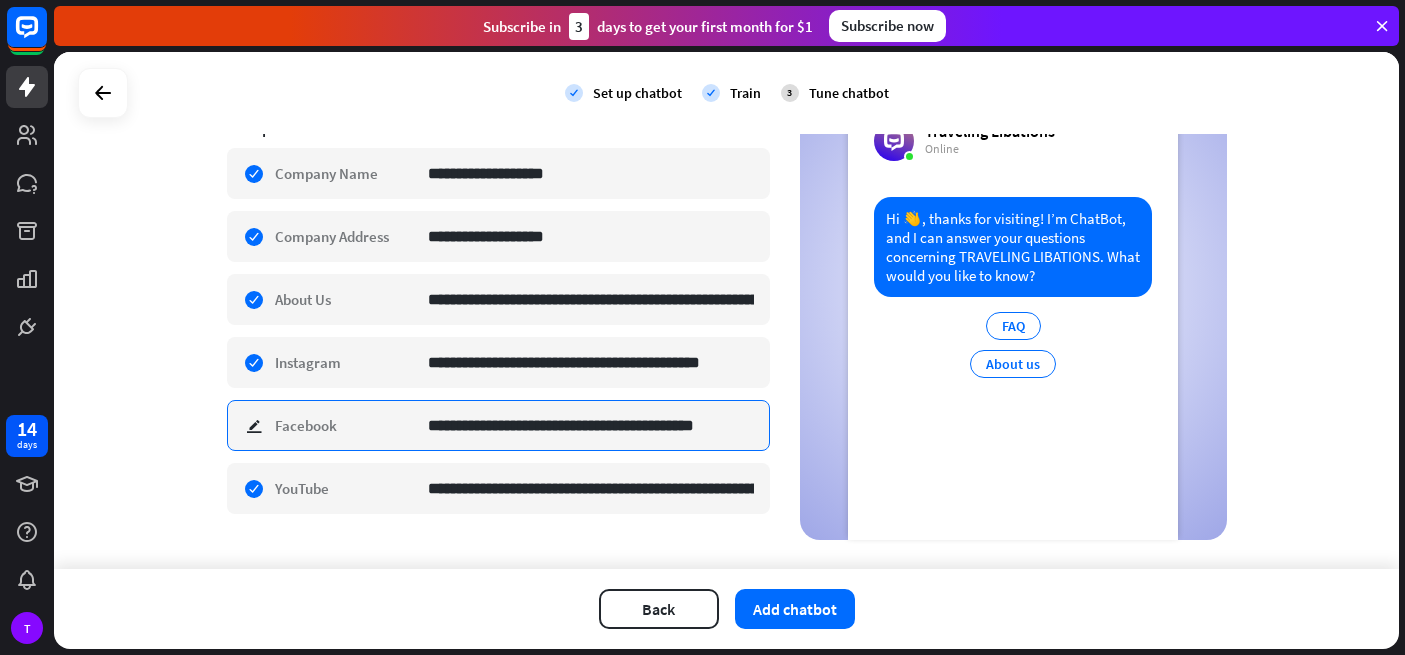 click on "**********" at bounding box center (591, 425) 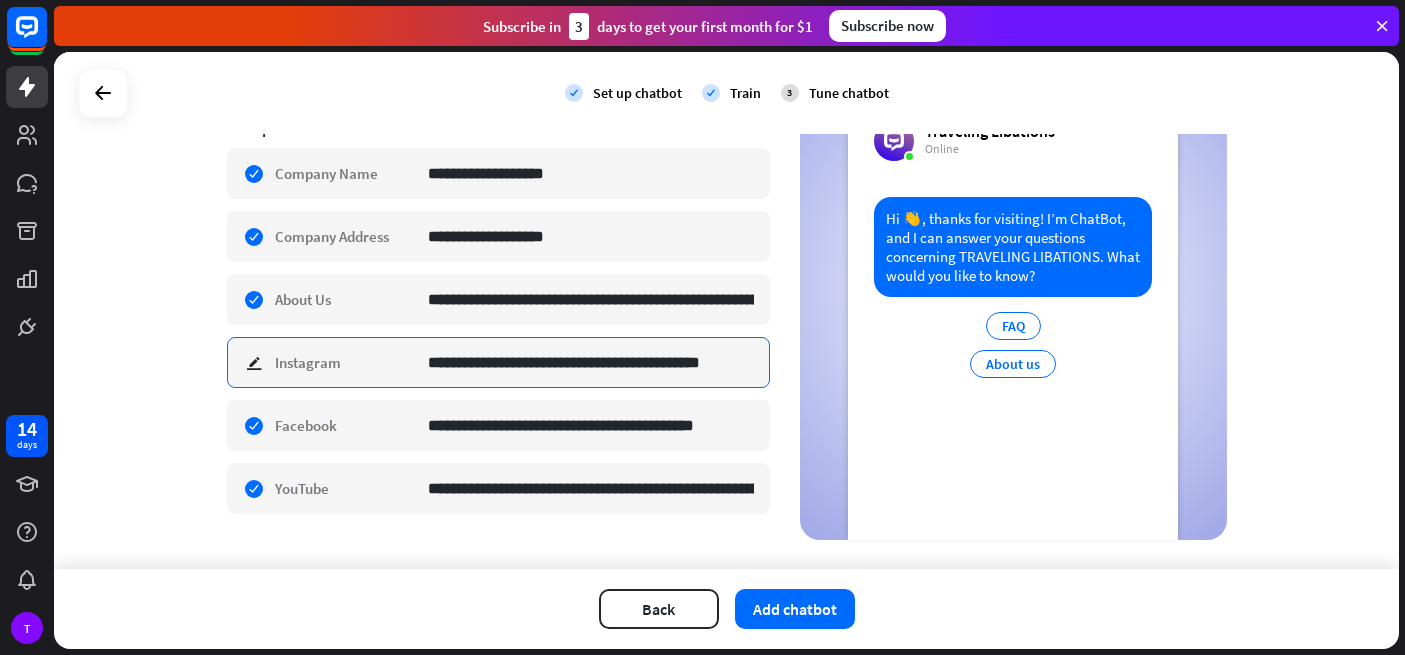 click on "**********" at bounding box center (591, 362) 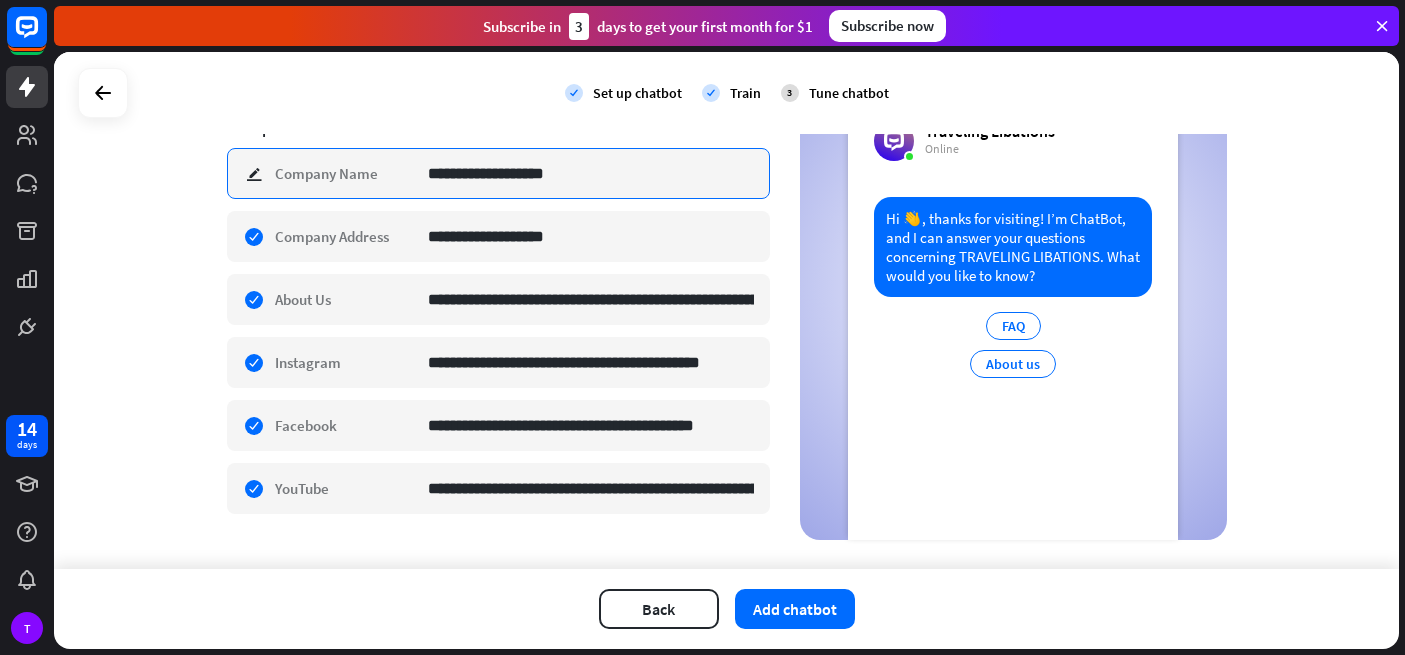 click on "**********" at bounding box center [591, 173] 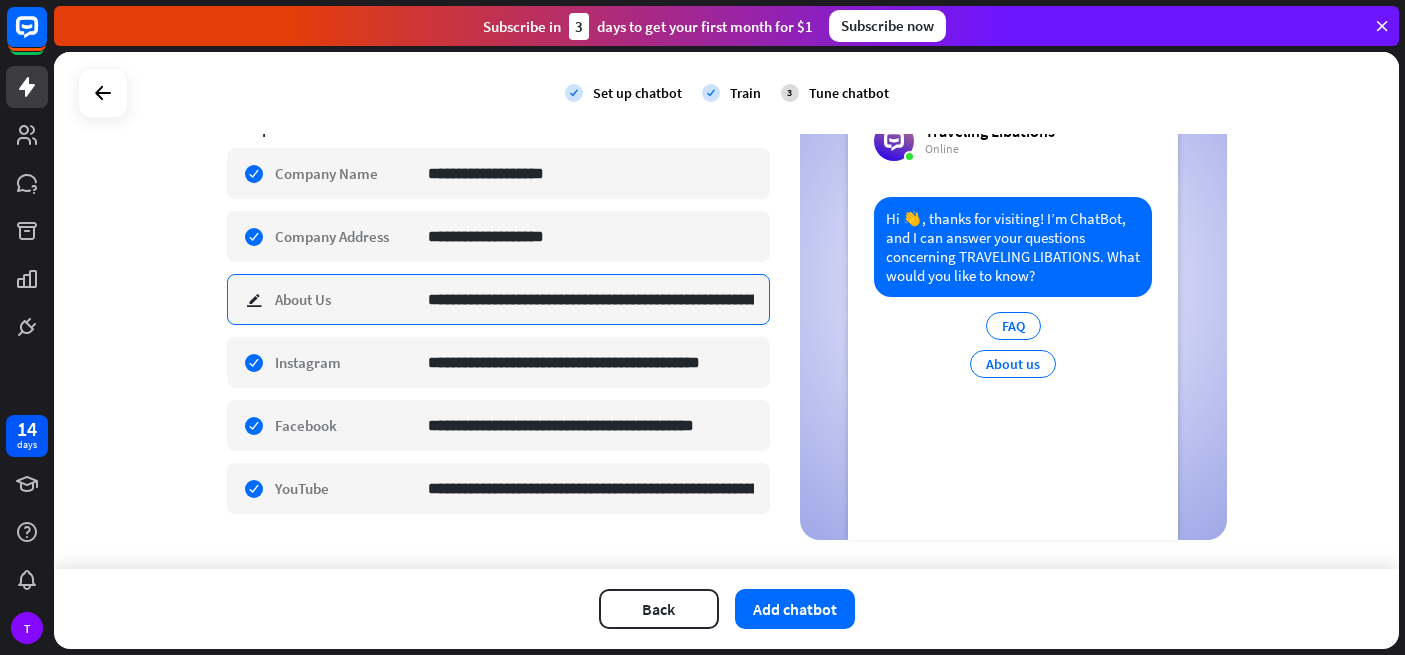 drag, startPoint x: 585, startPoint y: 302, endPoint x: 359, endPoint y: 293, distance: 226.17914 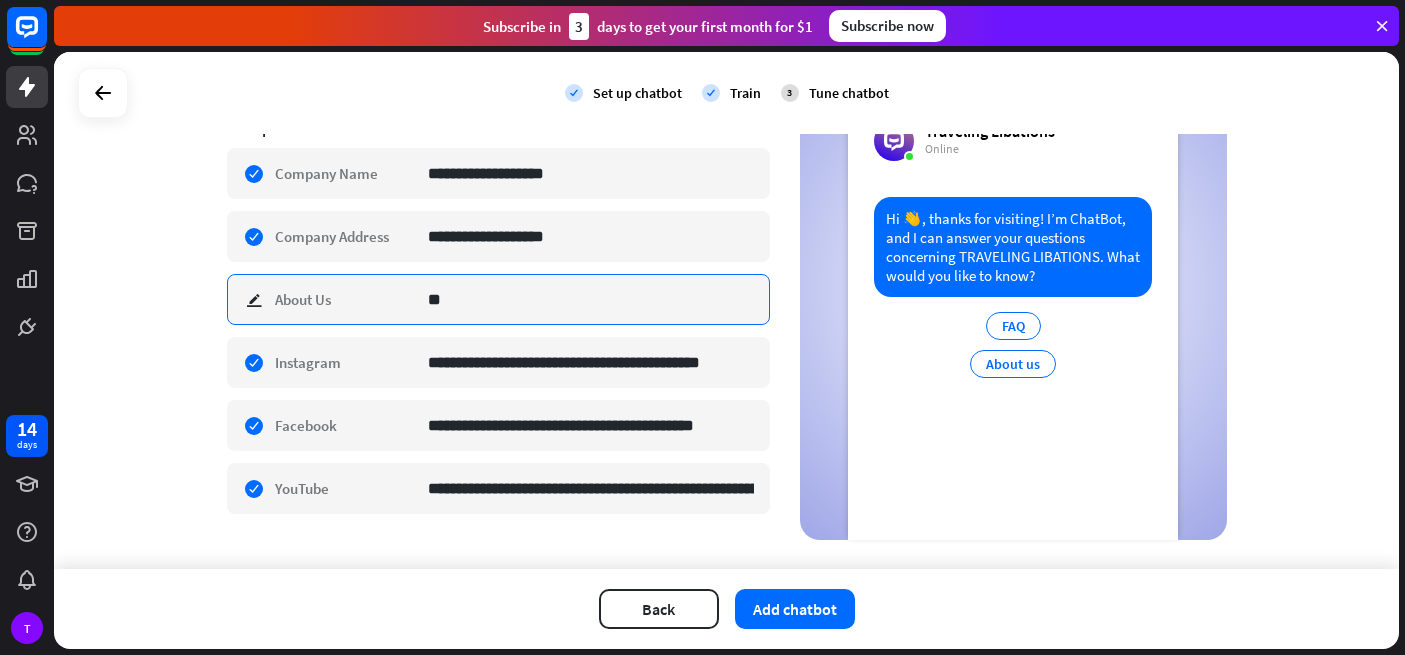 type on "*" 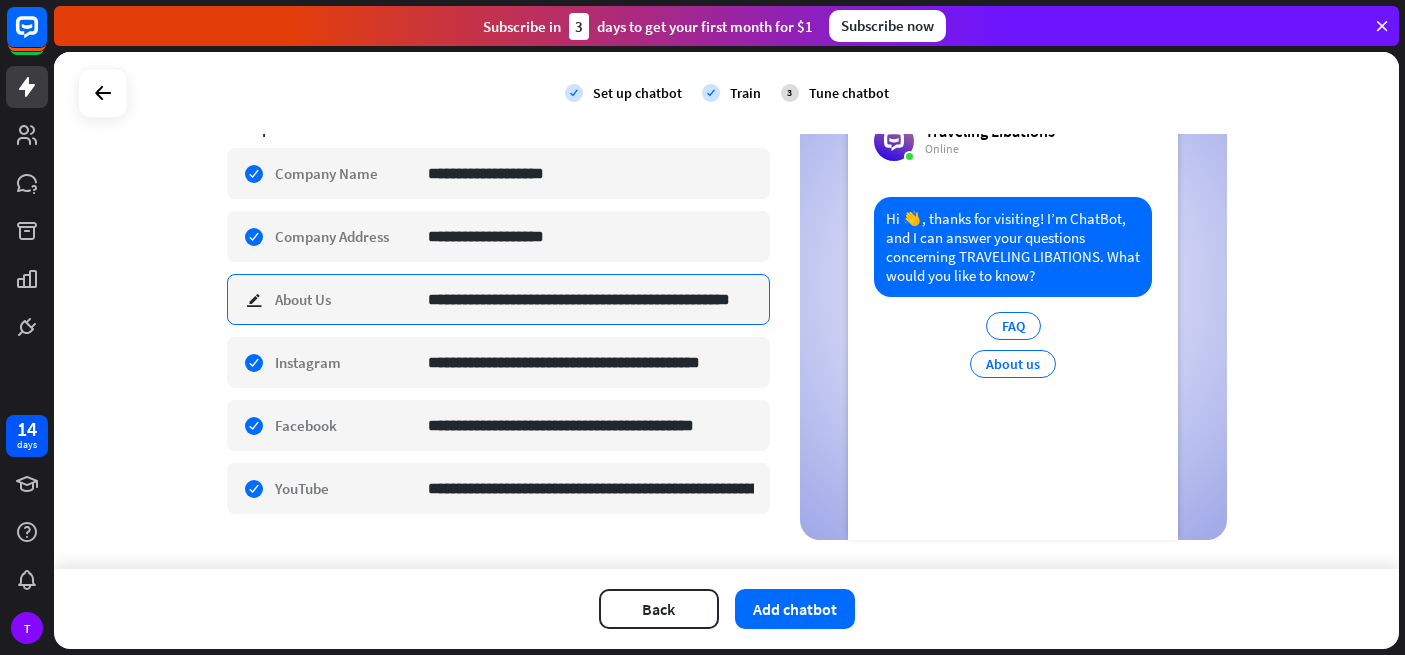 scroll, scrollTop: 0, scrollLeft: 27, axis: horizontal 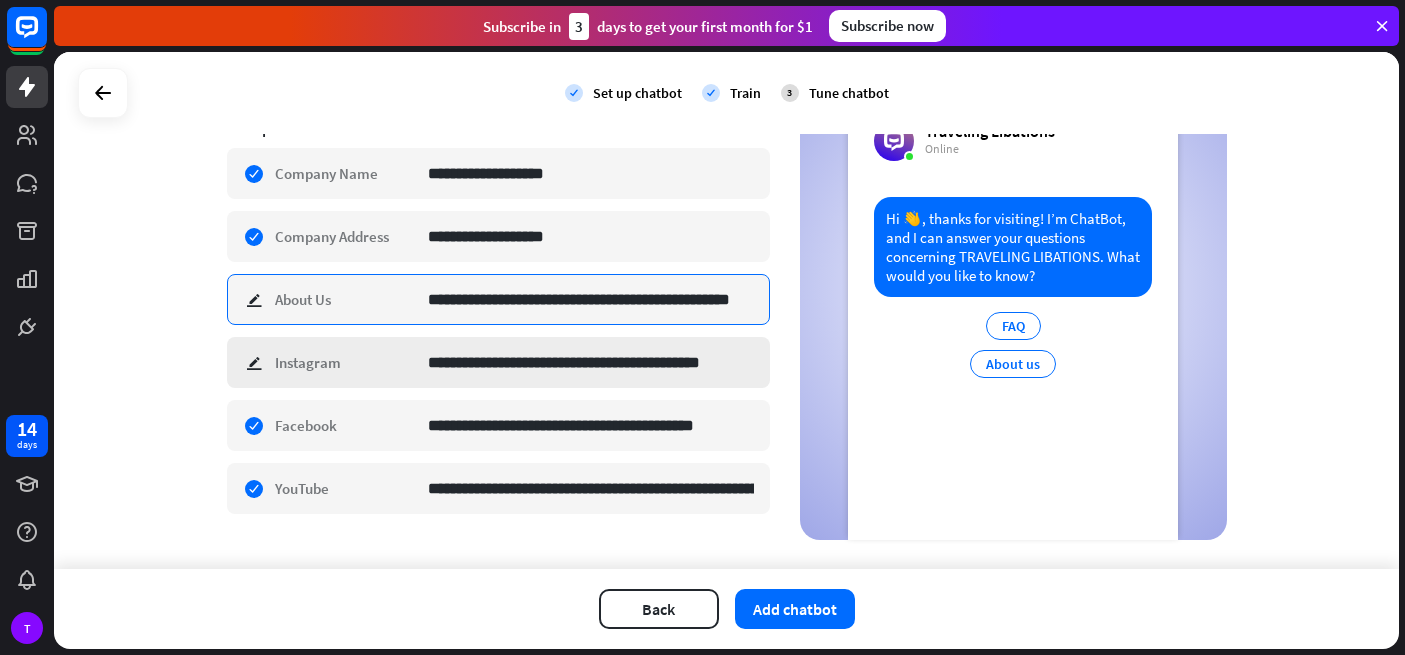 paste 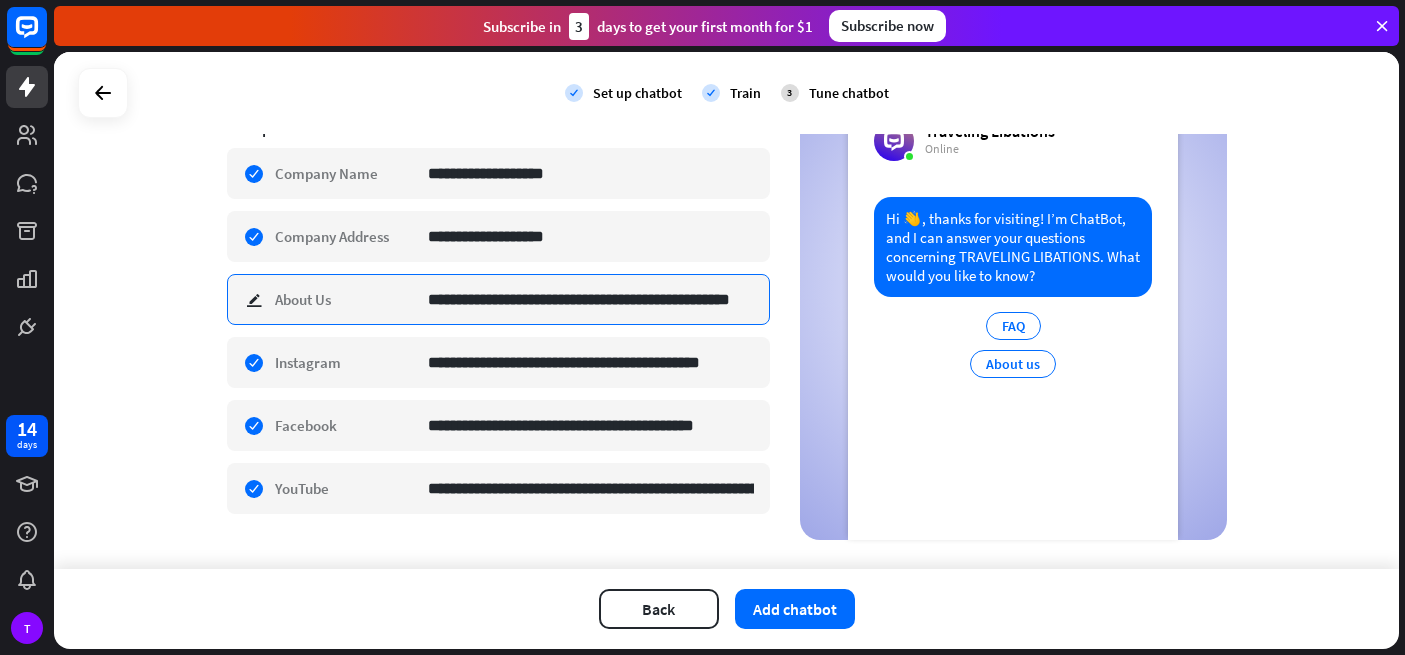 scroll, scrollTop: 0, scrollLeft: 0, axis: both 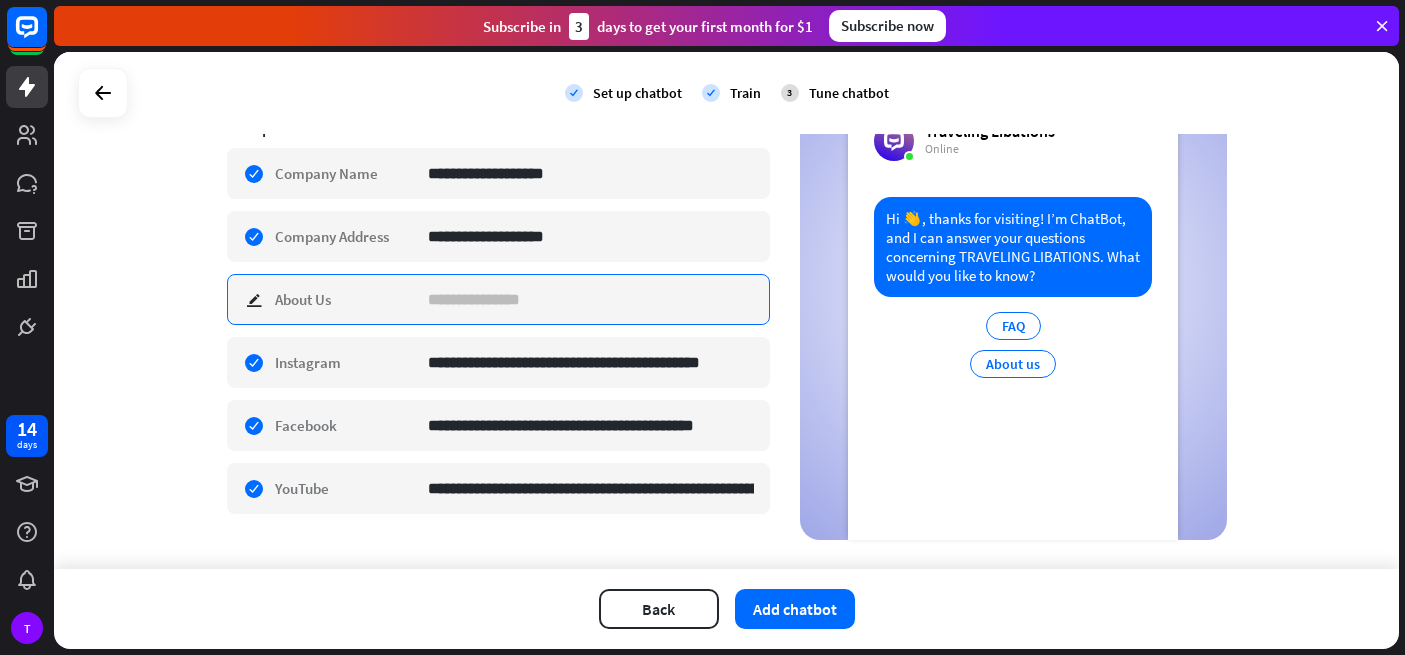 paste on "**********" 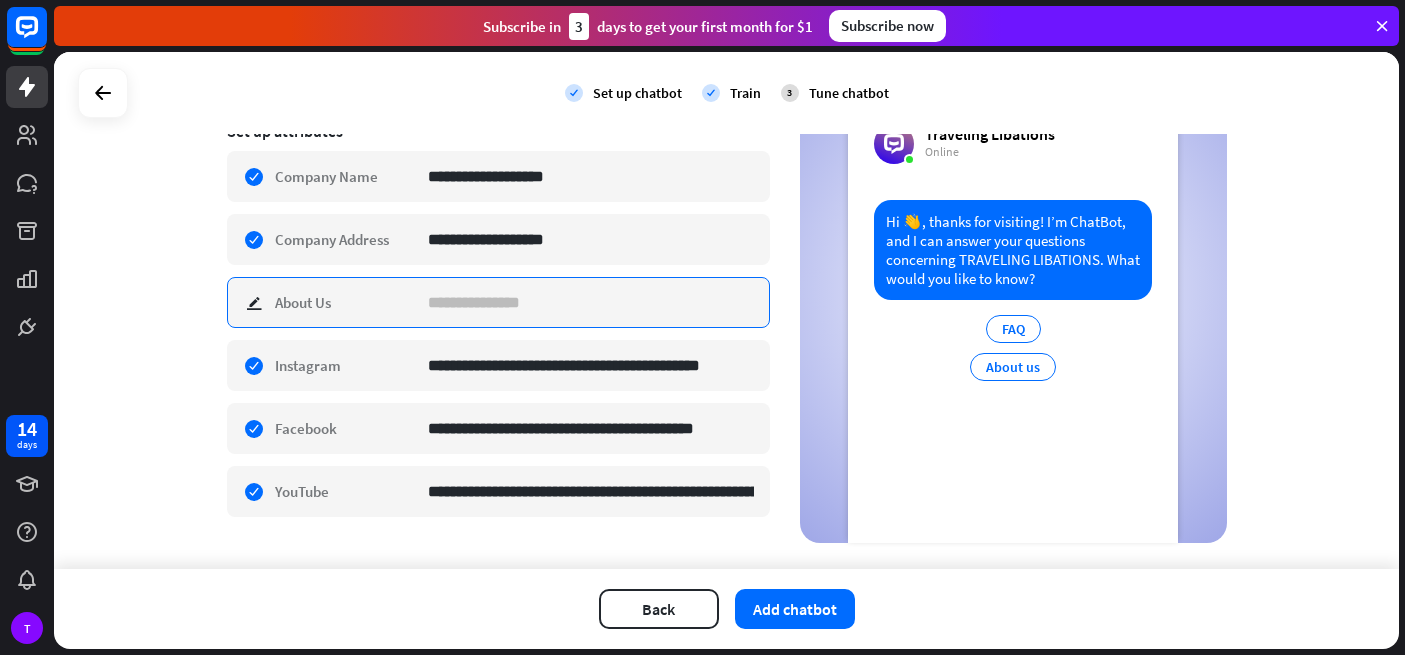 scroll, scrollTop: 339, scrollLeft: 0, axis: vertical 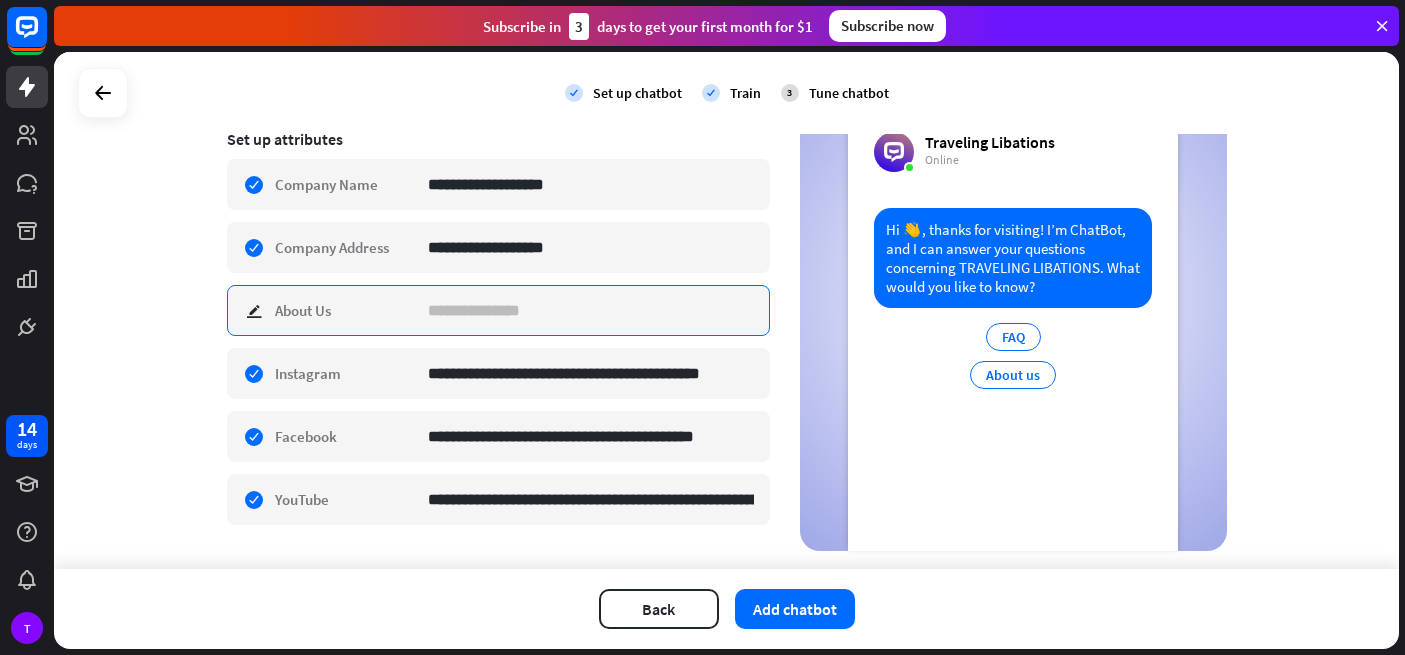 click at bounding box center [591, 310] 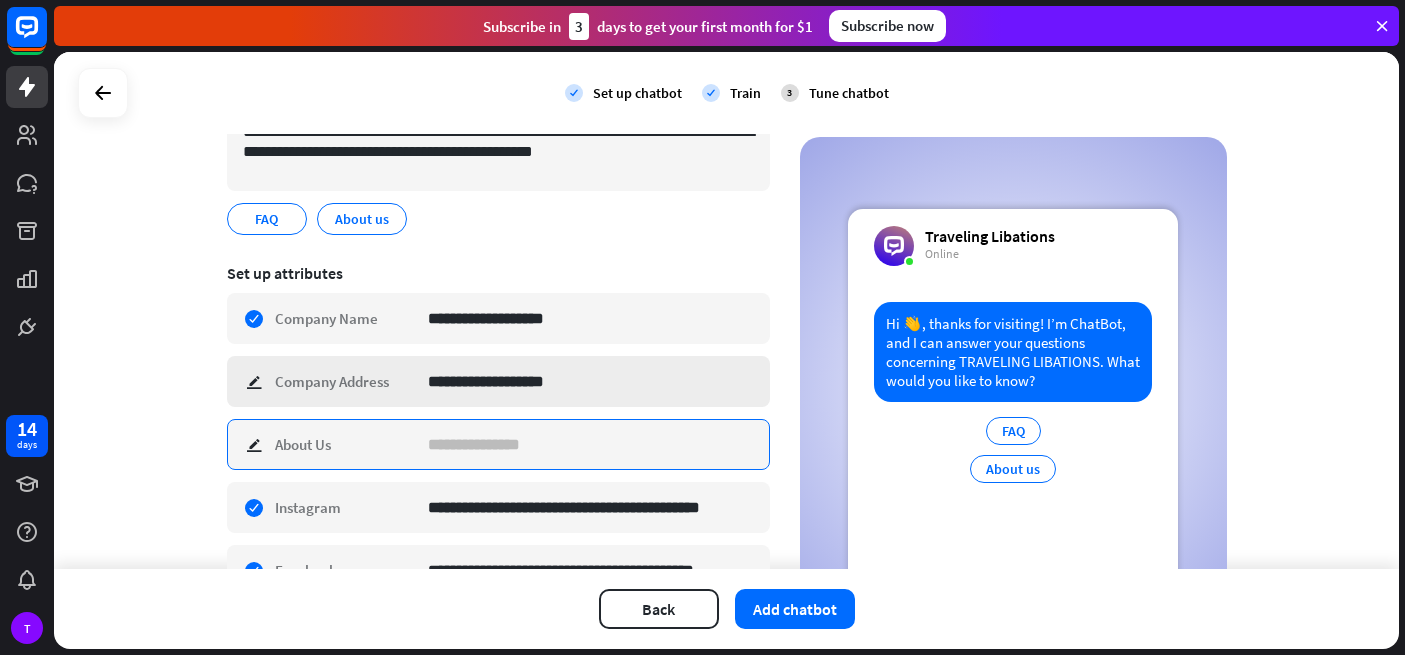 scroll, scrollTop: 196, scrollLeft: 0, axis: vertical 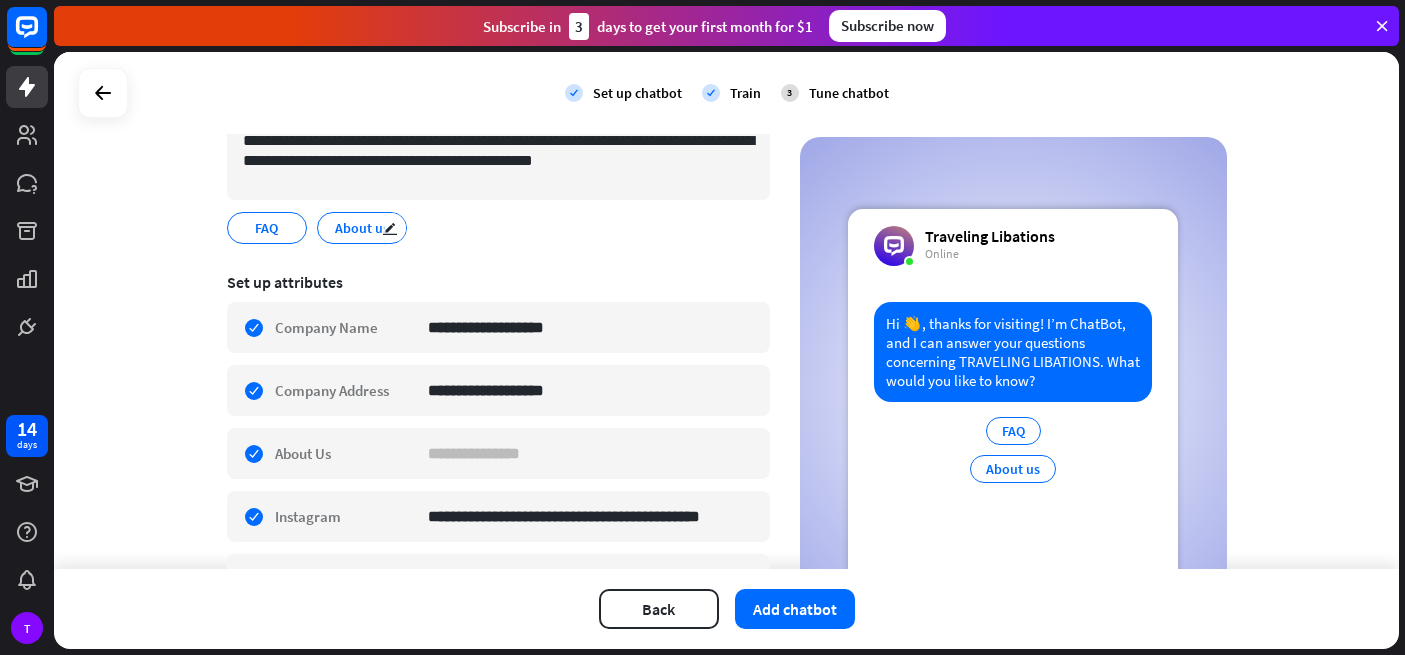 click on "About us" at bounding box center [362, 228] 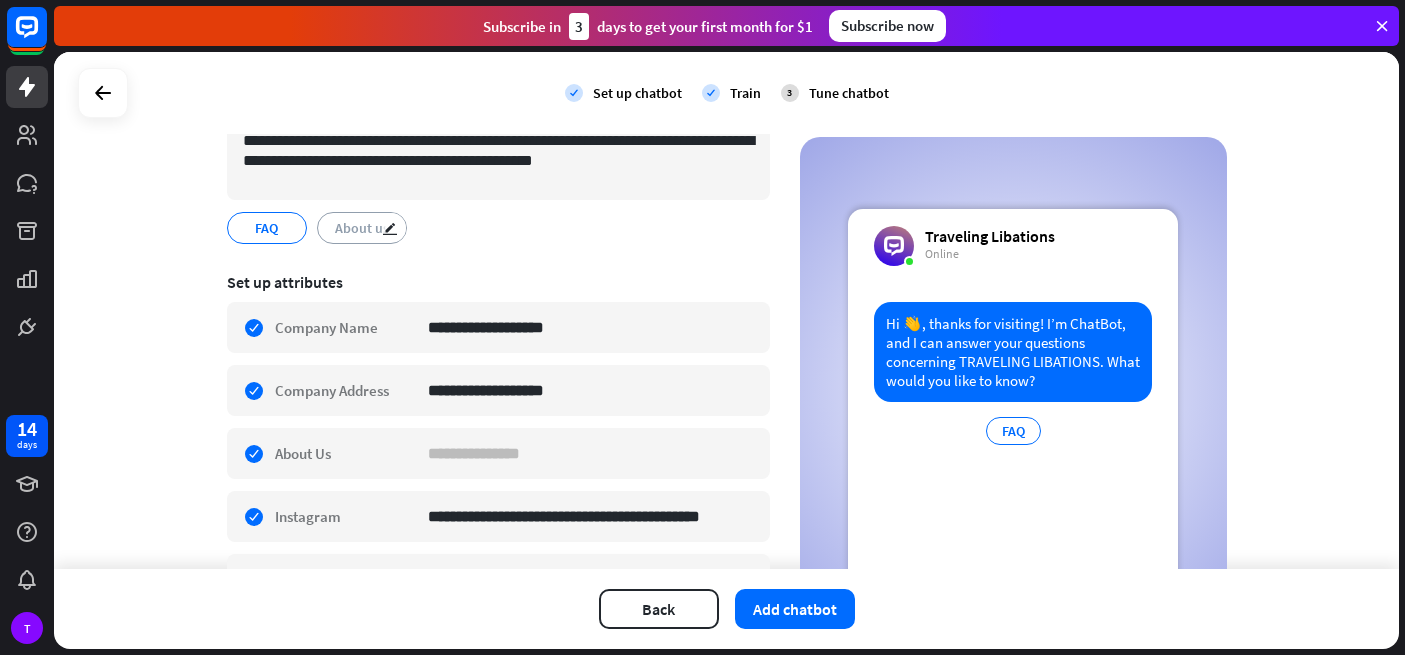 click on "About us" at bounding box center (362, 228) 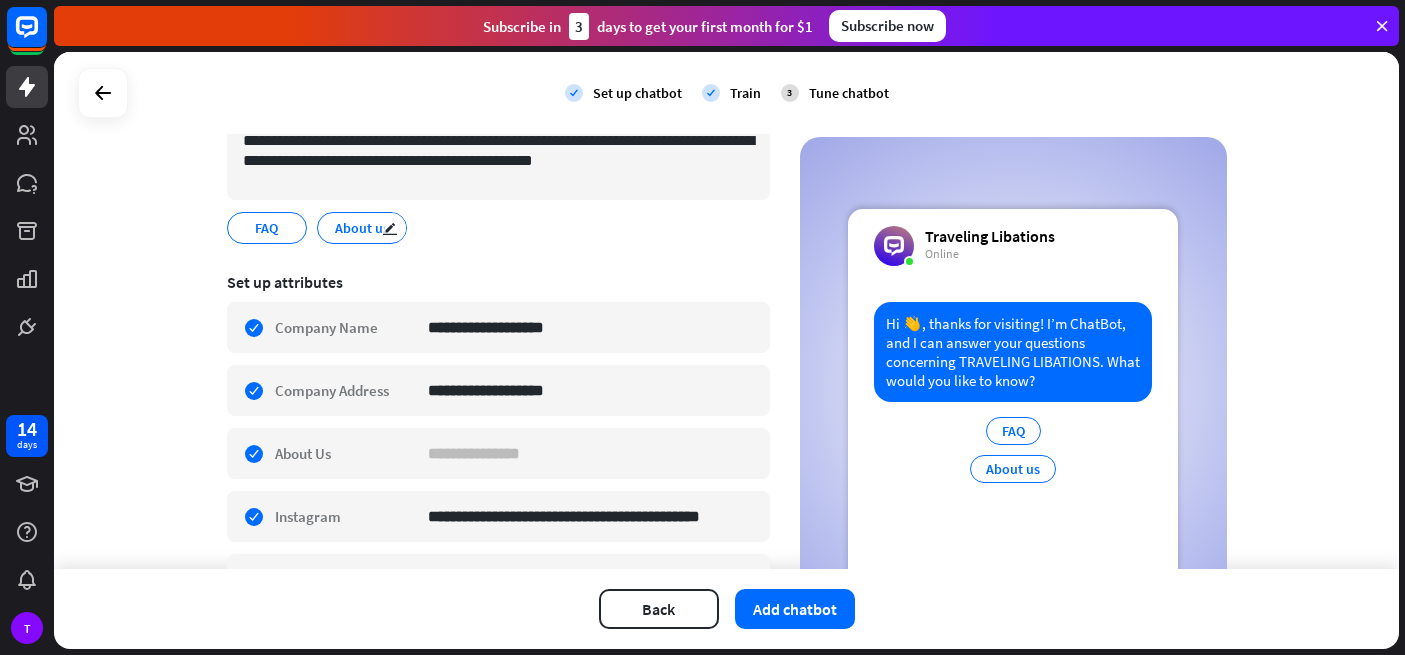 scroll, scrollTop: 289, scrollLeft: 0, axis: vertical 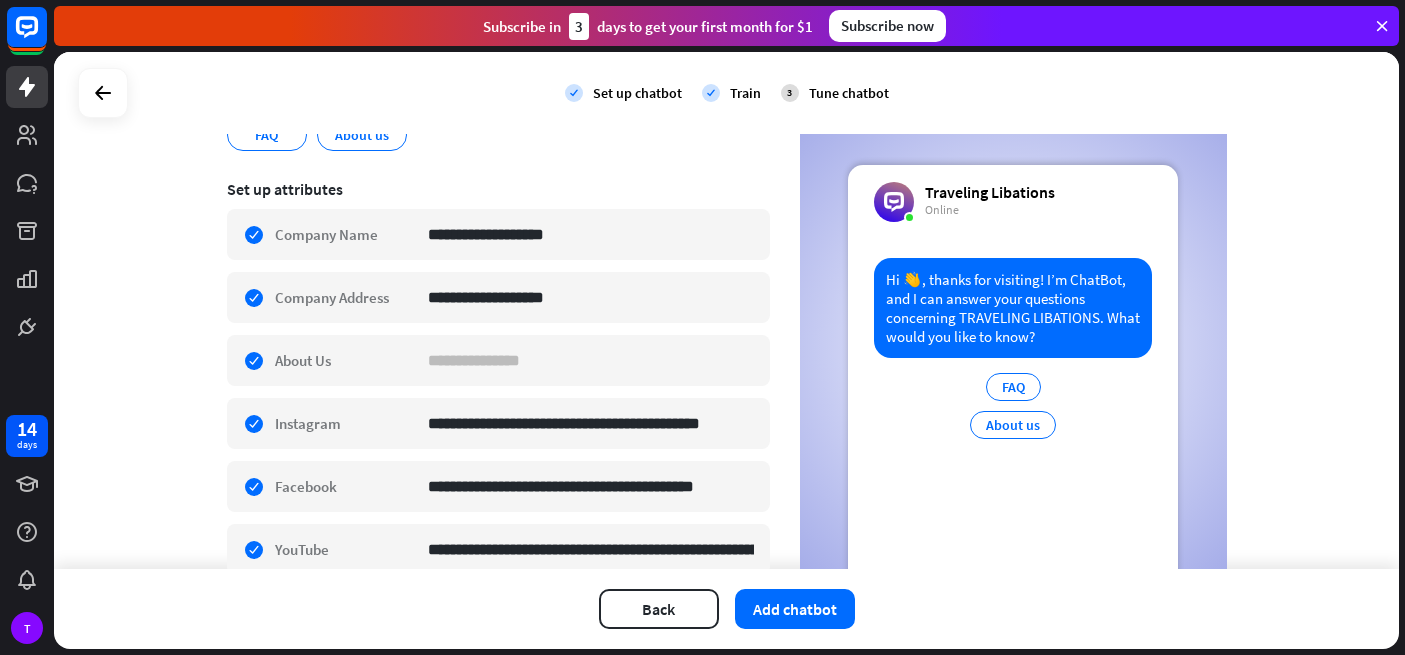 click on "About us" at bounding box center [1013, 425] 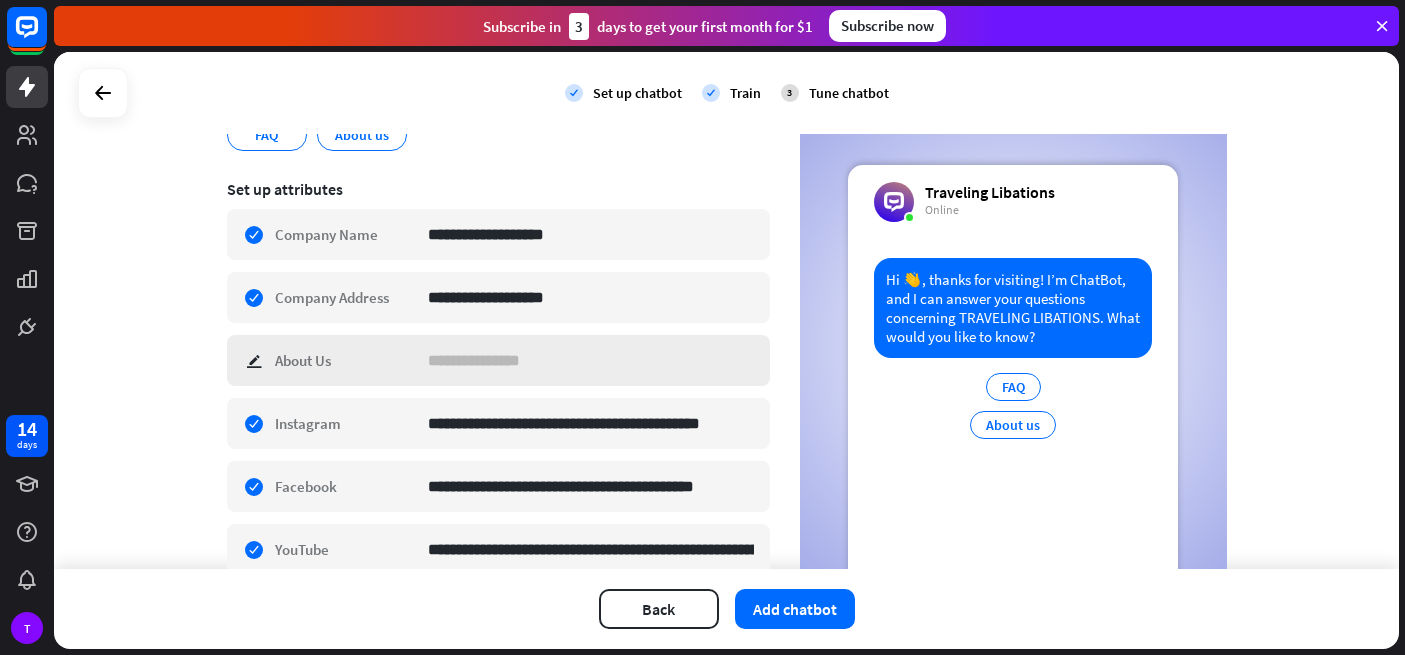 scroll, scrollTop: 296, scrollLeft: 0, axis: vertical 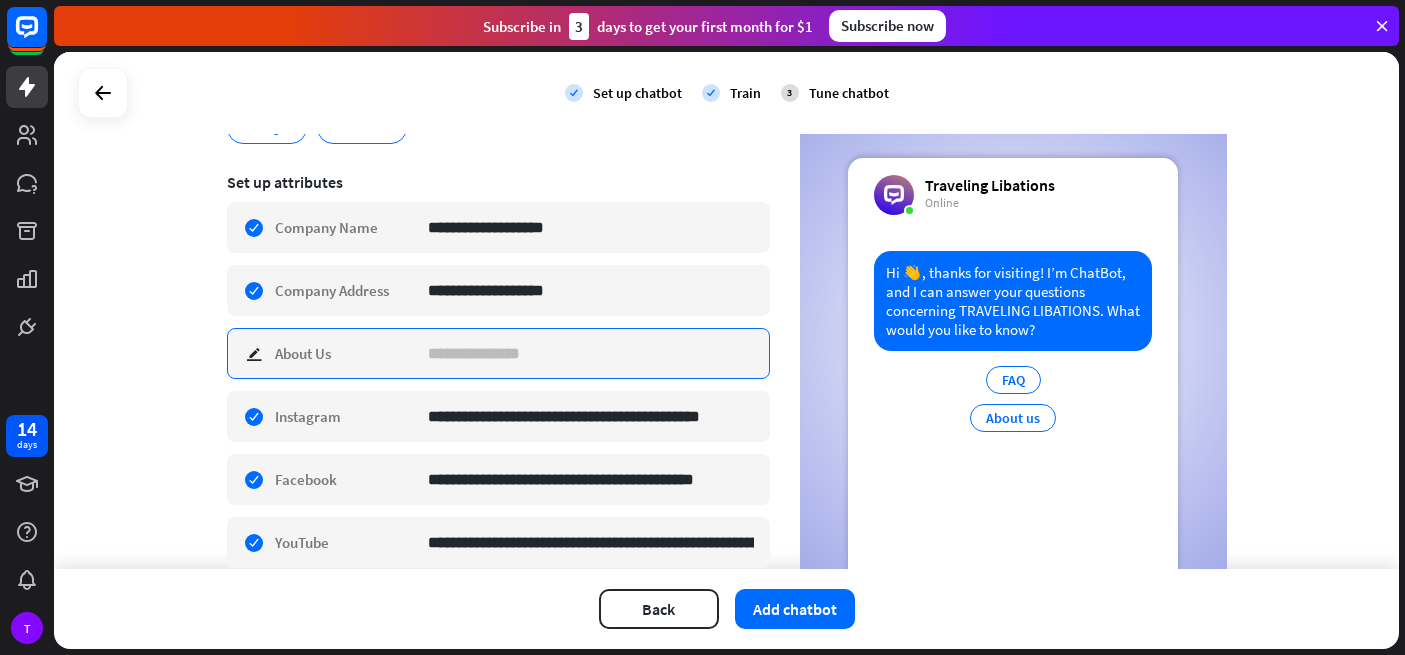 click at bounding box center (591, 353) 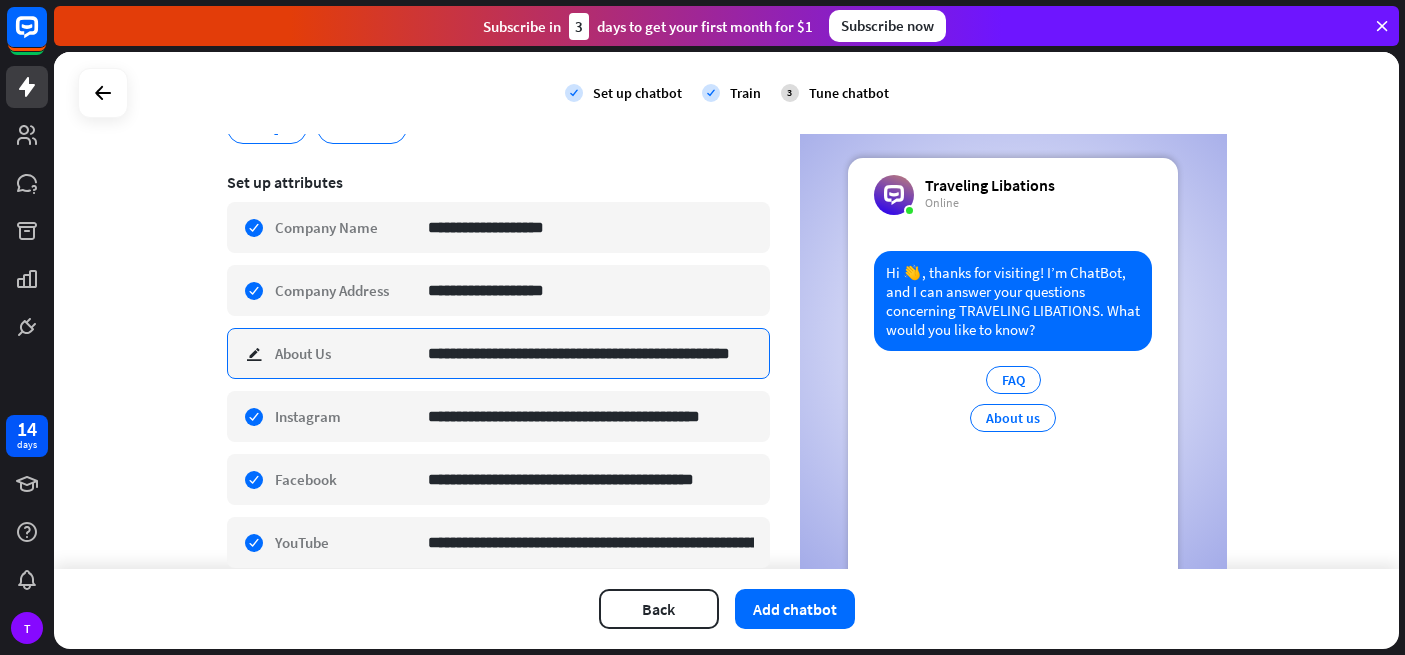 scroll, scrollTop: 0, scrollLeft: 42, axis: horizontal 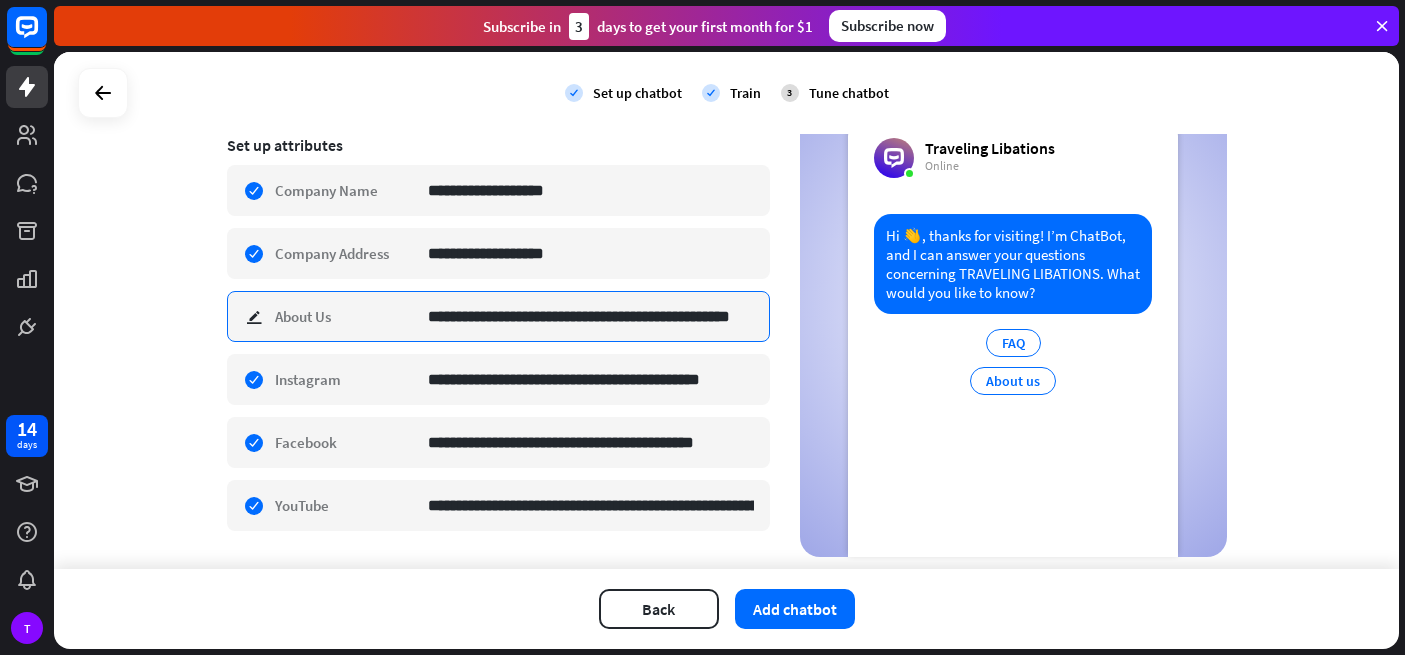 click on "**********" at bounding box center [591, 316] 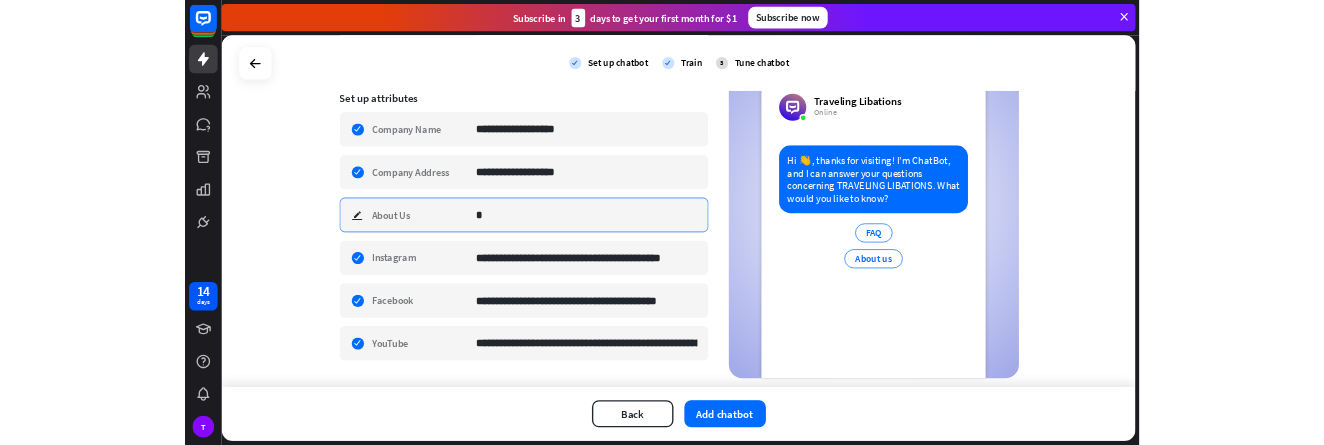 scroll, scrollTop: 0, scrollLeft: 0, axis: both 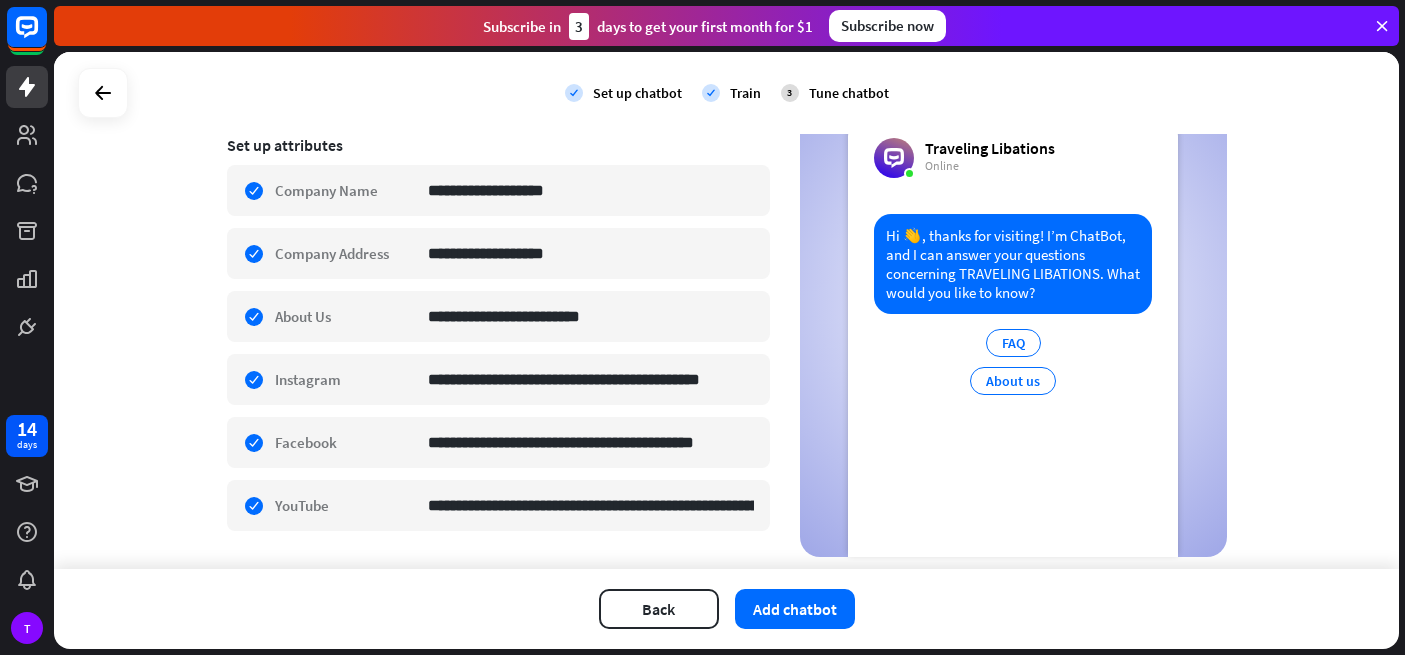 click on "Back
Add chatbot" at bounding box center [726, 609] 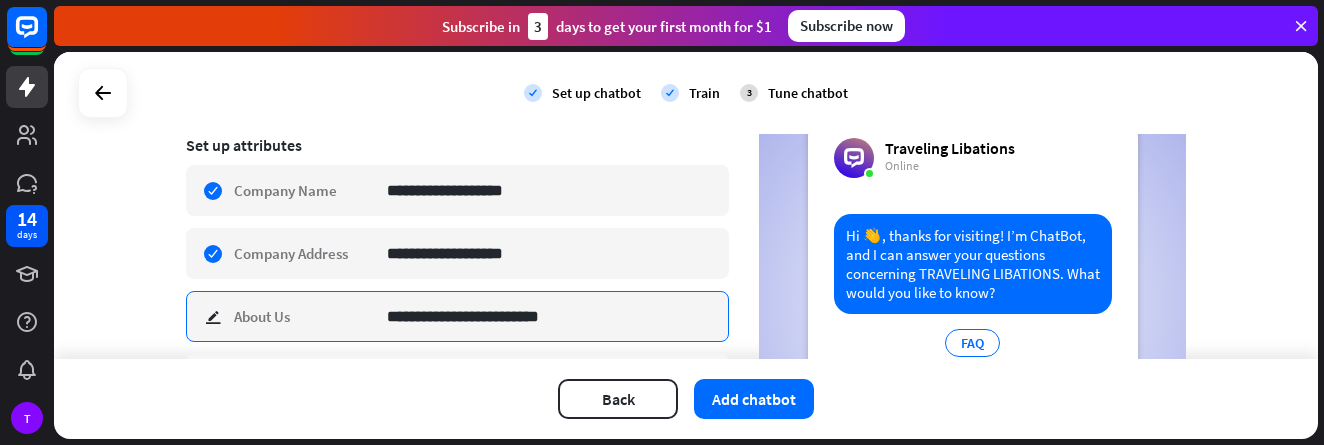 click on "**********" at bounding box center [550, 316] 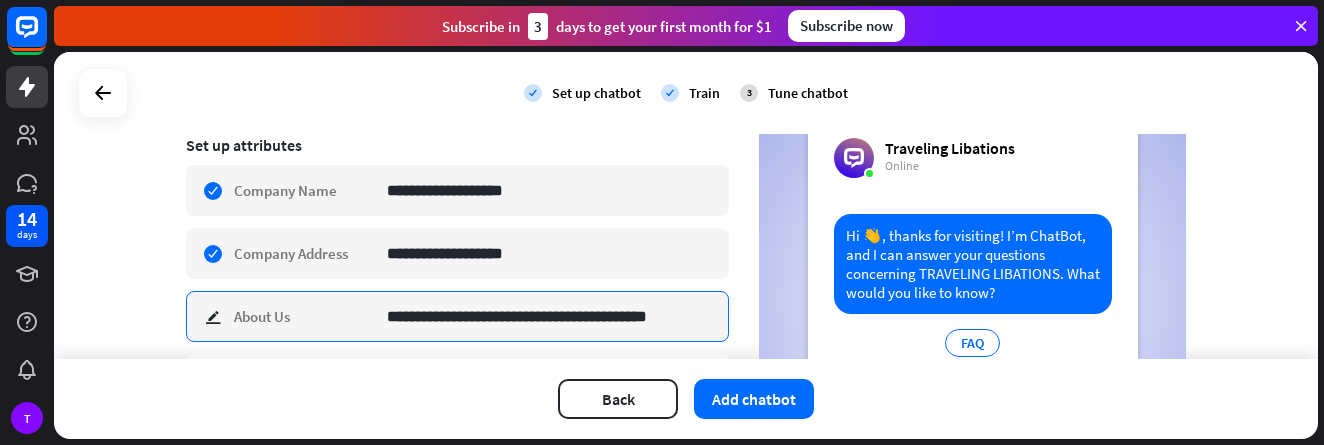 scroll, scrollTop: 0, scrollLeft: 0, axis: both 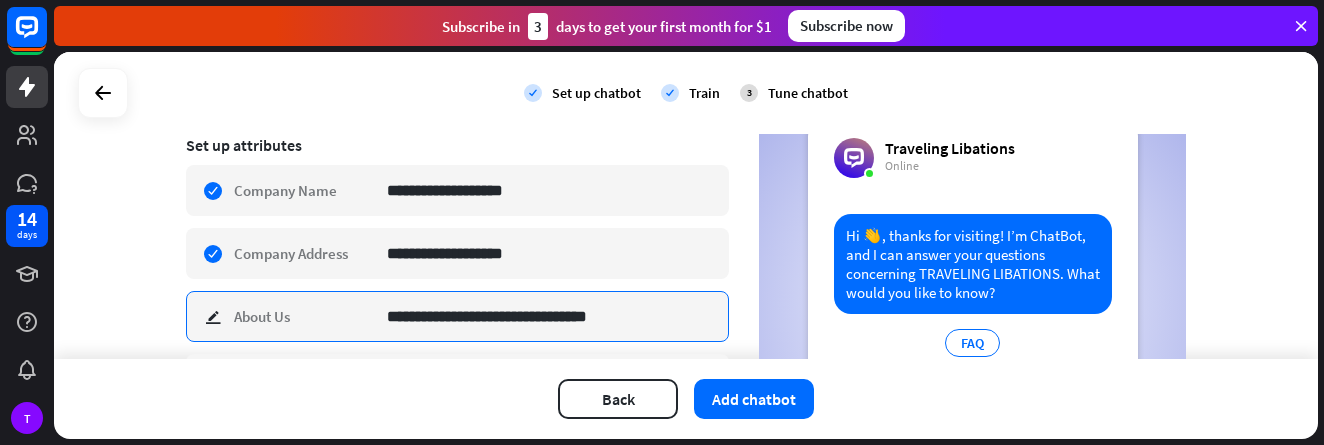 type on "**********" 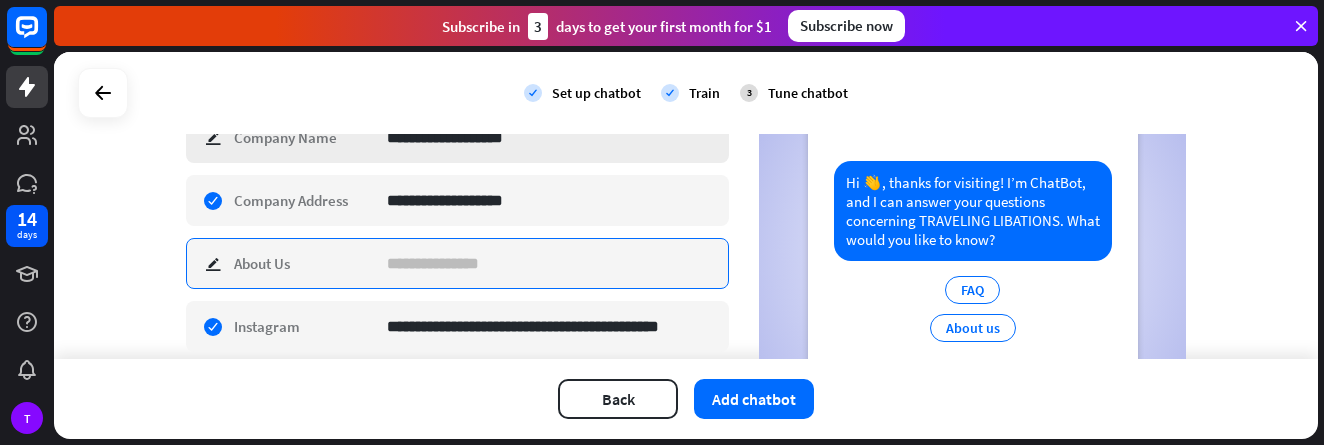 scroll, scrollTop: 397, scrollLeft: 0, axis: vertical 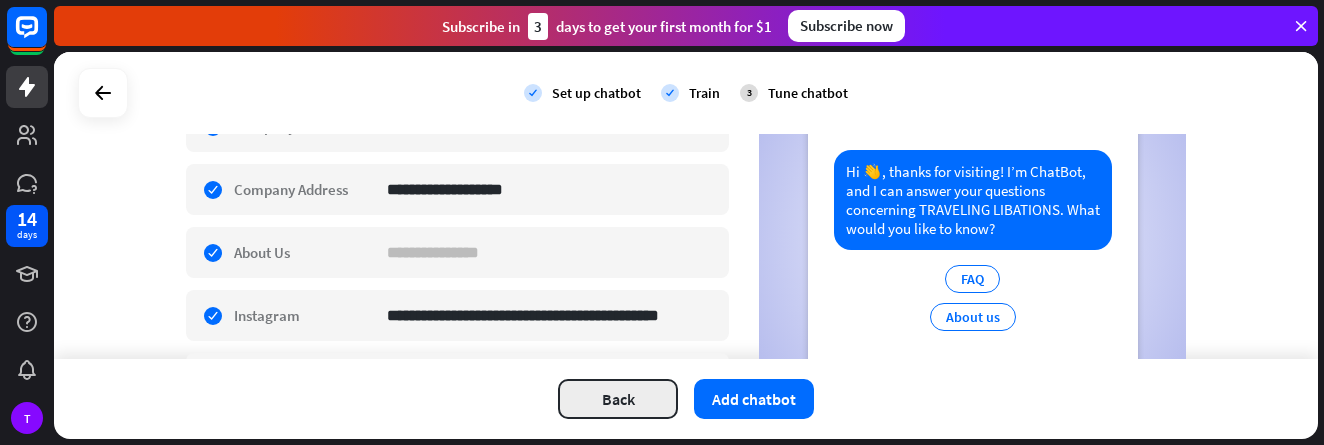 click on "Back" at bounding box center (618, 399) 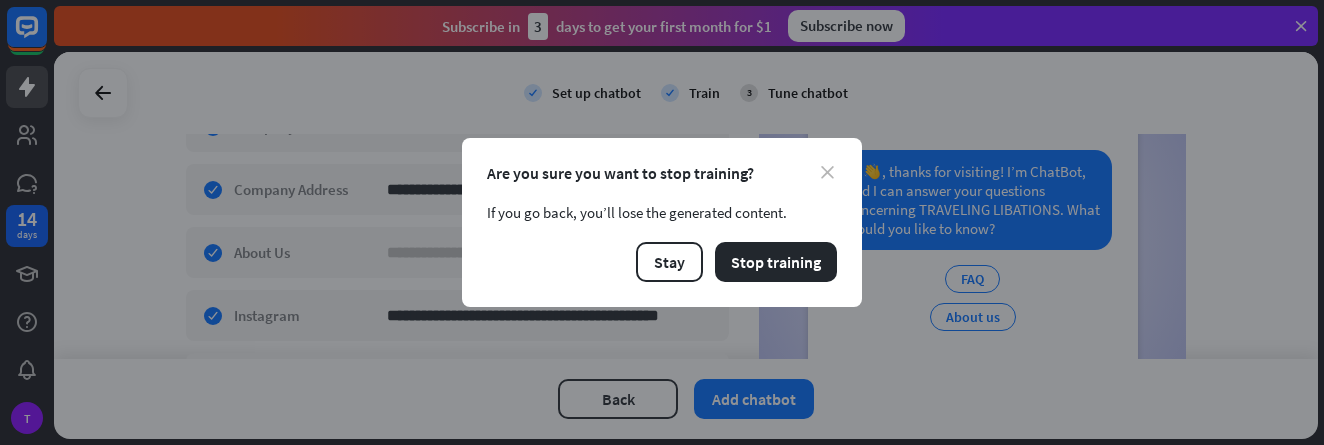 click on "close" at bounding box center [827, 172] 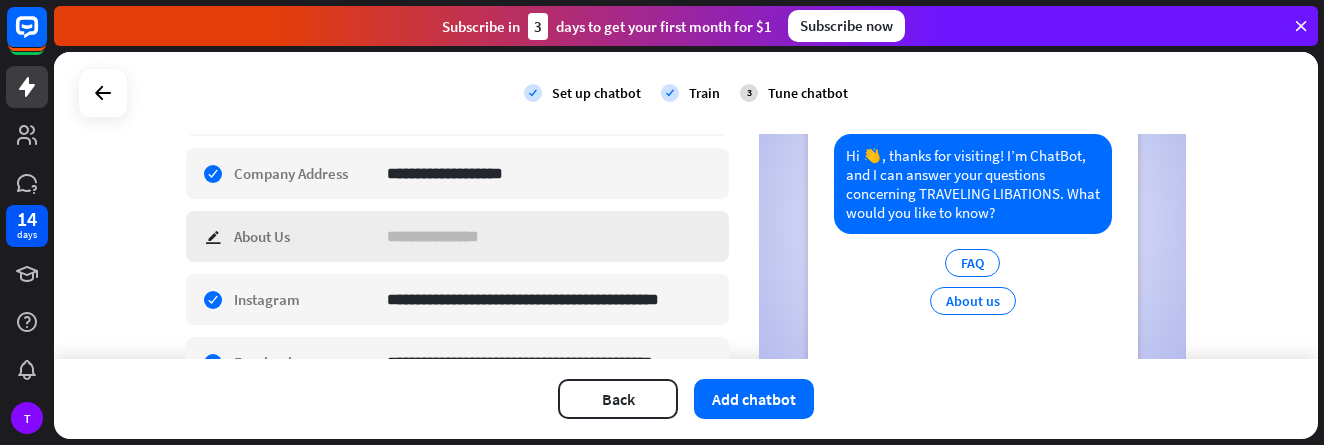 scroll, scrollTop: 410, scrollLeft: 0, axis: vertical 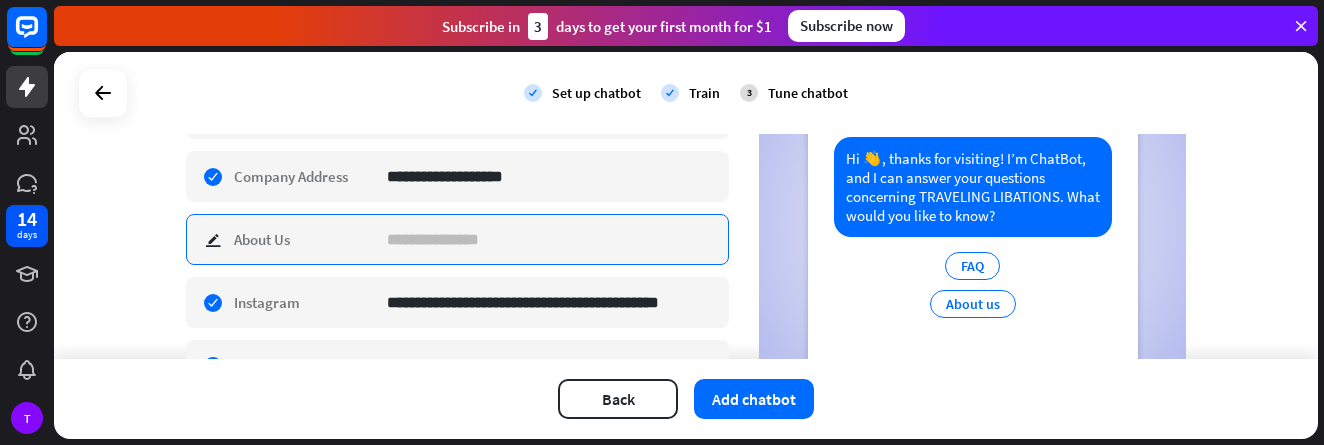 click at bounding box center (550, 239) 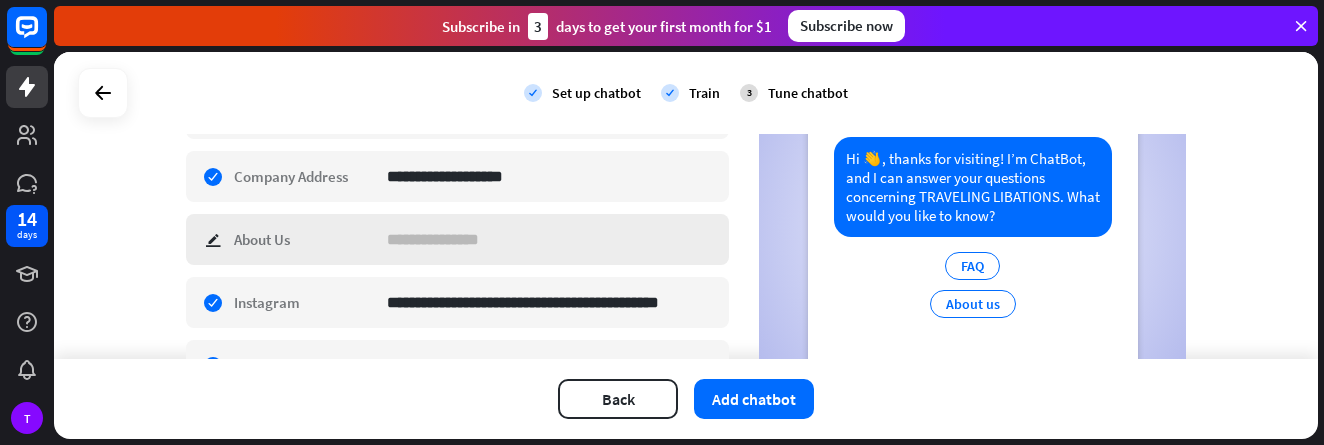click on "check   edit   About Us" at bounding box center [457, 239] 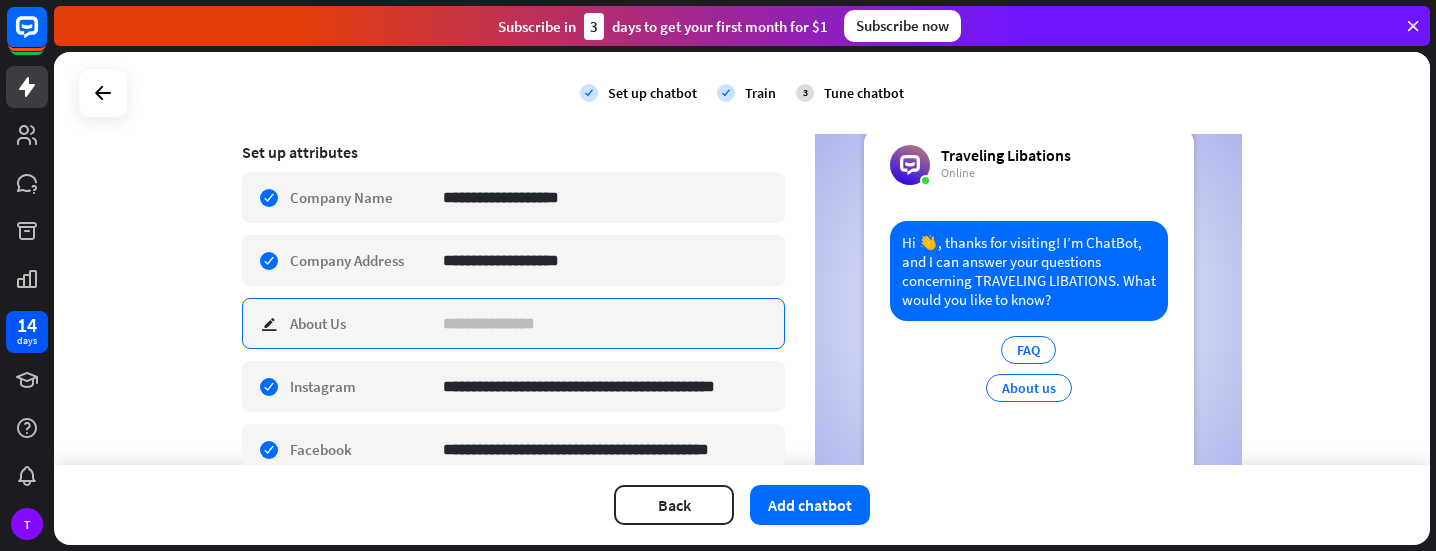 scroll, scrollTop: 338, scrollLeft: 0, axis: vertical 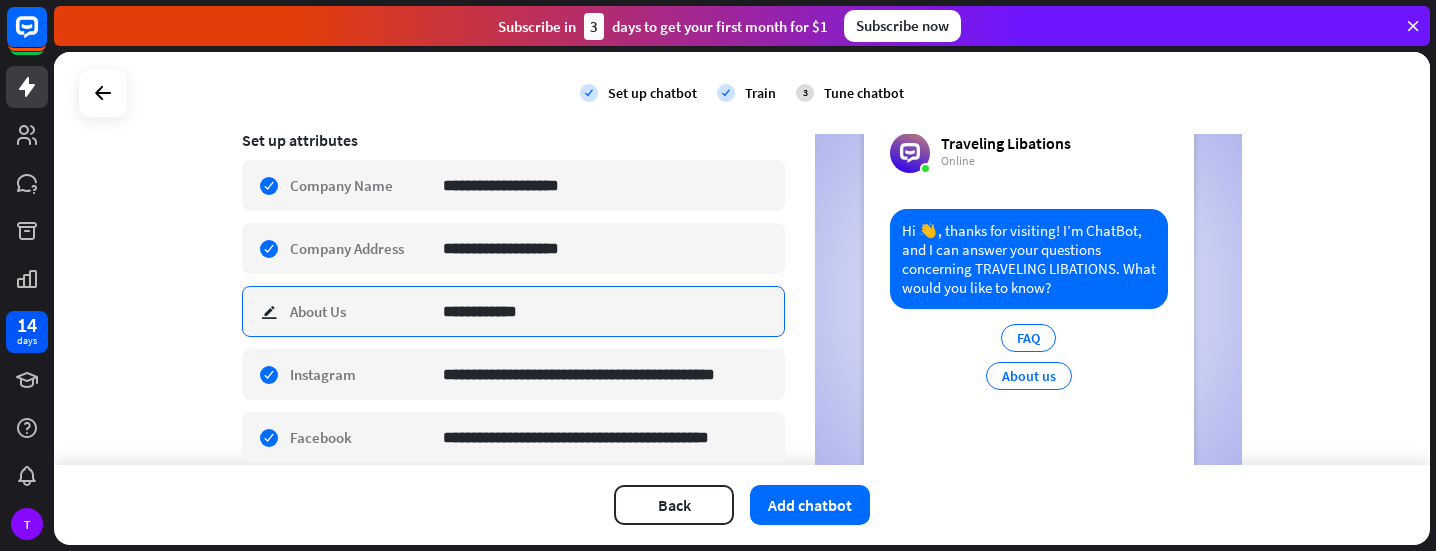 click on "**********" at bounding box center [606, 311] 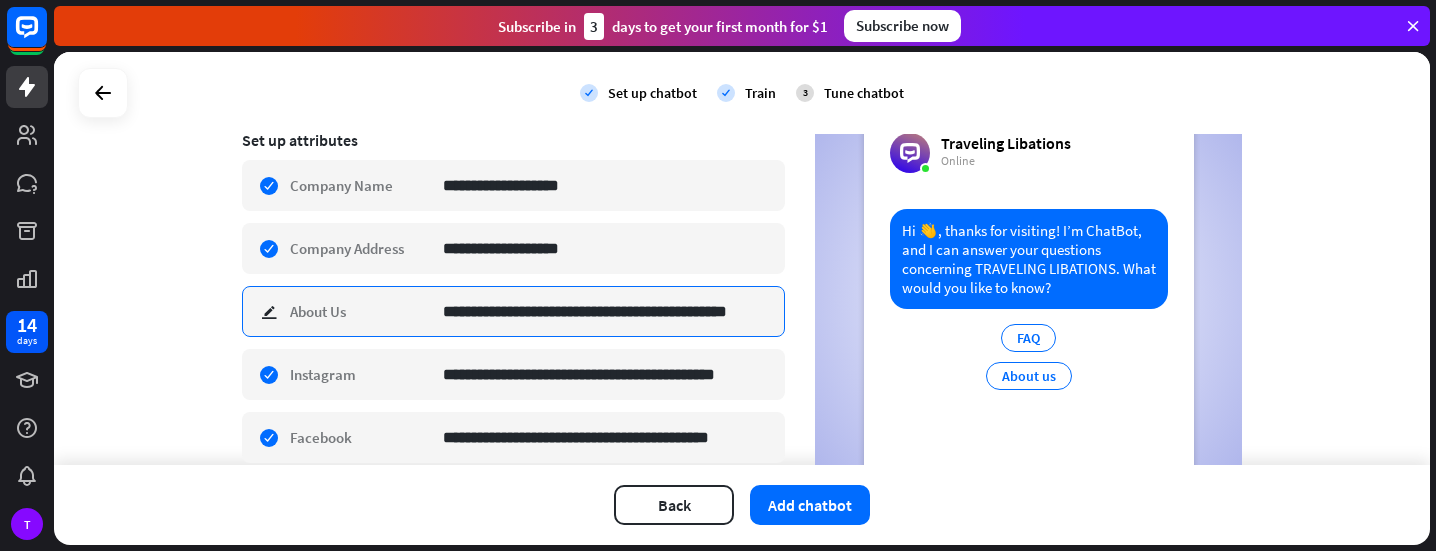 scroll, scrollTop: 0, scrollLeft: 0, axis: both 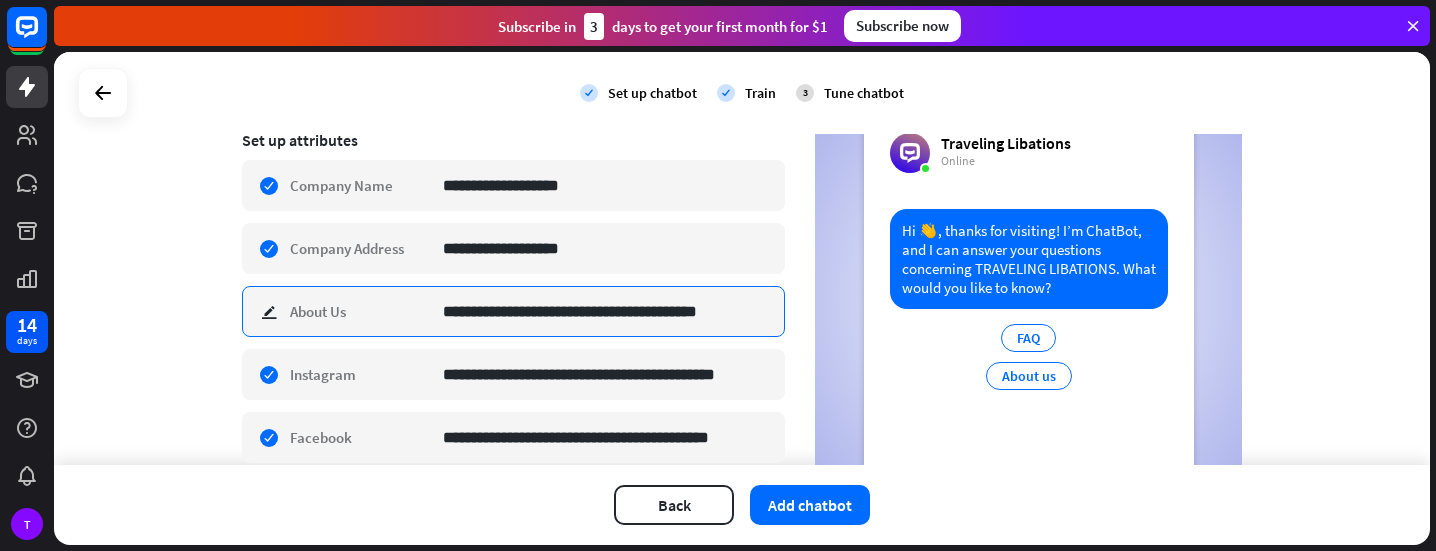 click on "**********" at bounding box center (606, 311) 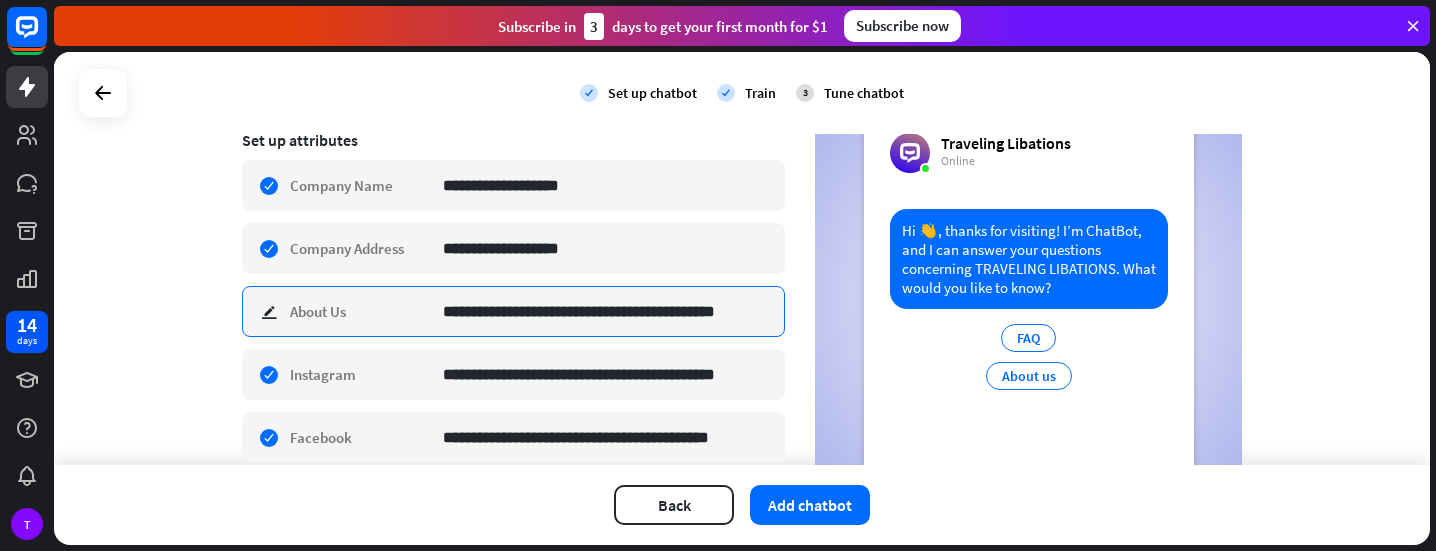 click on "**********" at bounding box center (606, 311) 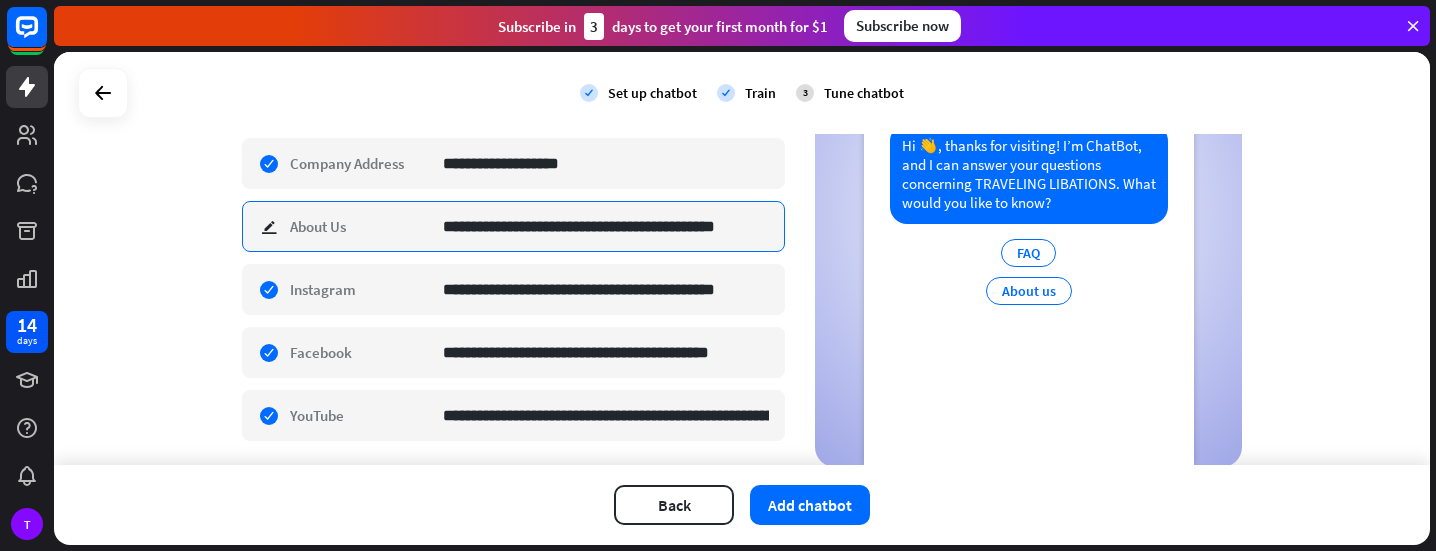 scroll, scrollTop: 464, scrollLeft: 0, axis: vertical 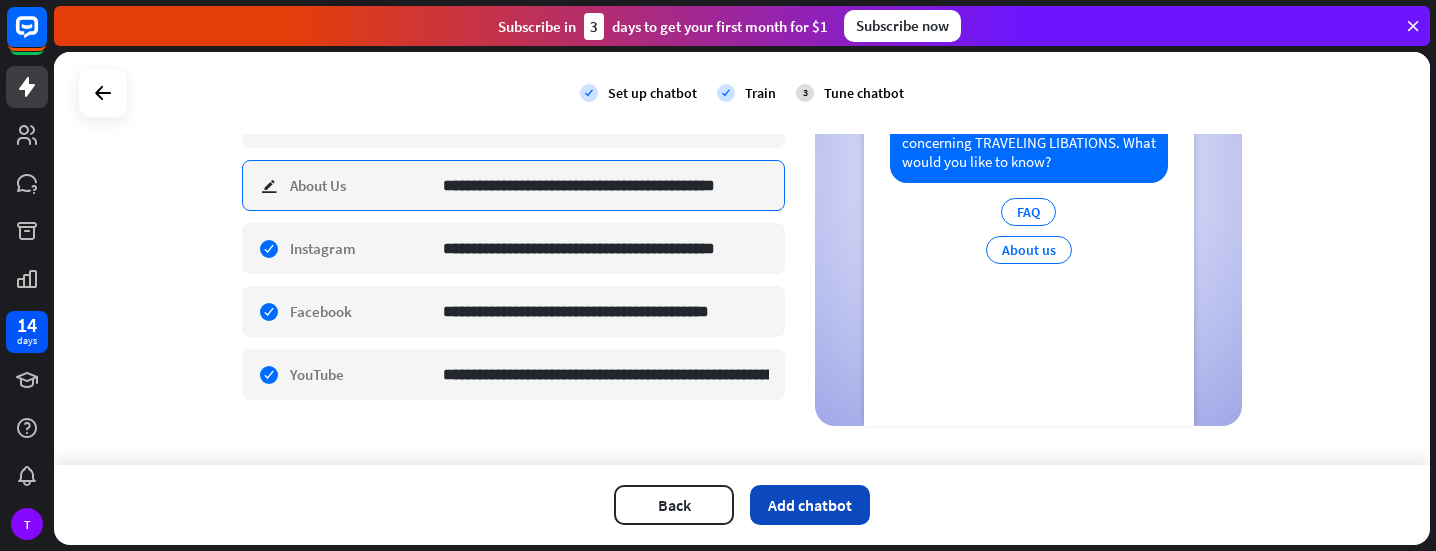 type on "**********" 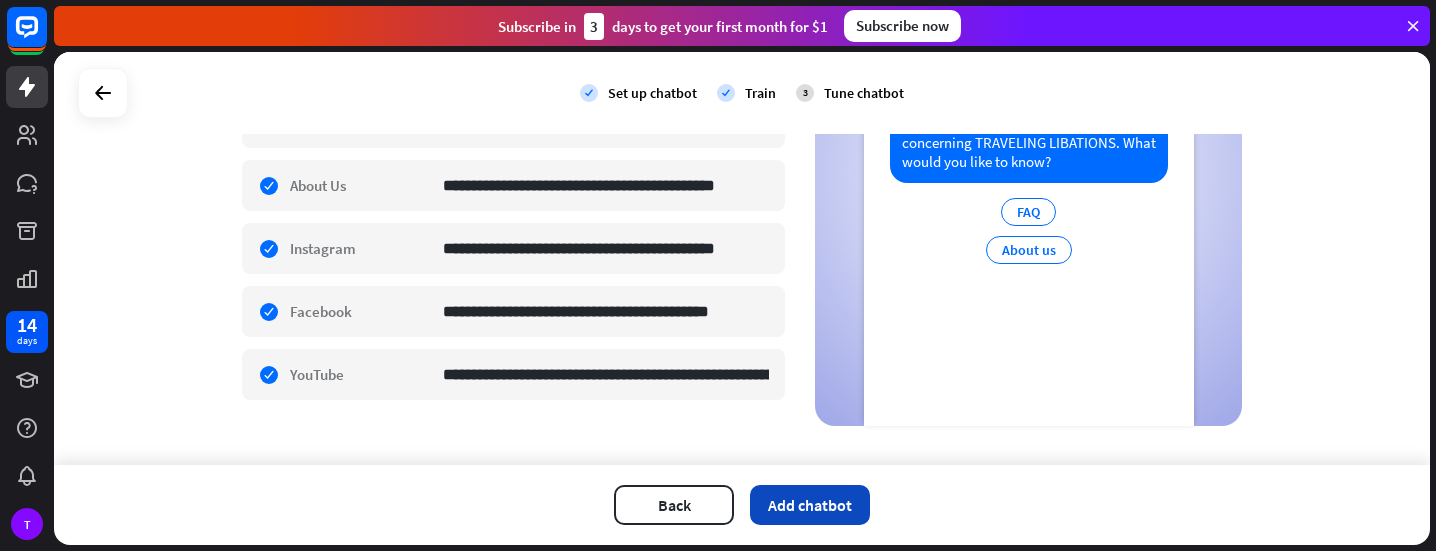 click on "Add chatbot" at bounding box center [810, 505] 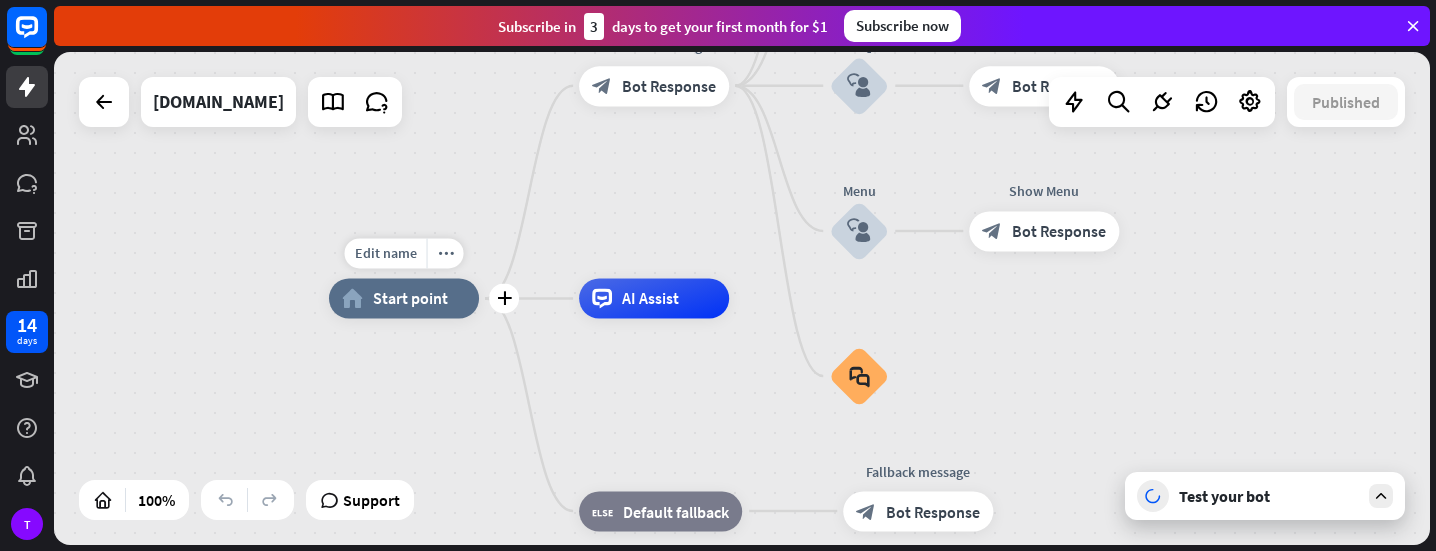 click on "Start point" at bounding box center [410, 298] 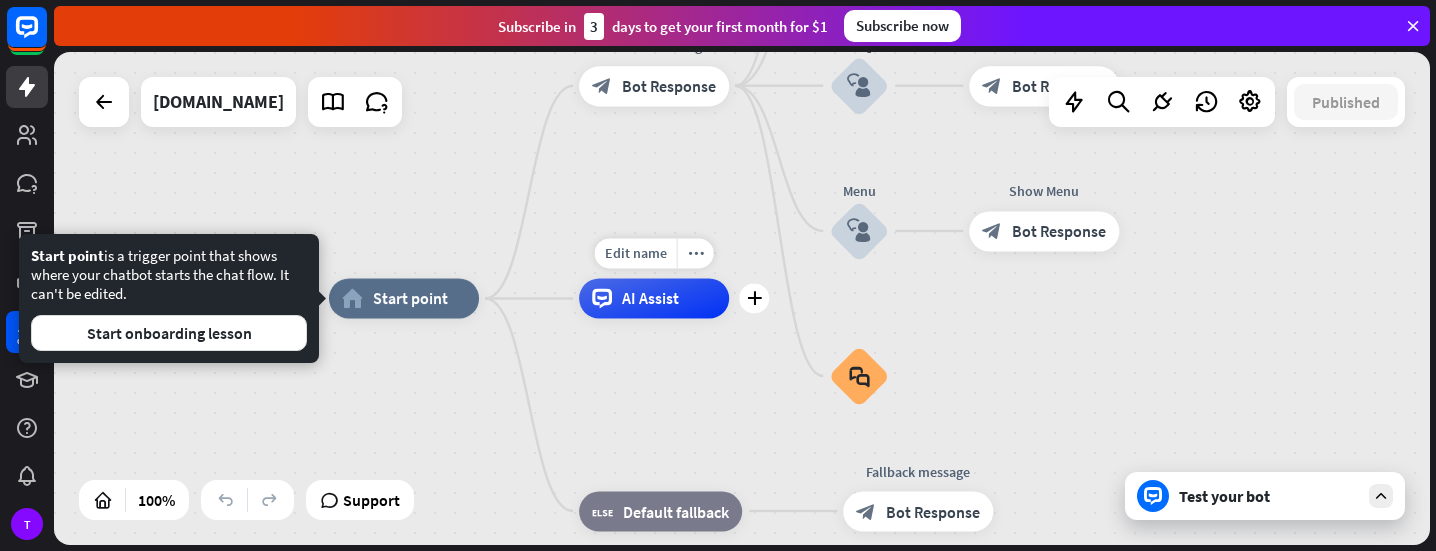 click on "AI Assist" at bounding box center [650, 298] 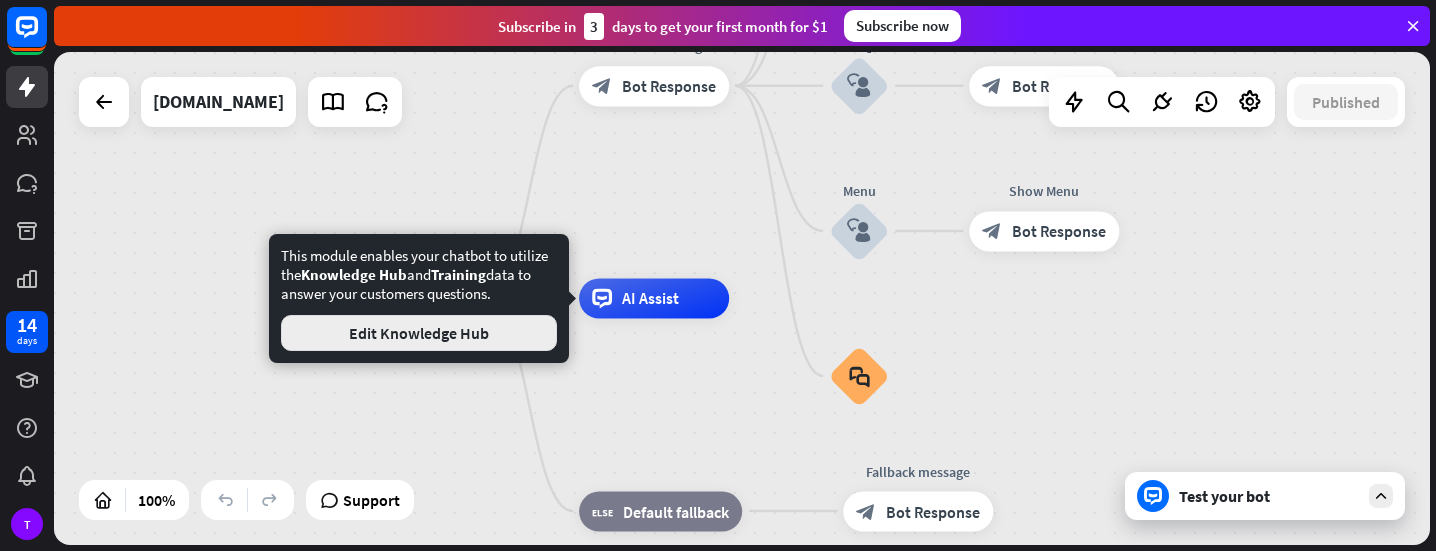click on "Edit Knowledge Hub" at bounding box center (419, 333) 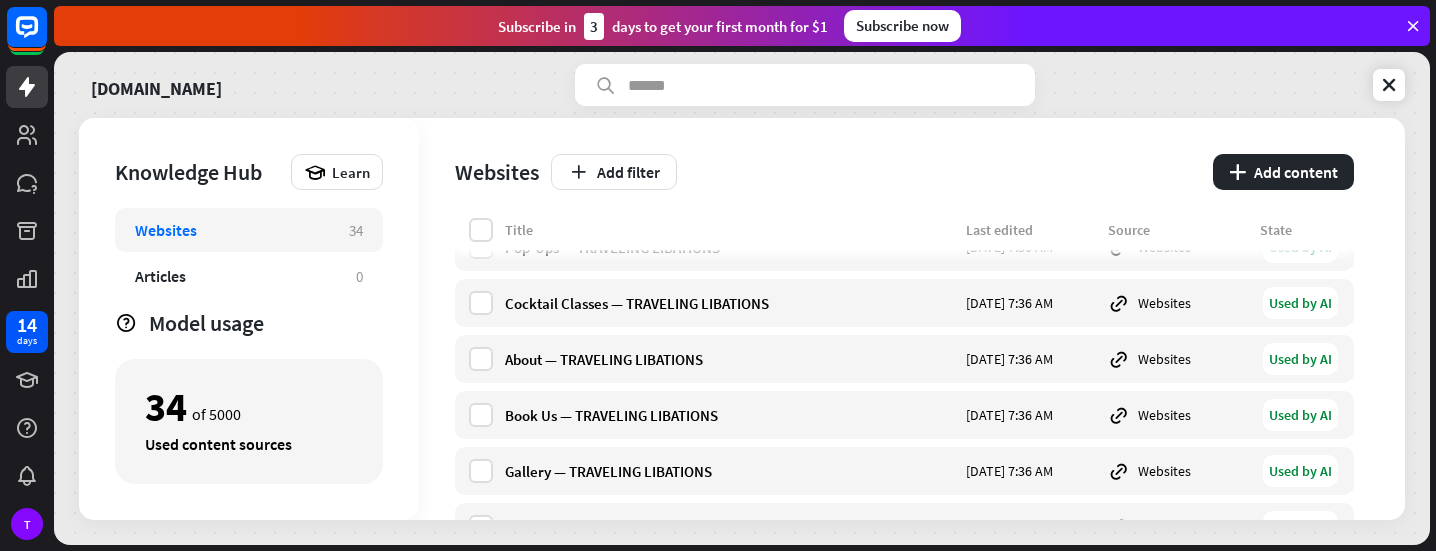 scroll, scrollTop: 1544, scrollLeft: 0, axis: vertical 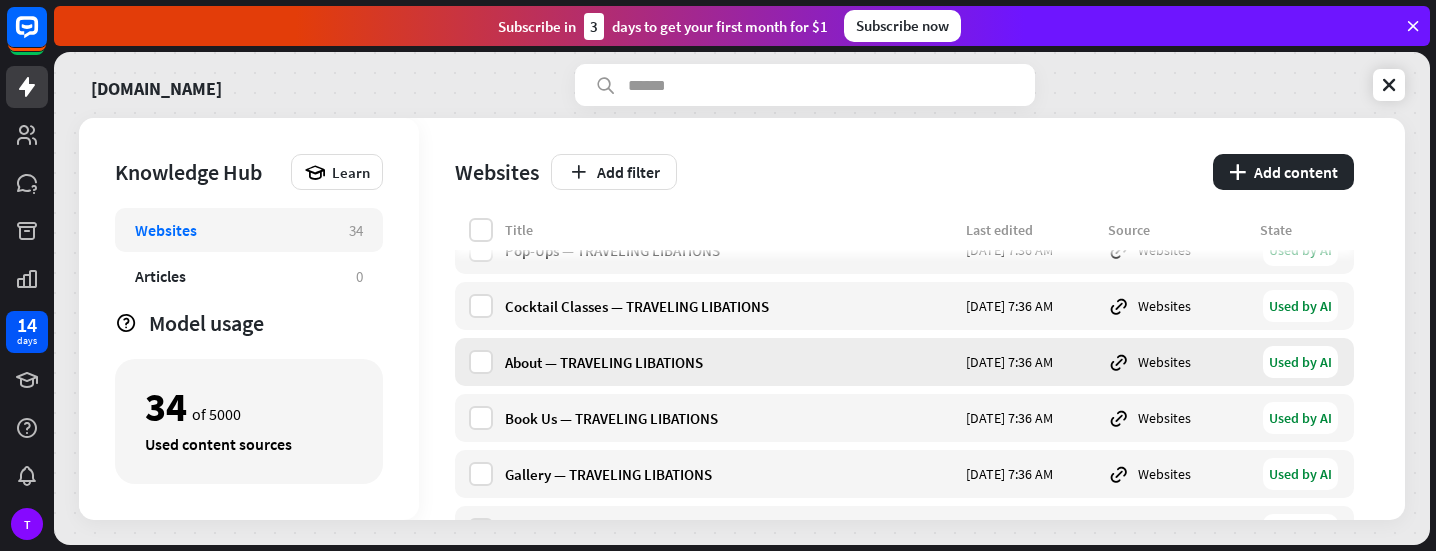 click on "Used by AI" at bounding box center (1300, 362) 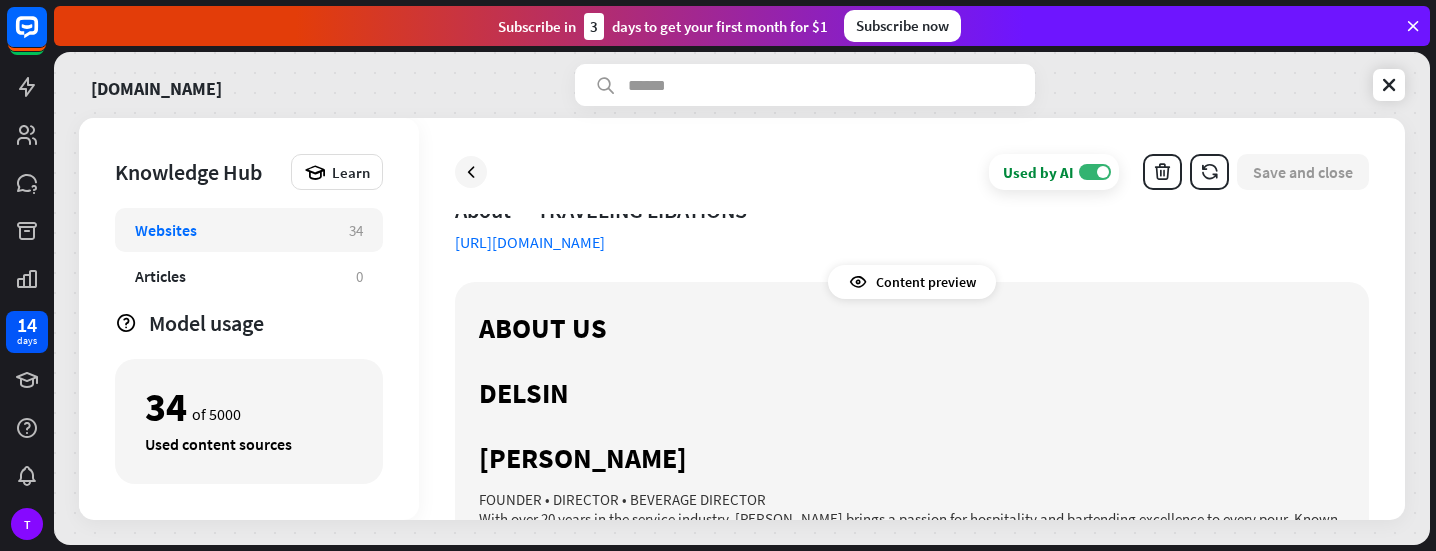 scroll, scrollTop: 0, scrollLeft: 0, axis: both 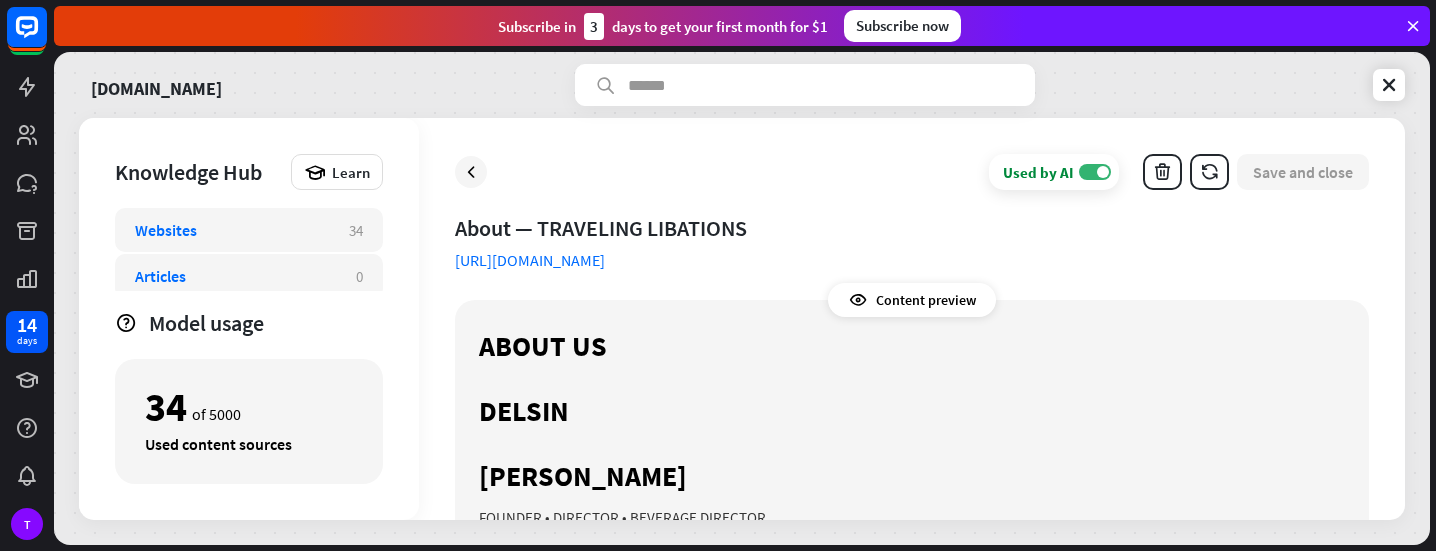 click on "Articles     0" at bounding box center (249, 276) 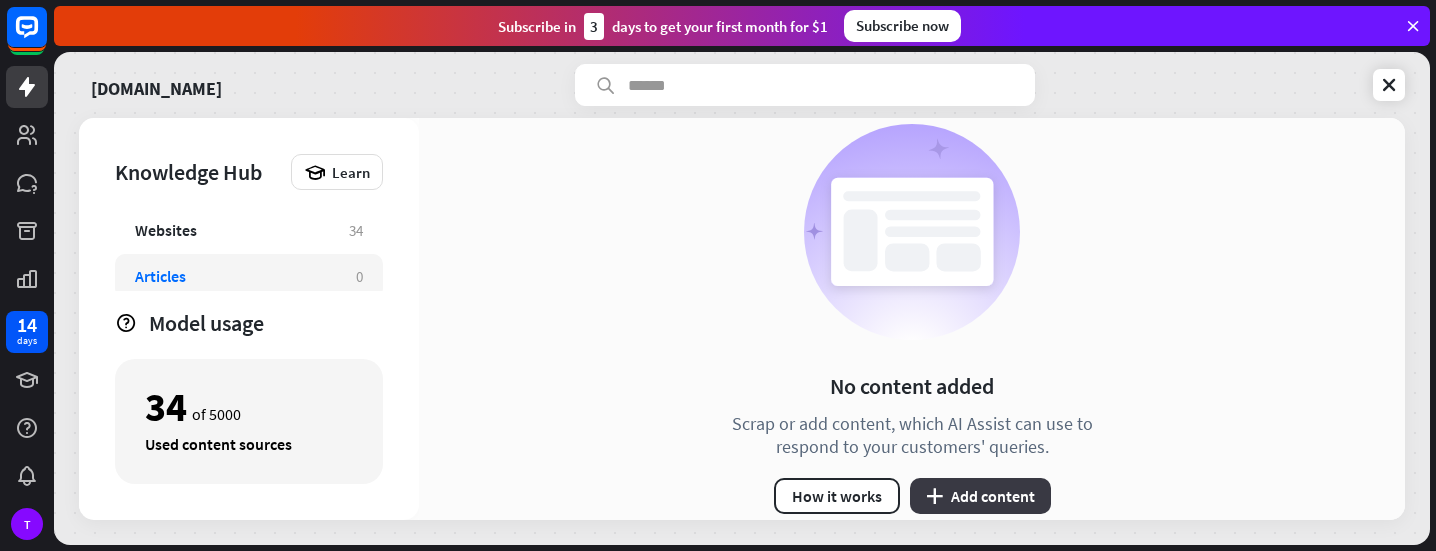 click on "plus
Add content" at bounding box center (980, 496) 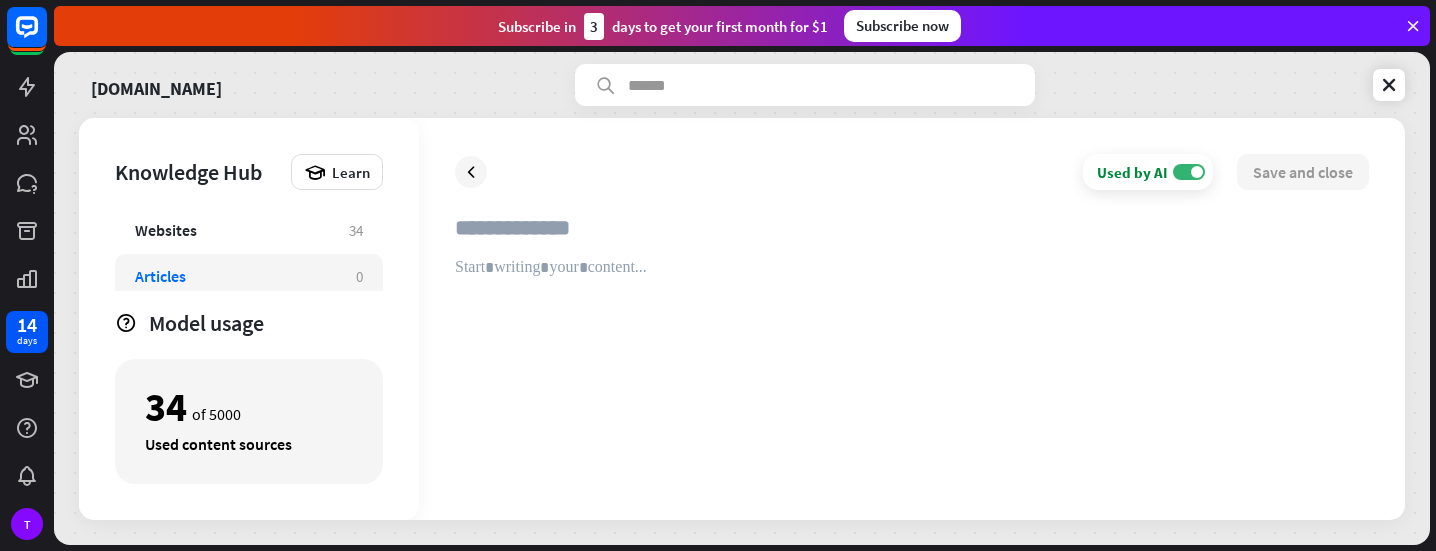 type on "**********" 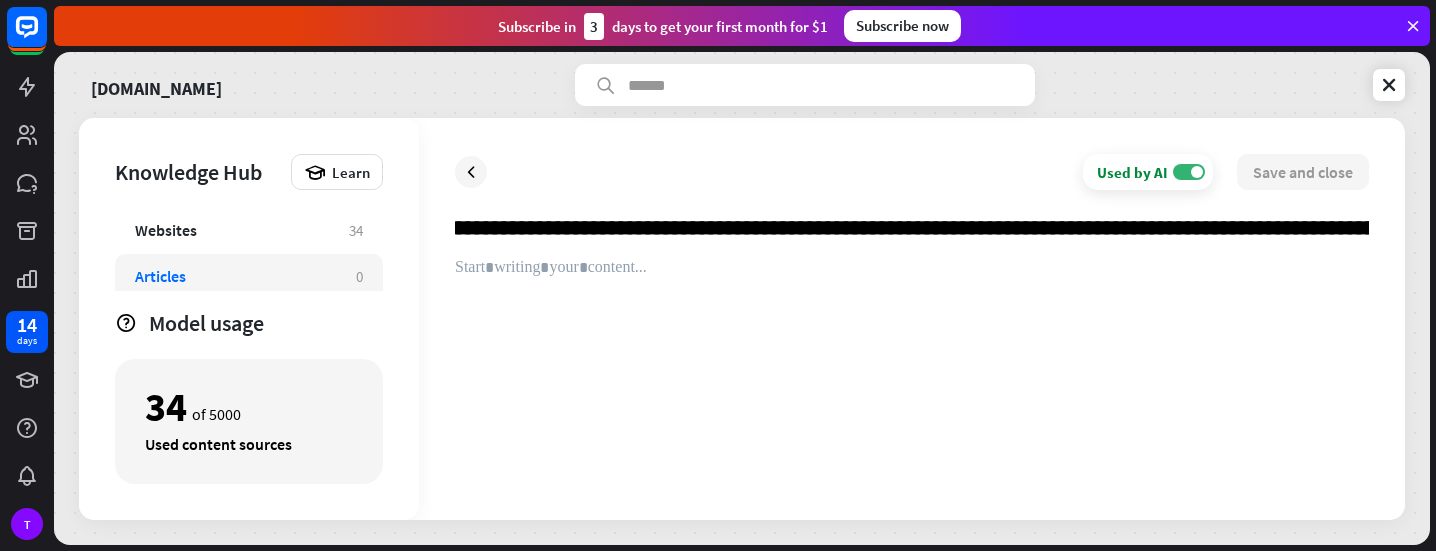 scroll, scrollTop: 0, scrollLeft: 0, axis: both 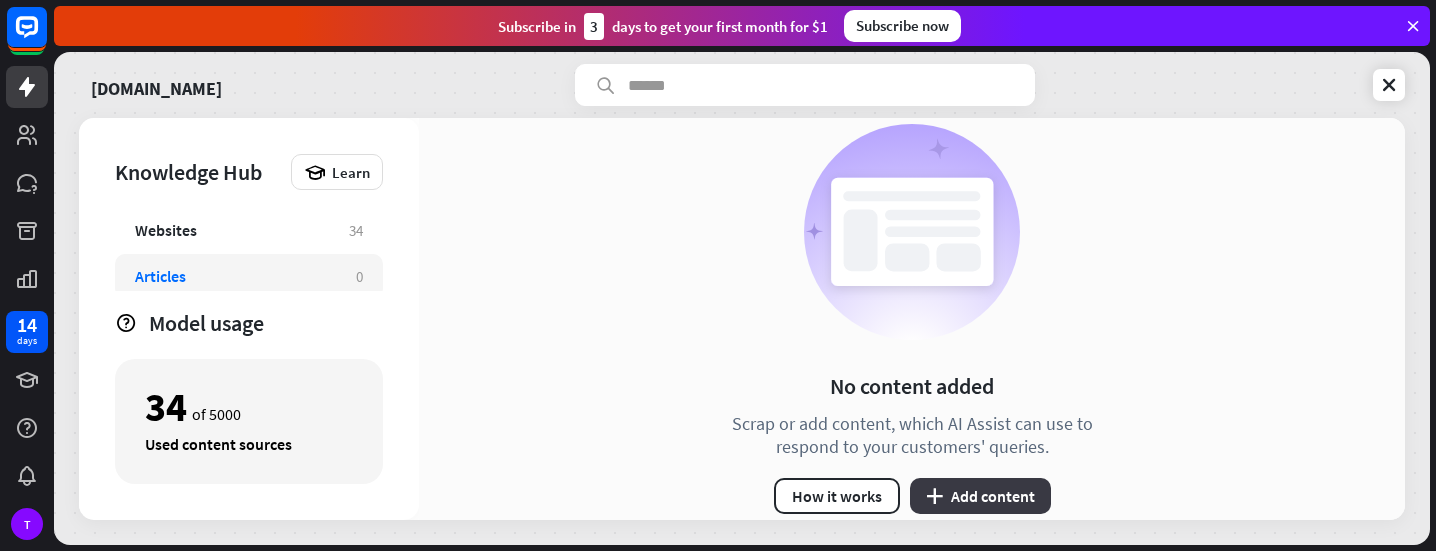 click on "plus
Add content" at bounding box center (980, 496) 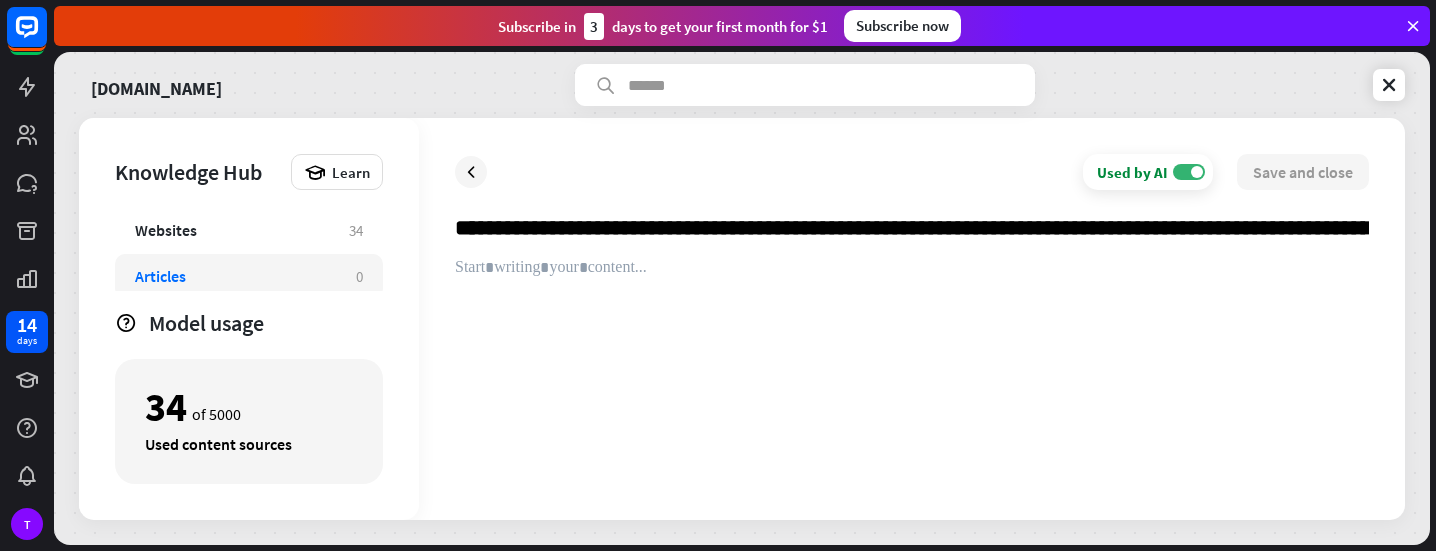 scroll, scrollTop: 0, scrollLeft: 2759, axis: horizontal 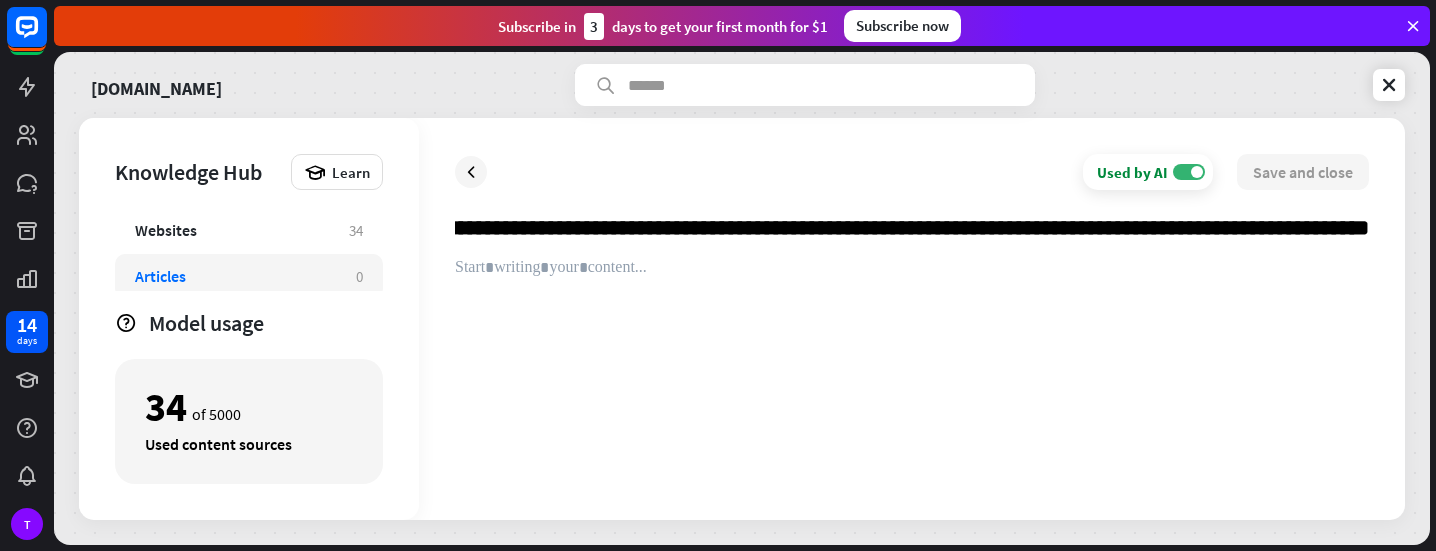 type on "**********" 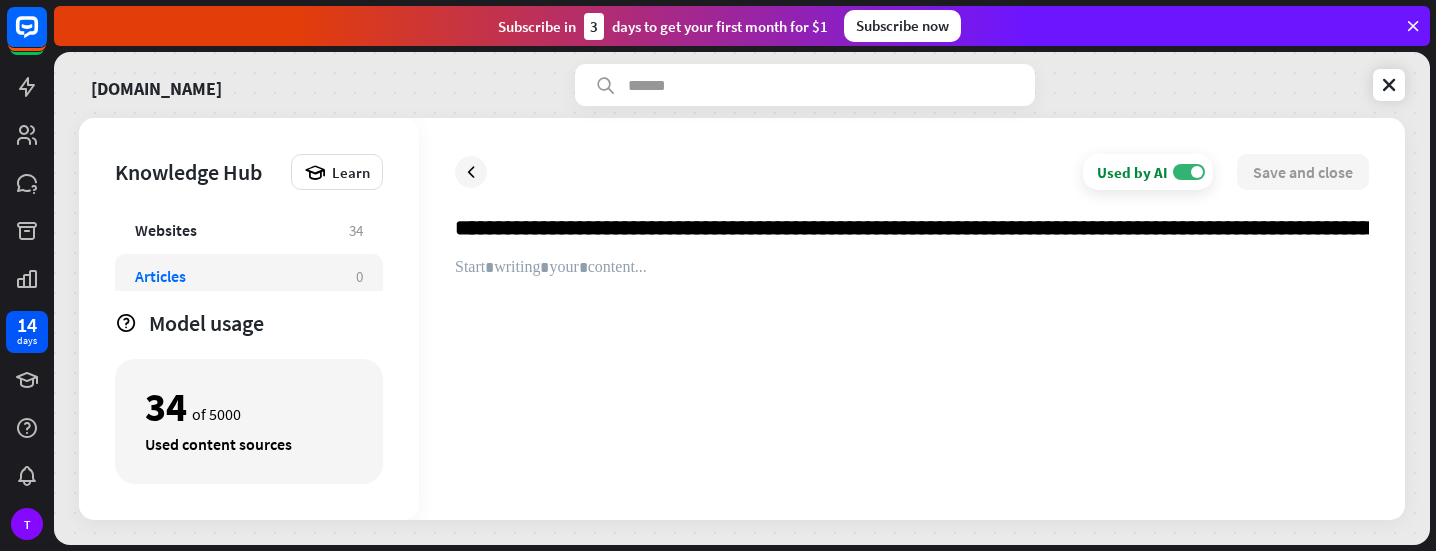click on "**********" at bounding box center [912, 236] 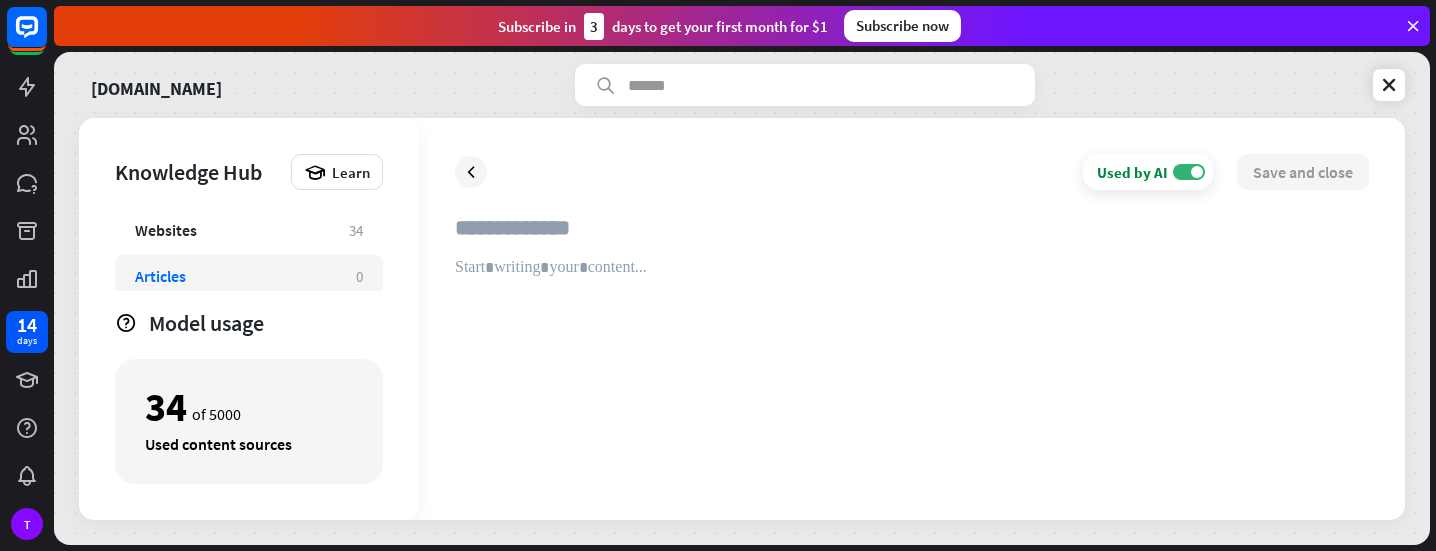 type 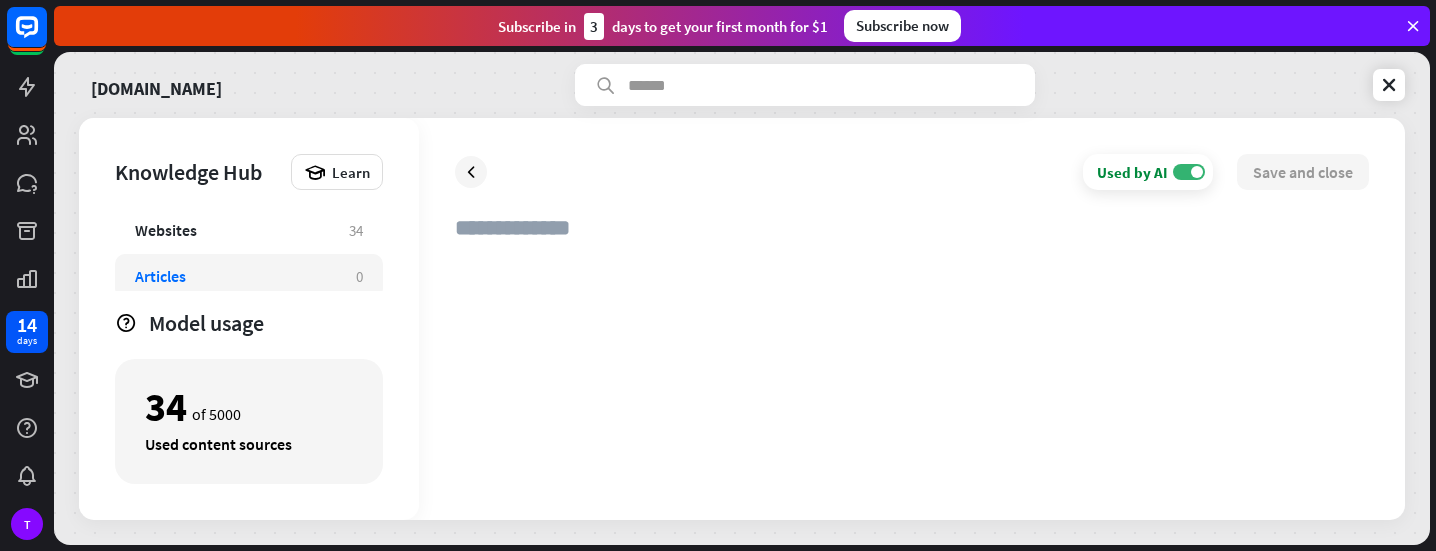 paste 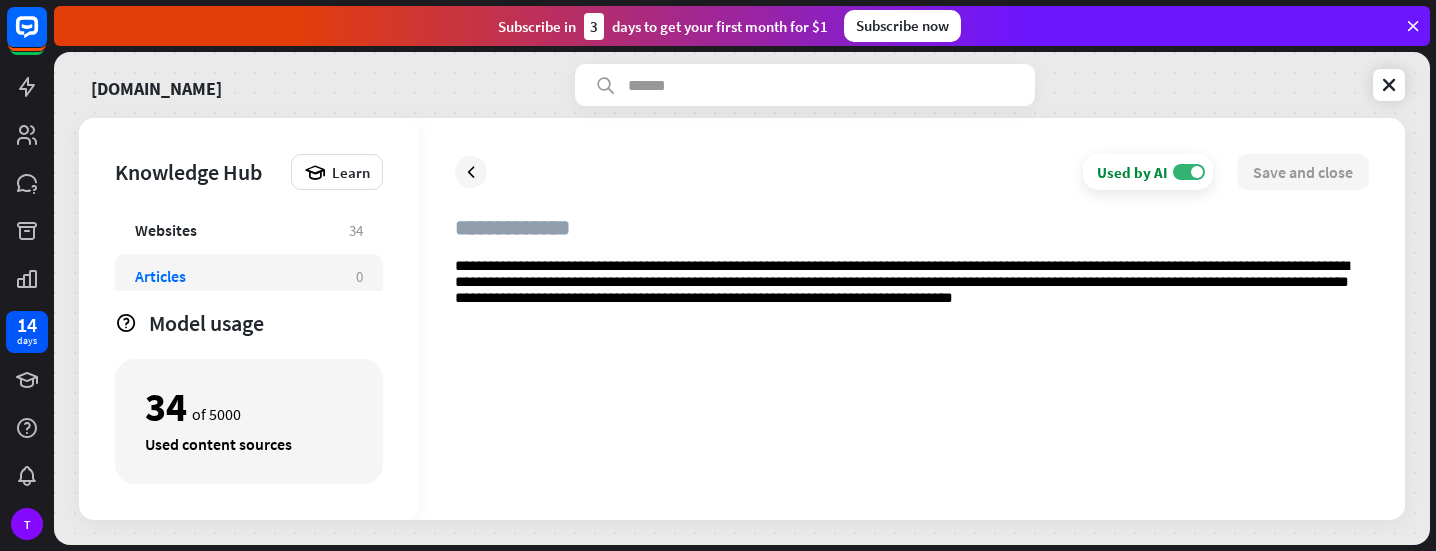 click at bounding box center [912, 236] 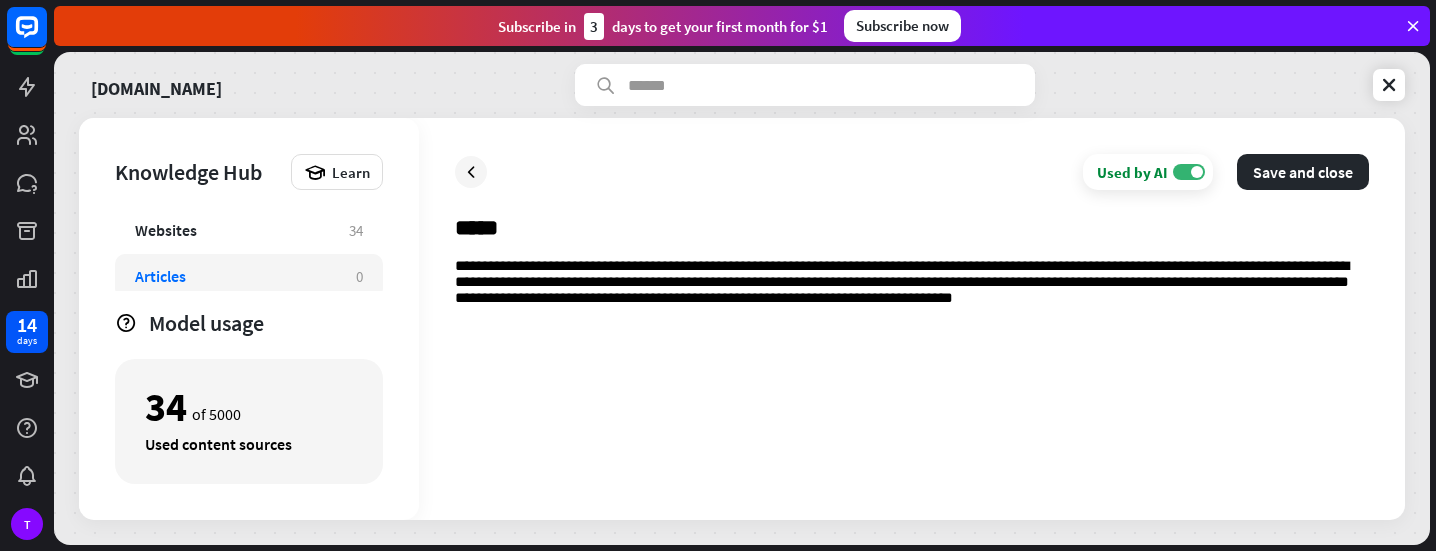 click on "**********" at bounding box center [912, 371] 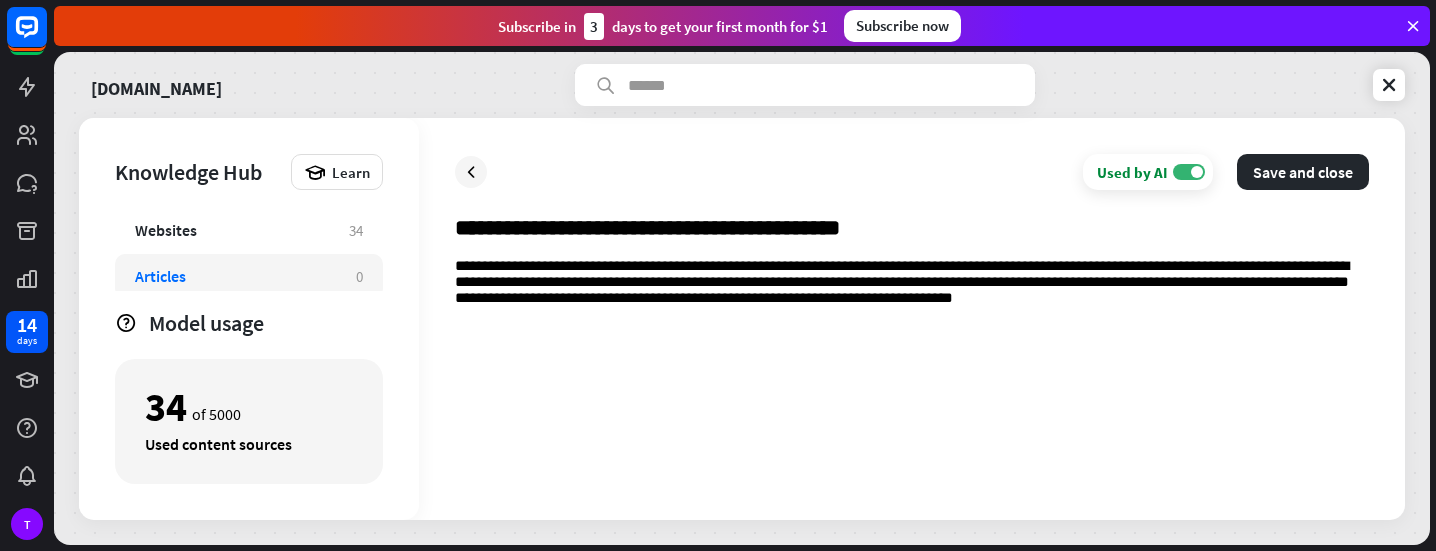type on "**********" 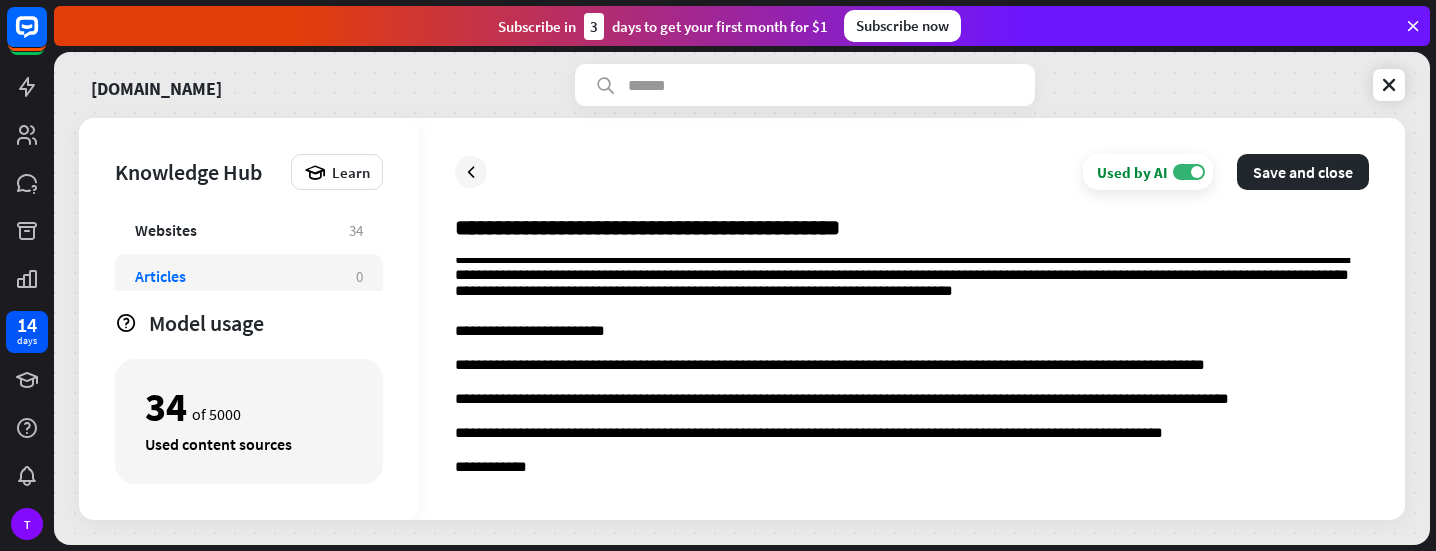 scroll, scrollTop: 8, scrollLeft: 0, axis: vertical 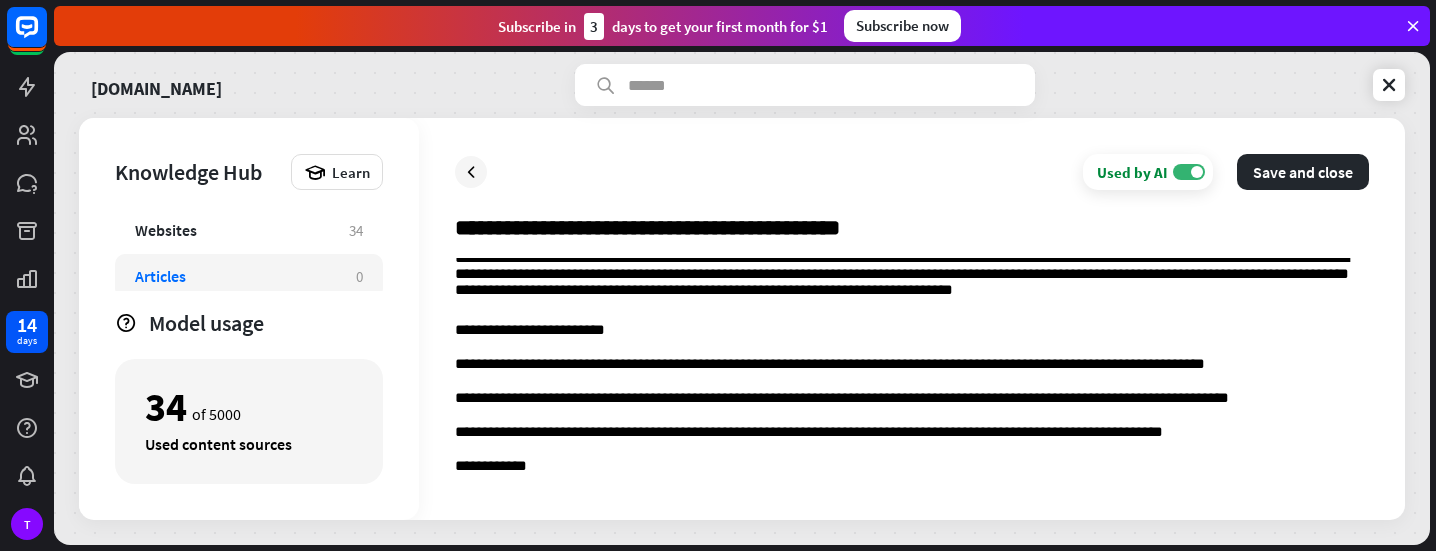 click on "**********" at bounding box center [912, 331] 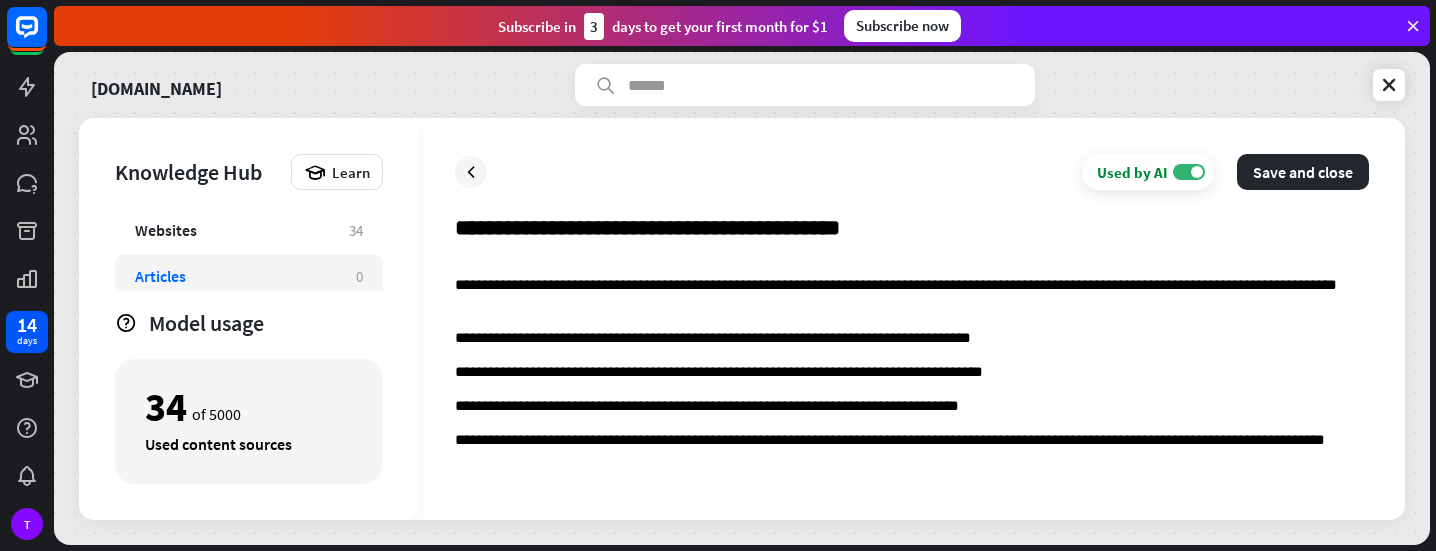 scroll, scrollTop: 530, scrollLeft: 0, axis: vertical 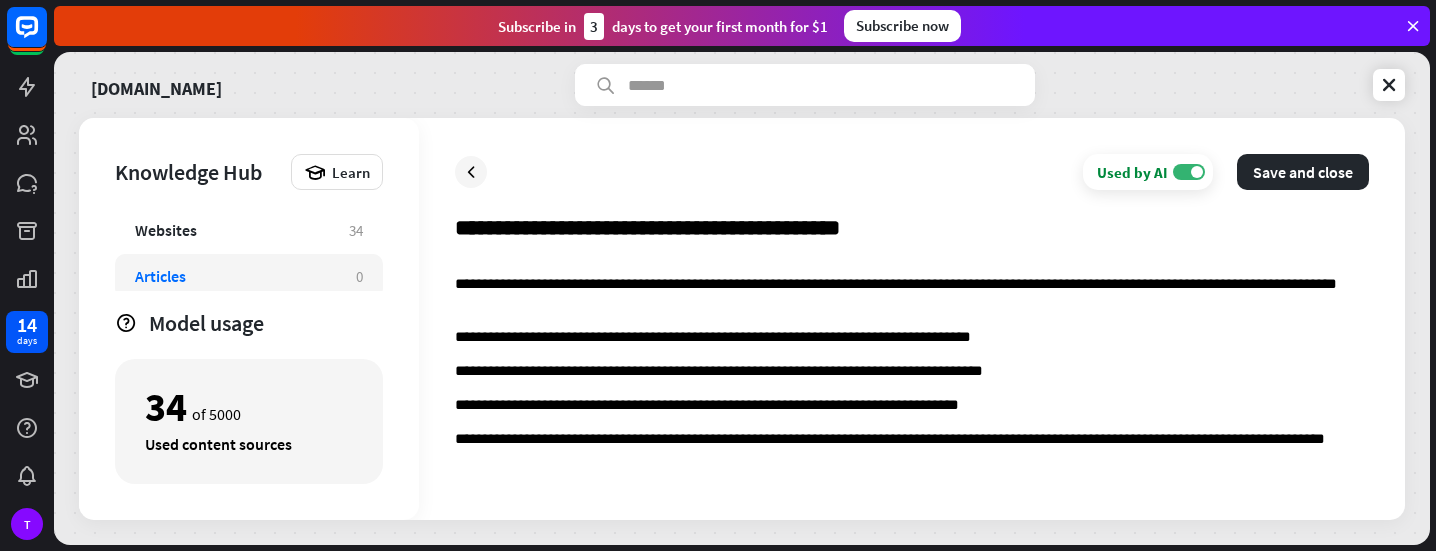 click on "**********" at bounding box center [912, 236] 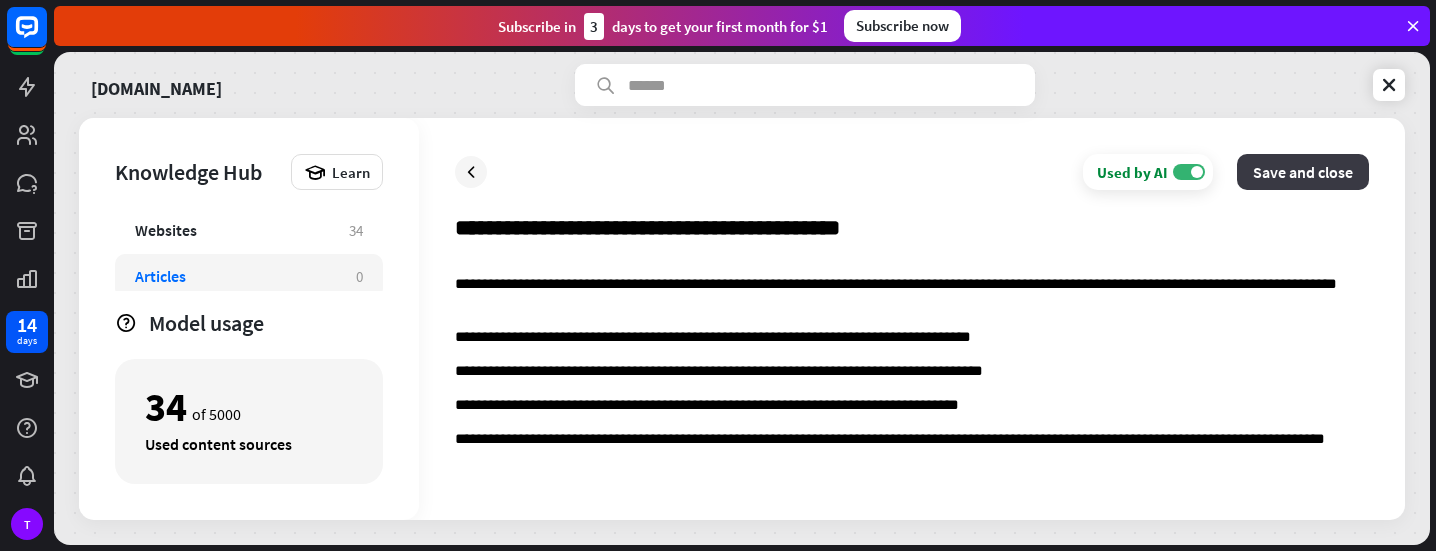 click on "Save and close" at bounding box center (1303, 172) 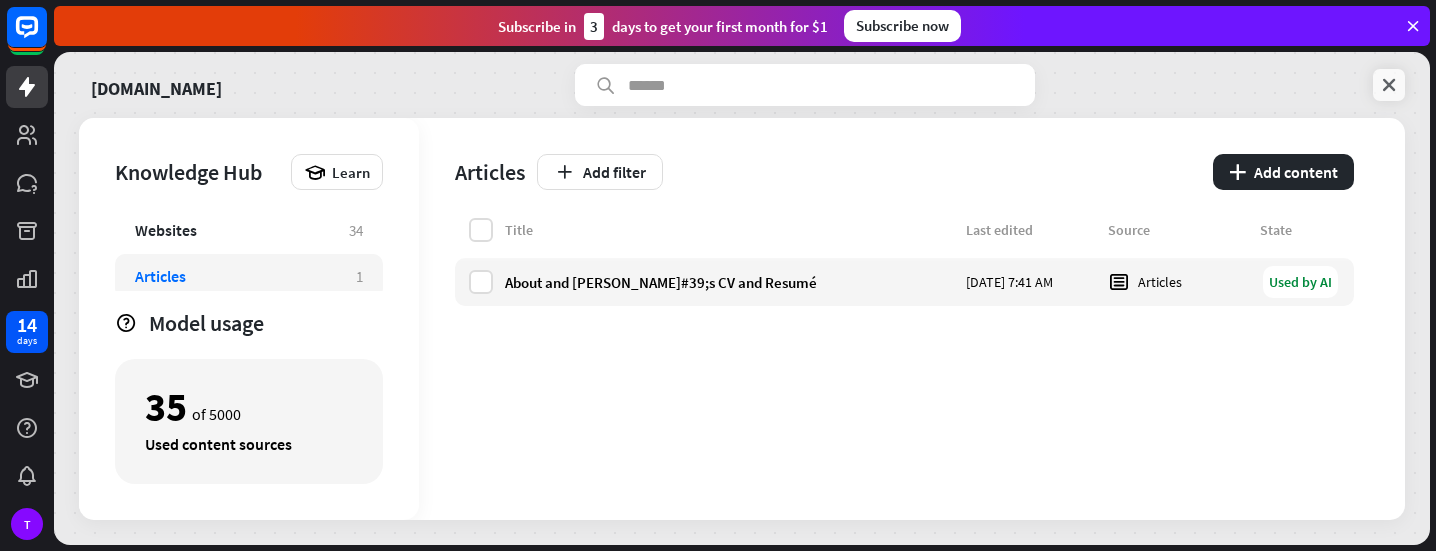 click at bounding box center (1389, 85) 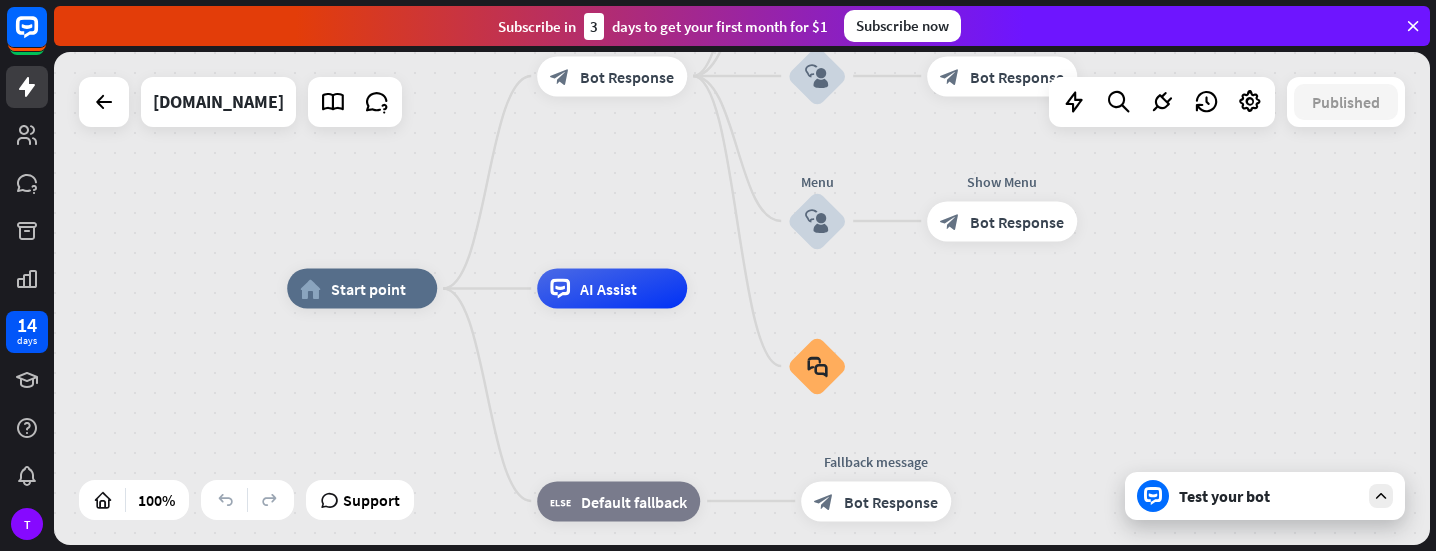 click on "Test your bot" at bounding box center [1269, 496] 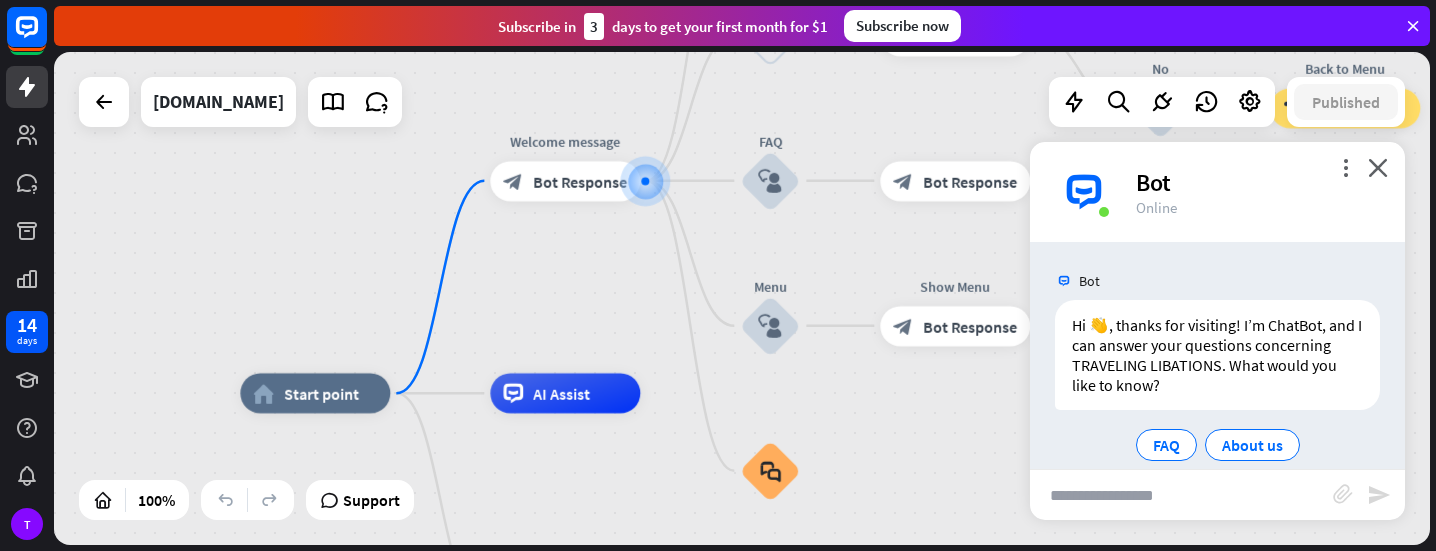 scroll, scrollTop: 26, scrollLeft: 0, axis: vertical 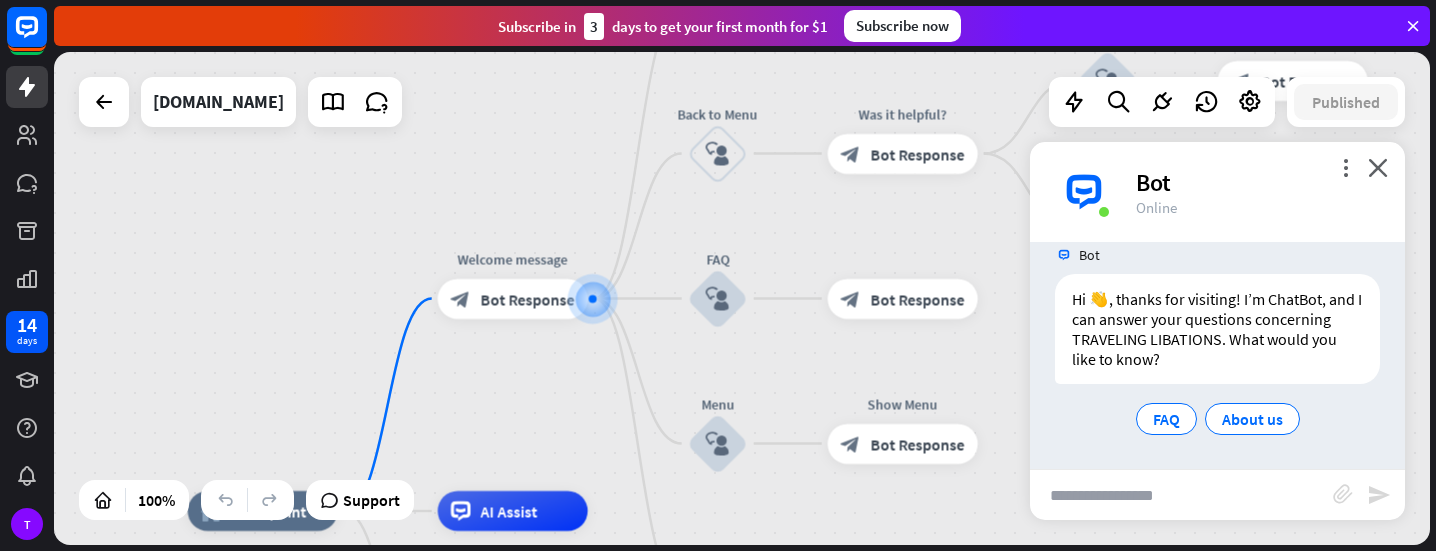 click at bounding box center (1181, 495) 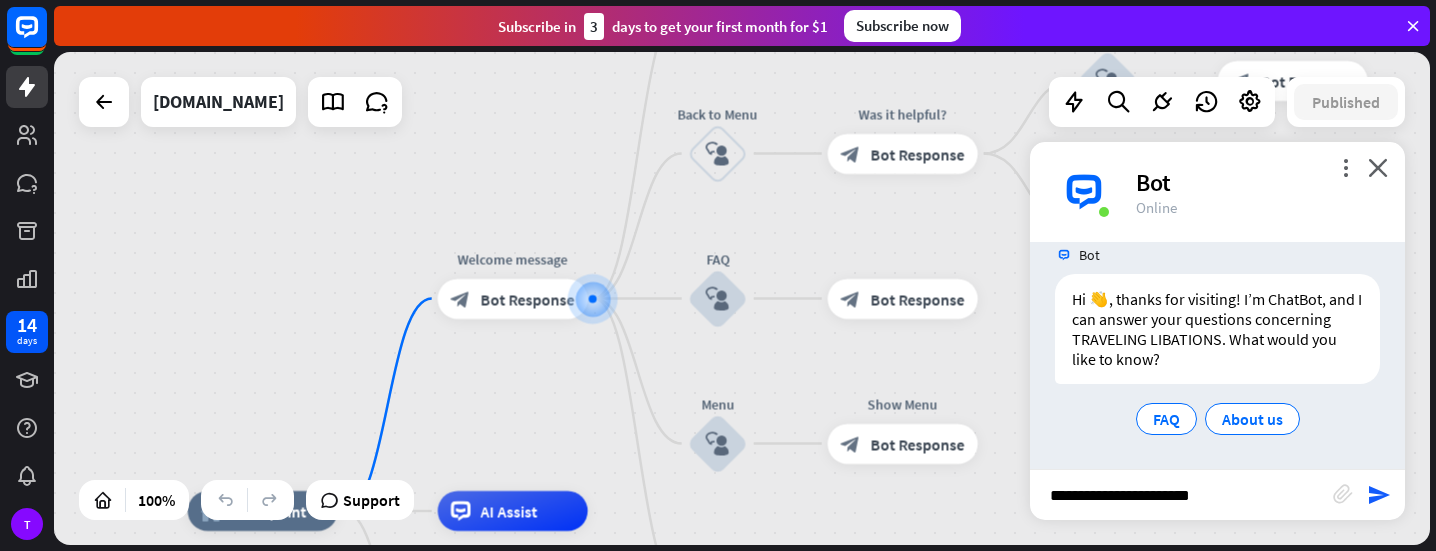 type on "**********" 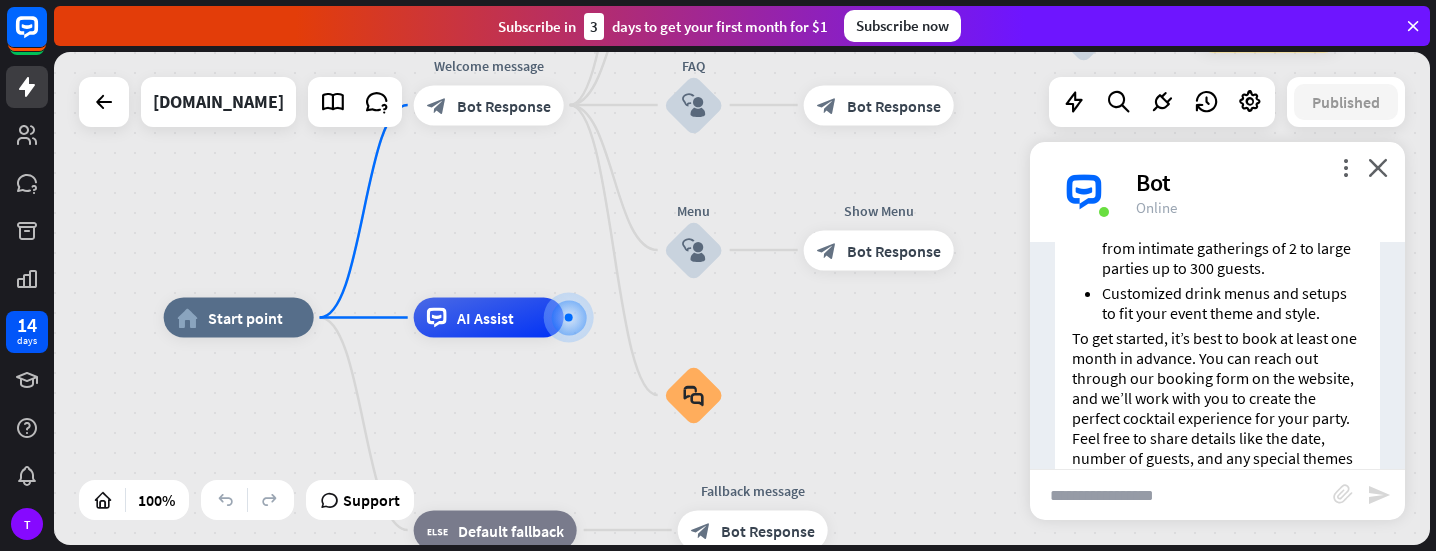 scroll, scrollTop: 527, scrollLeft: 0, axis: vertical 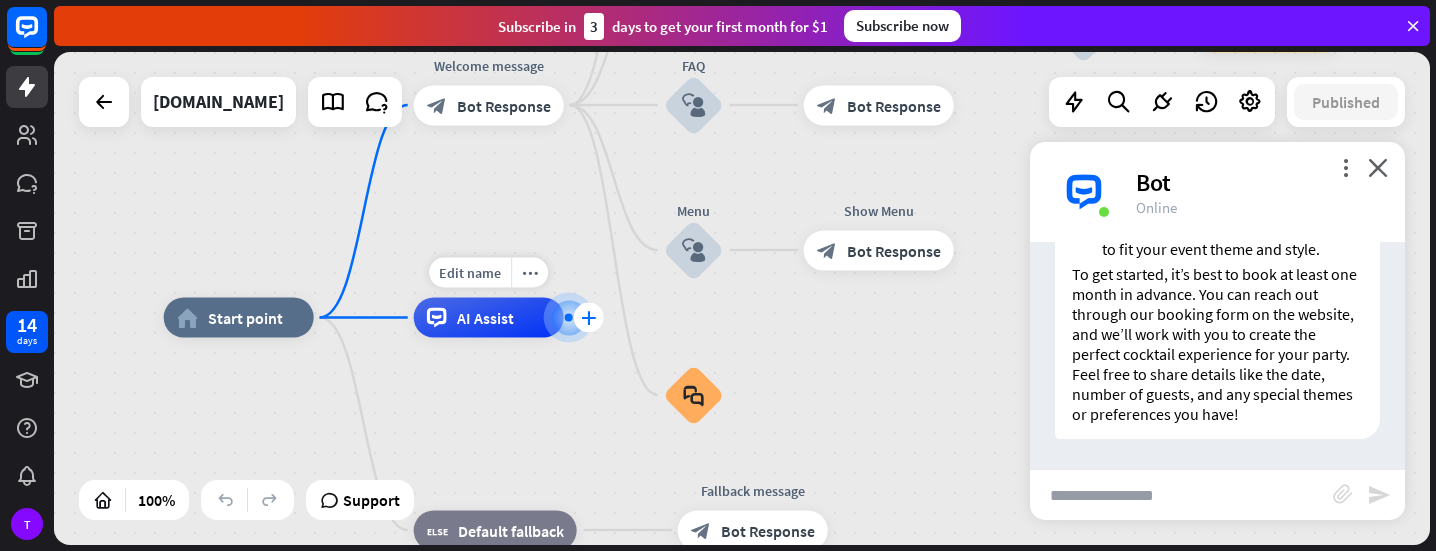 click on "plus" at bounding box center (588, 318) 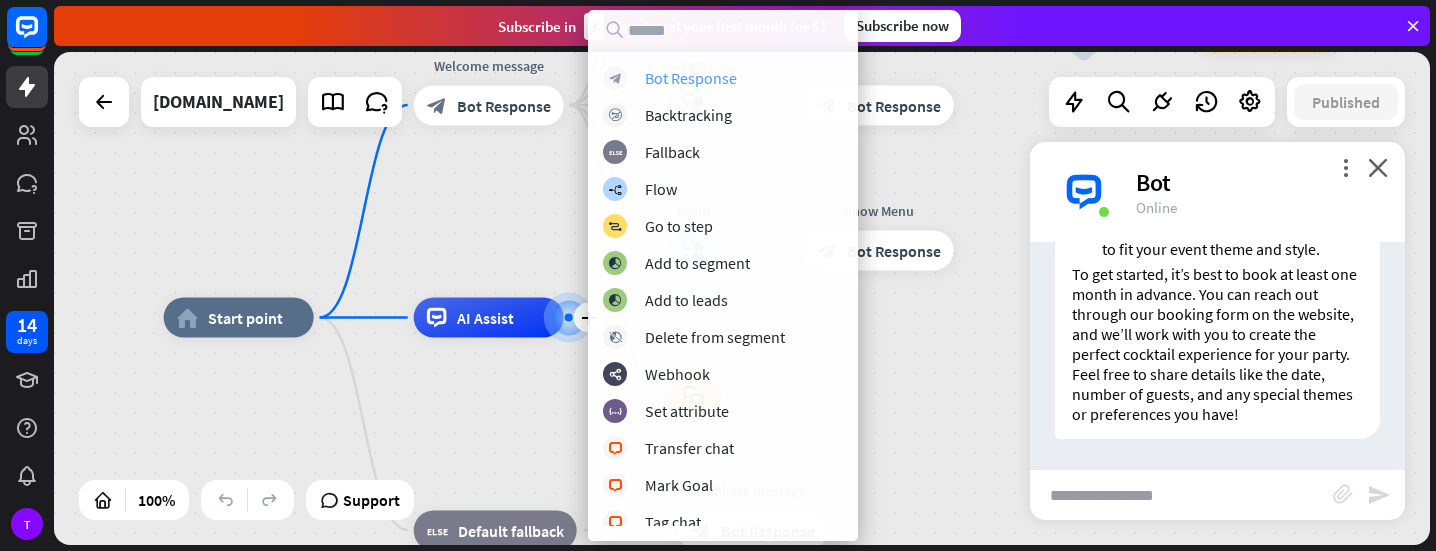 click on "Bot Response" at bounding box center [691, 78] 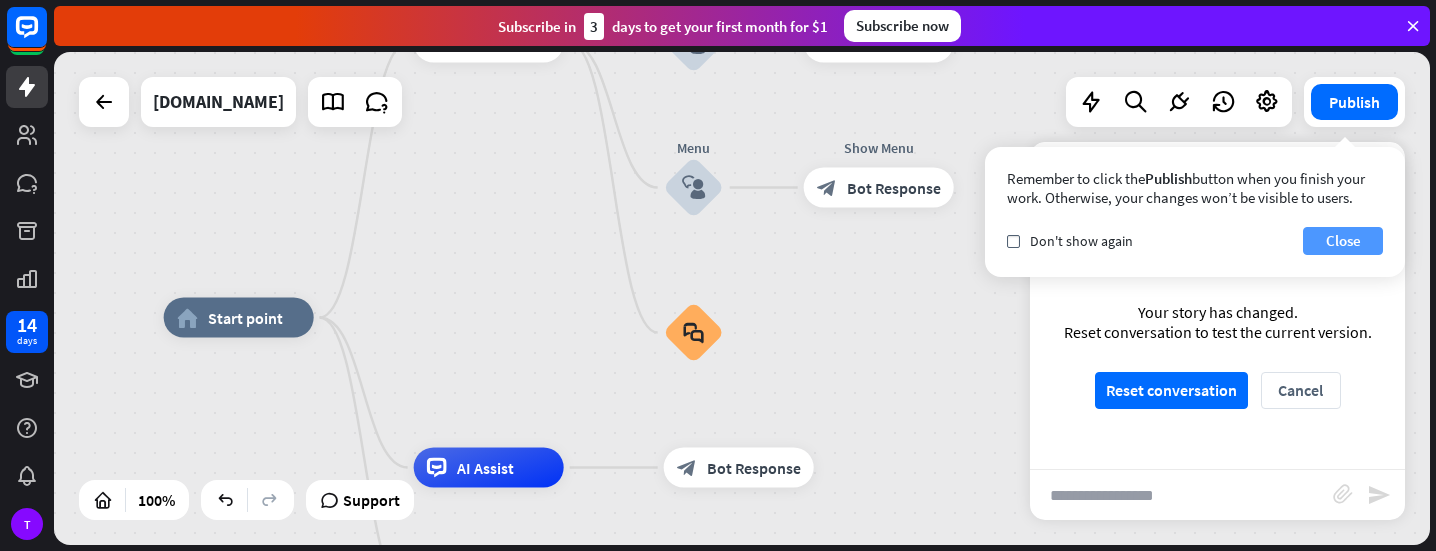 click on "Close" at bounding box center [1343, 241] 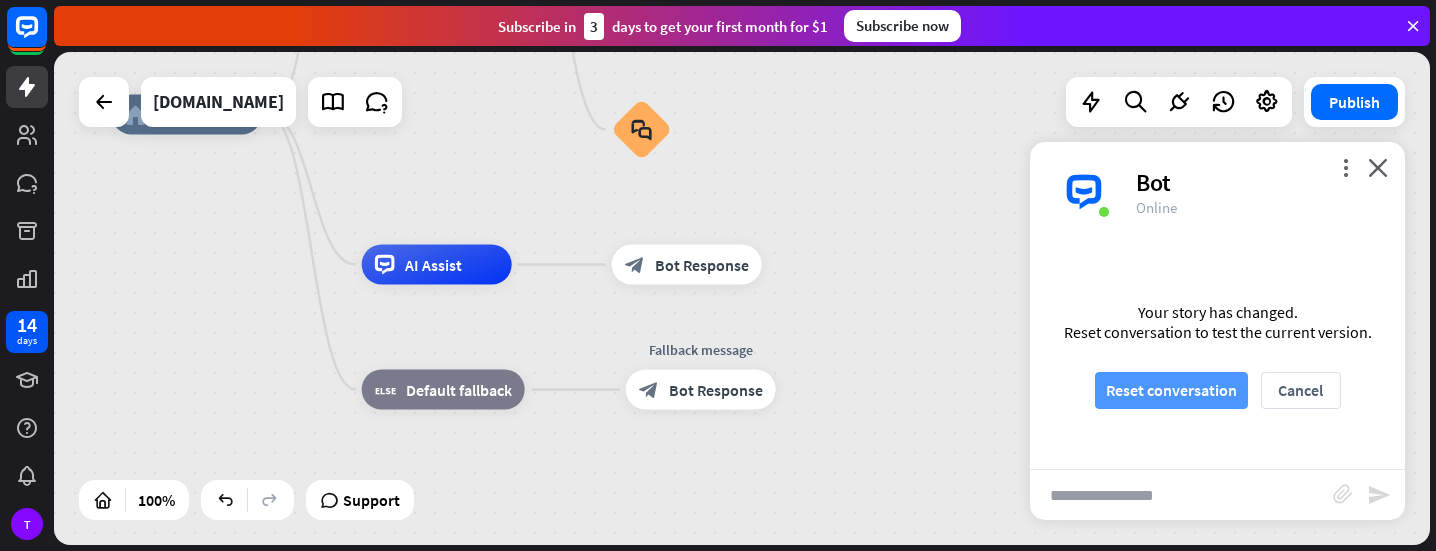 click on "Reset conversation" at bounding box center [1171, 390] 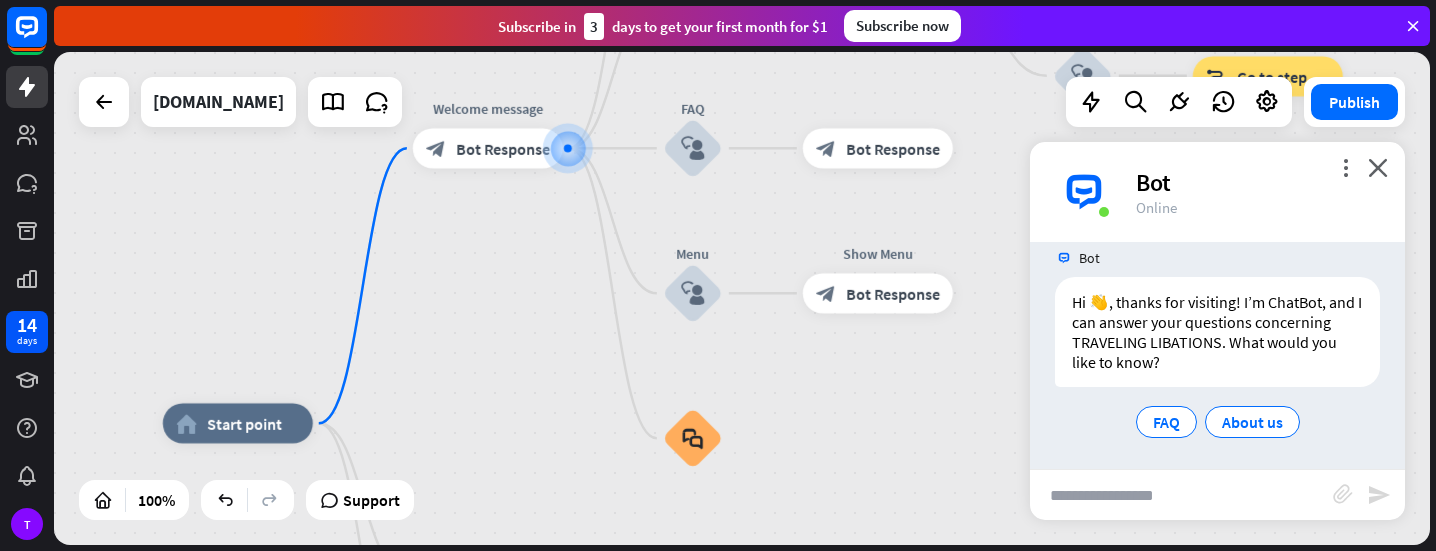 scroll, scrollTop: 26, scrollLeft: 0, axis: vertical 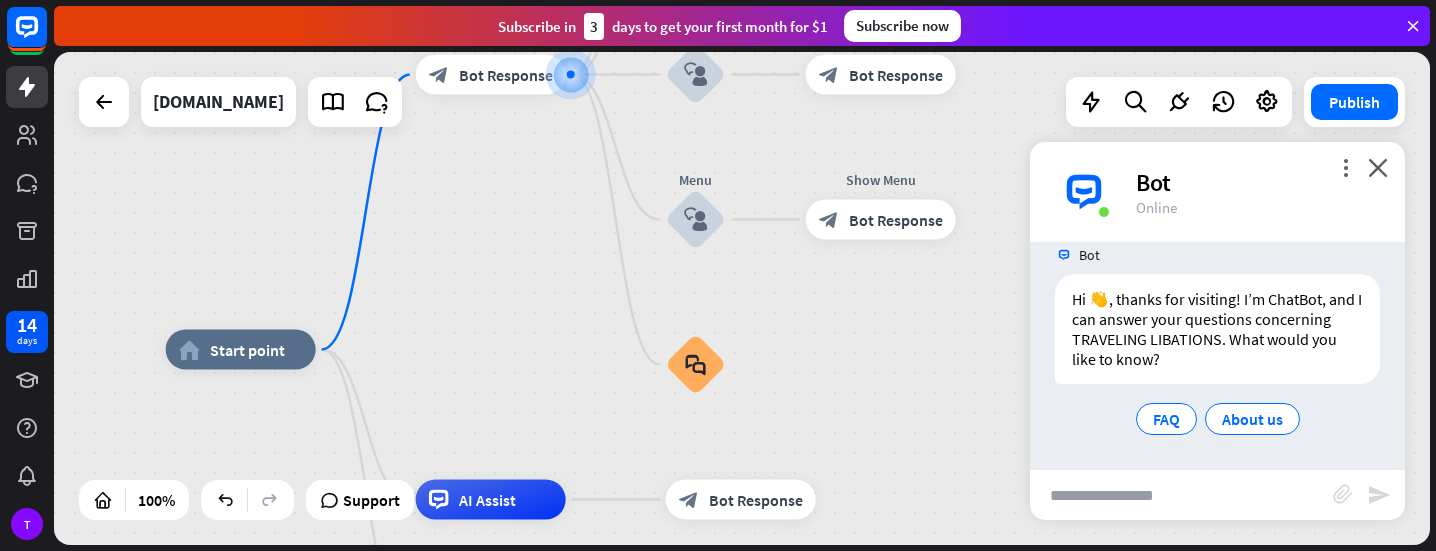 click at bounding box center [1181, 495] 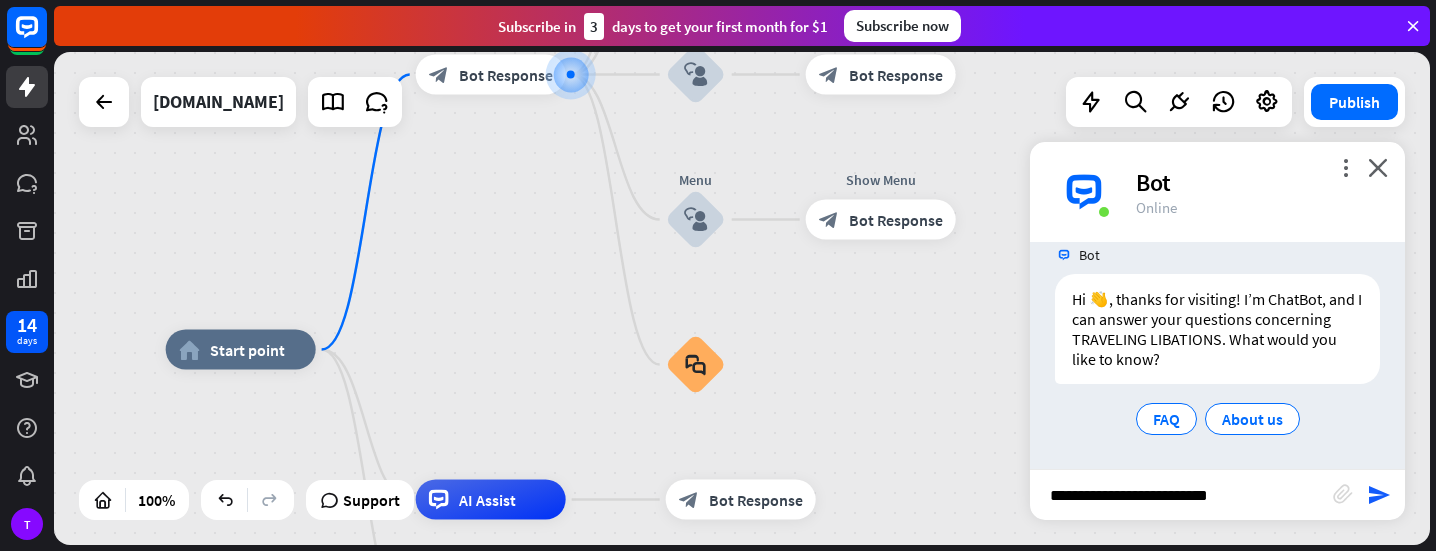 type on "**********" 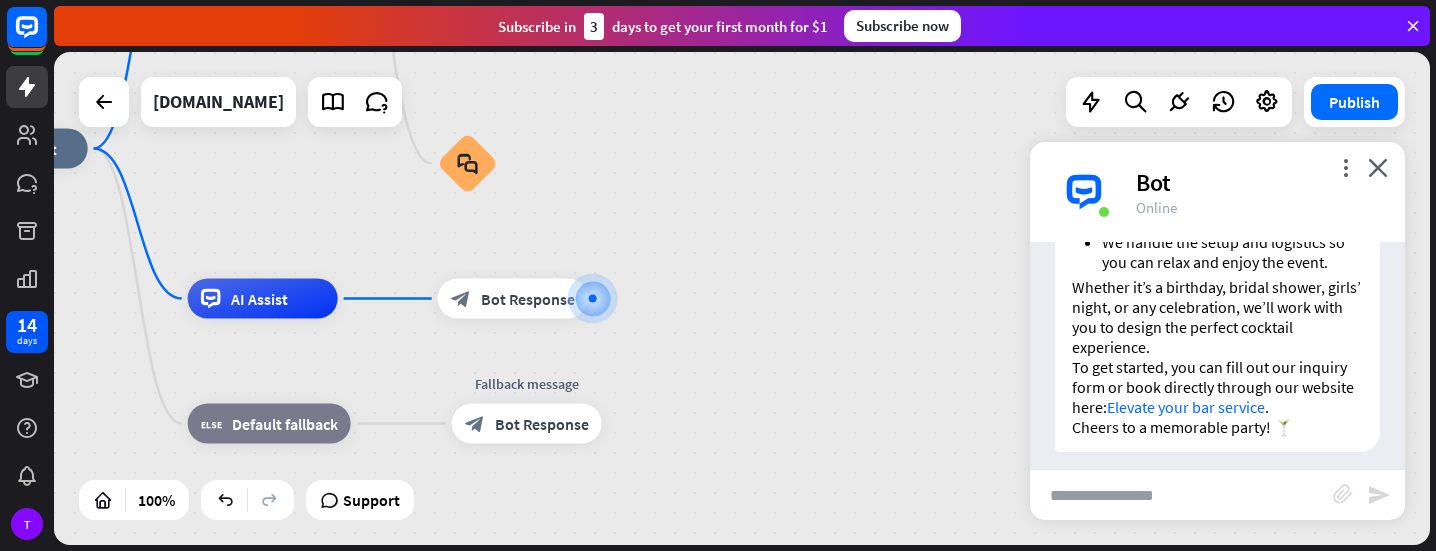 scroll, scrollTop: 672, scrollLeft: 0, axis: vertical 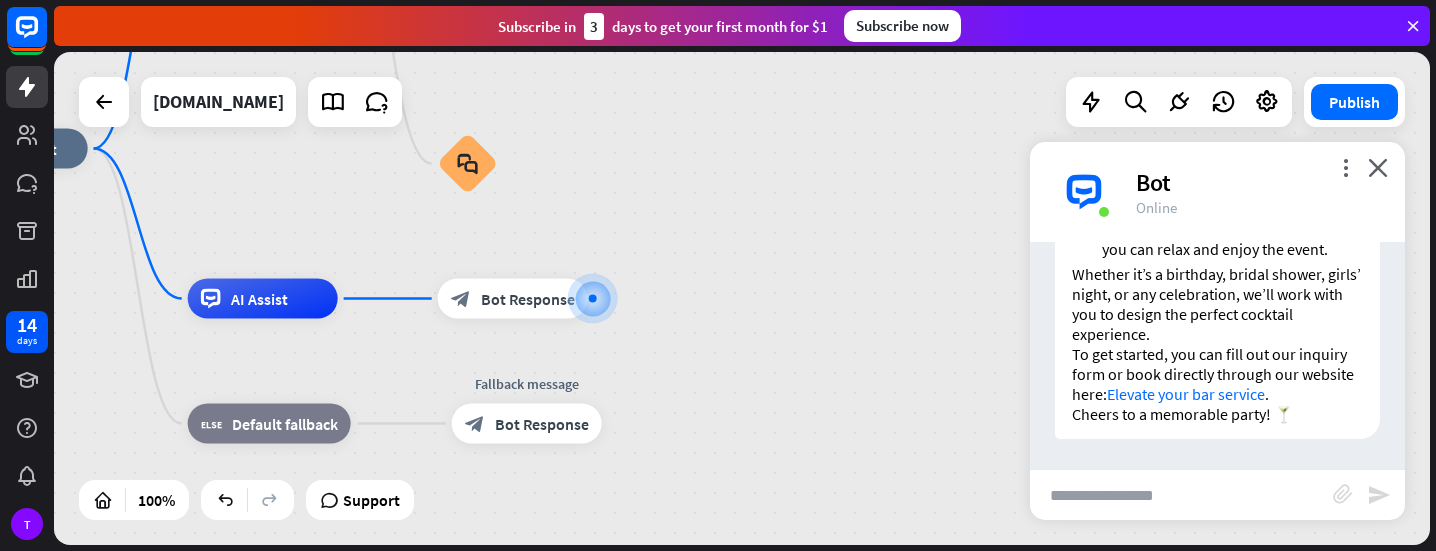 click on "Elevate your bar service" at bounding box center (1186, 394) 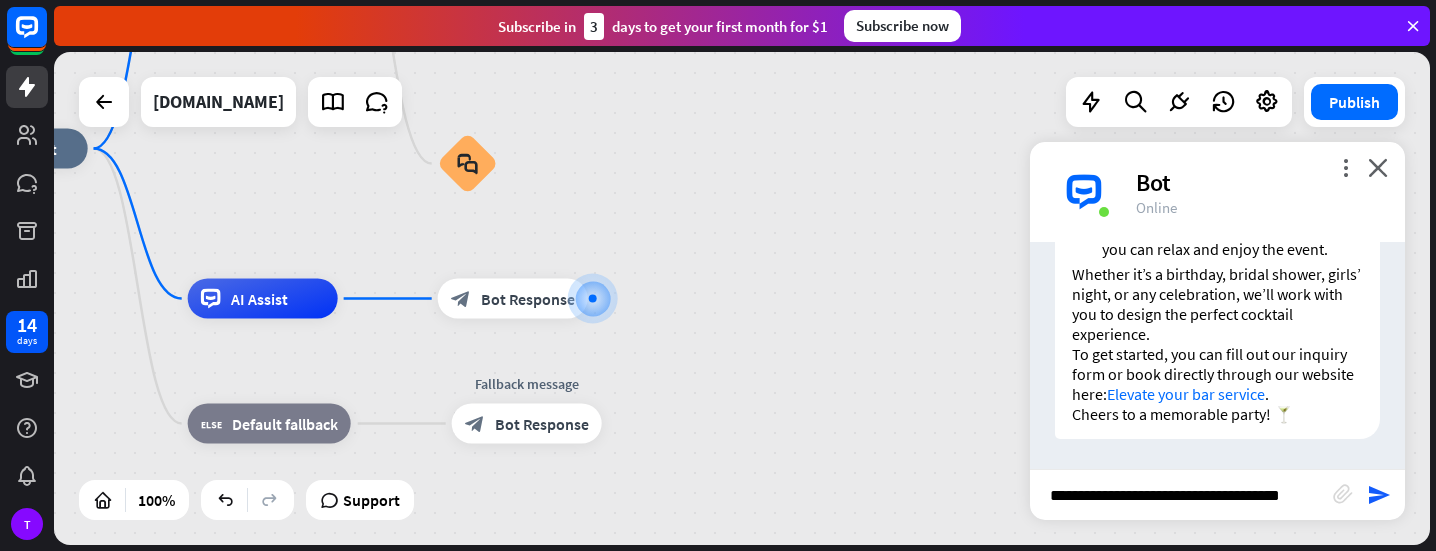 scroll, scrollTop: 0, scrollLeft: 0, axis: both 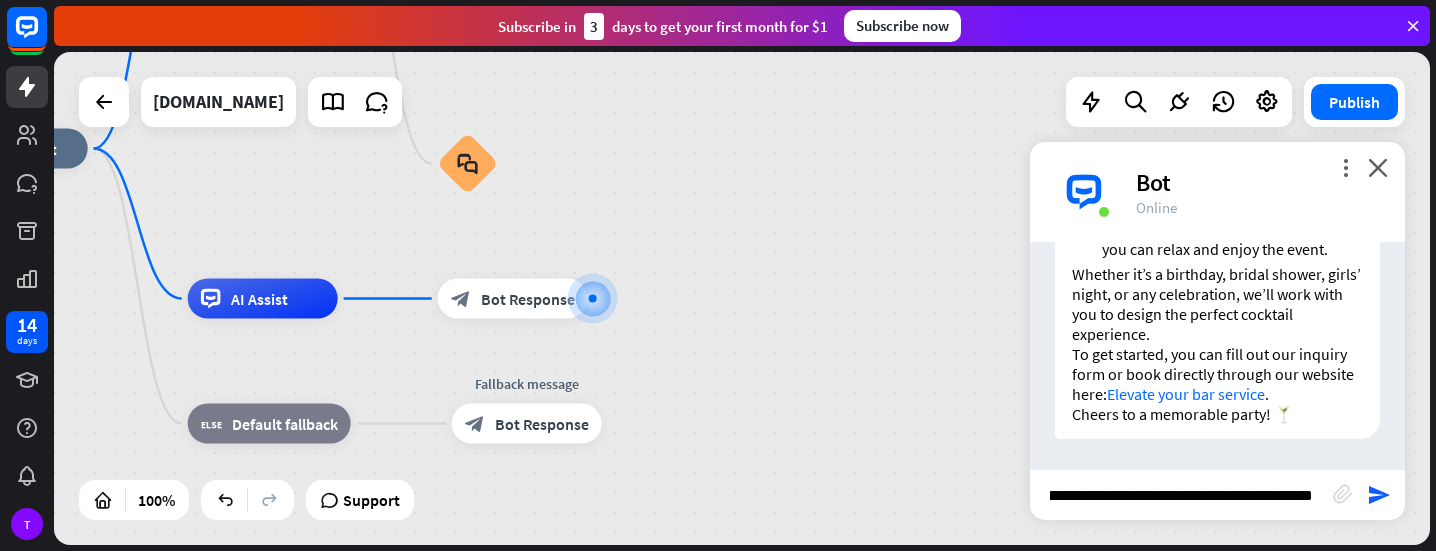 type on "**********" 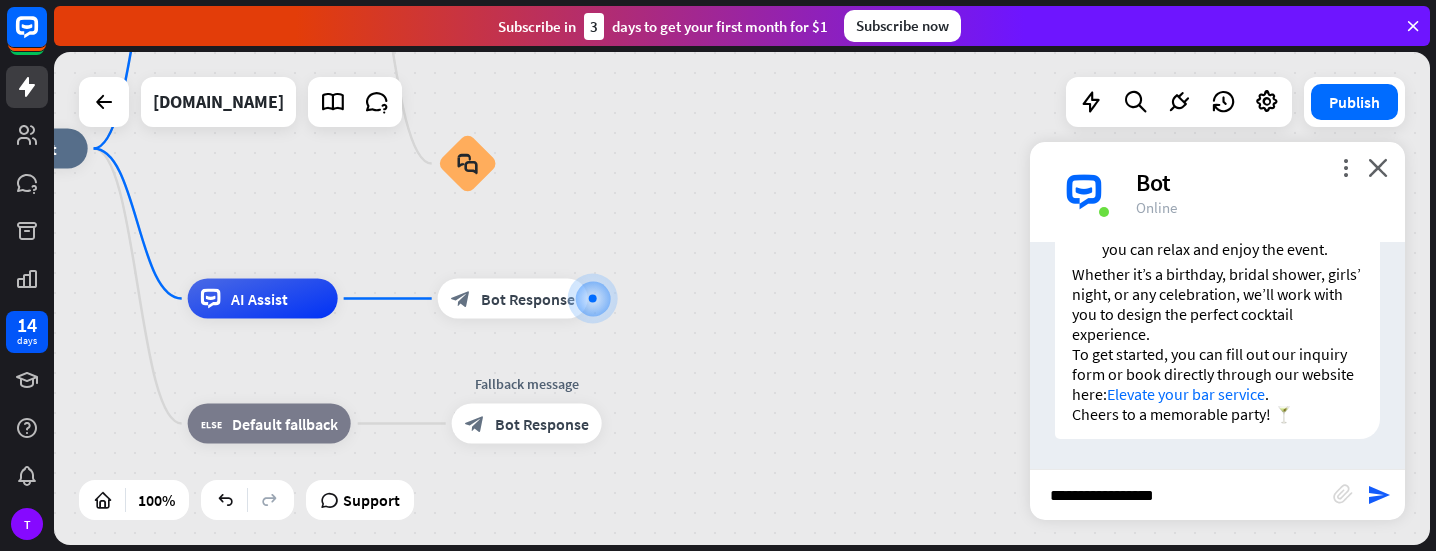 scroll, scrollTop: 0, scrollLeft: 0, axis: both 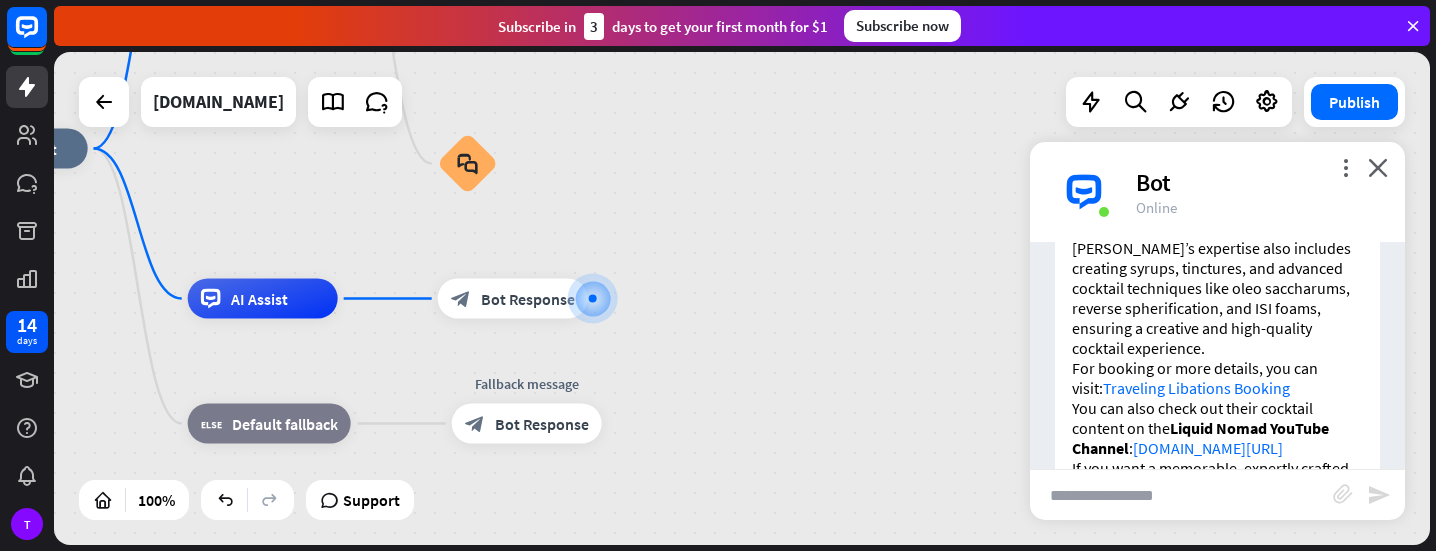 click on "Traveling Libations Booking" at bounding box center [1196, 388] 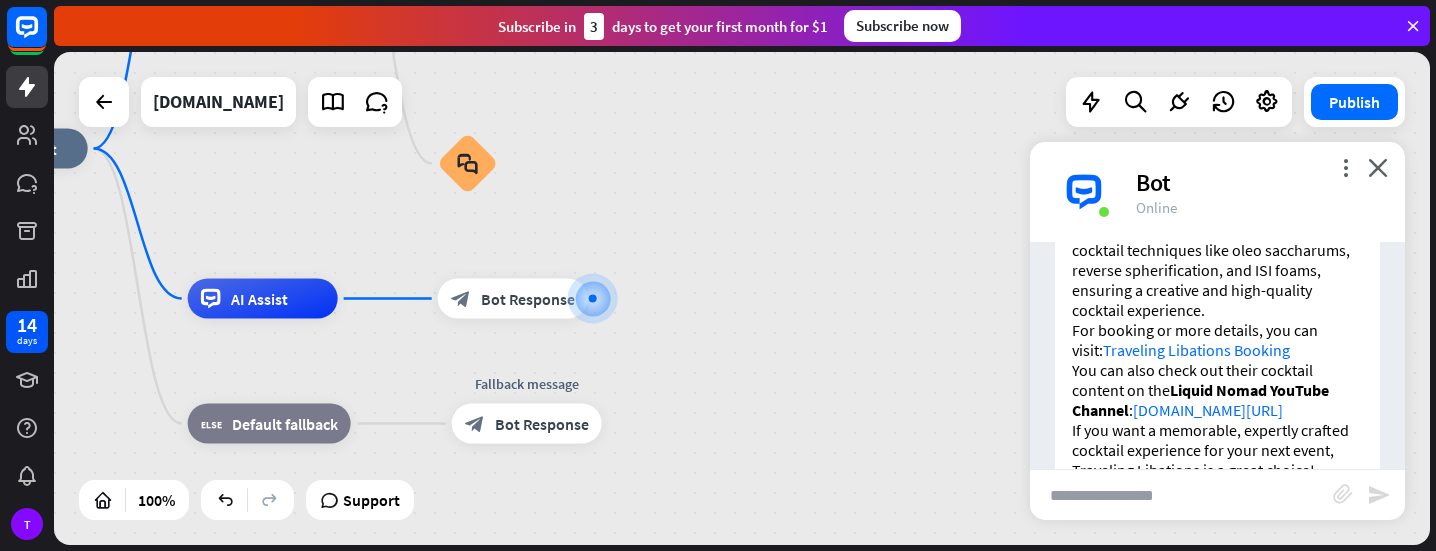 scroll, scrollTop: 1708, scrollLeft: 0, axis: vertical 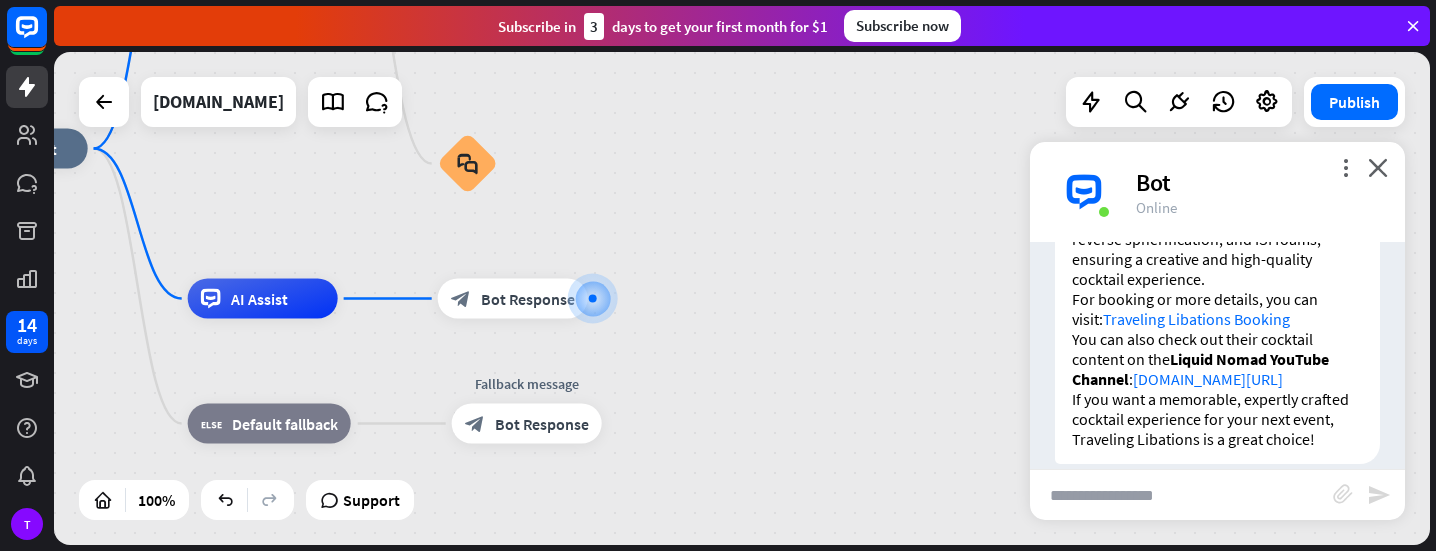 click on "[DOMAIN_NAME][URL]" at bounding box center [1208, 379] 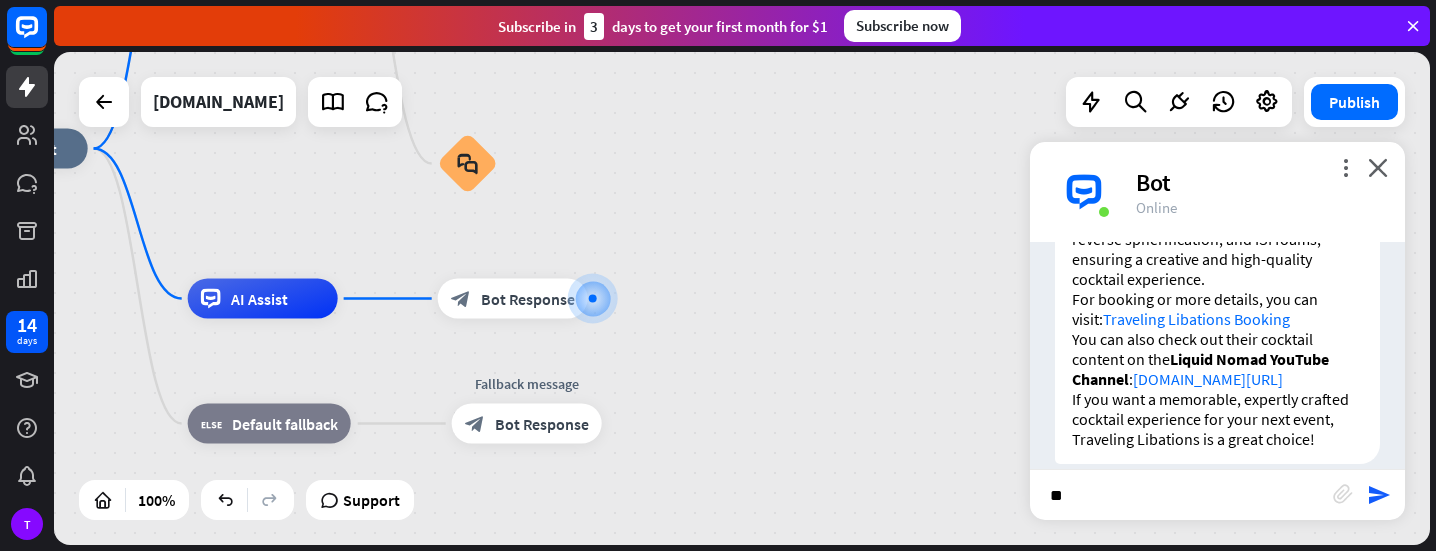 type on "*" 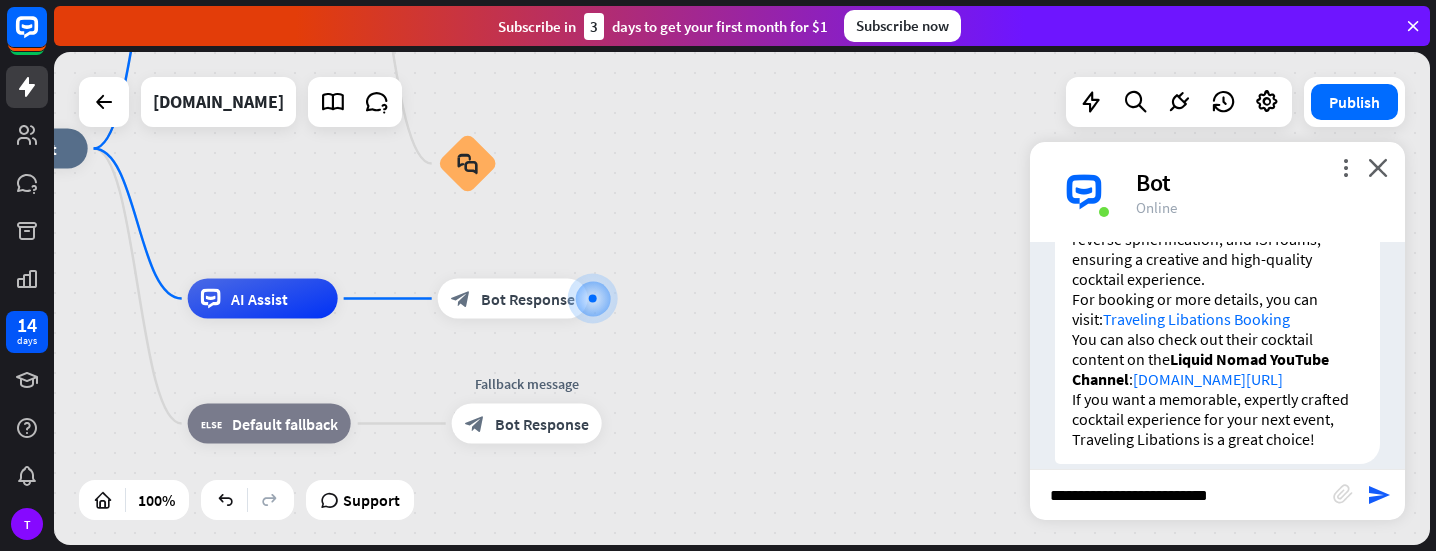 type on "**********" 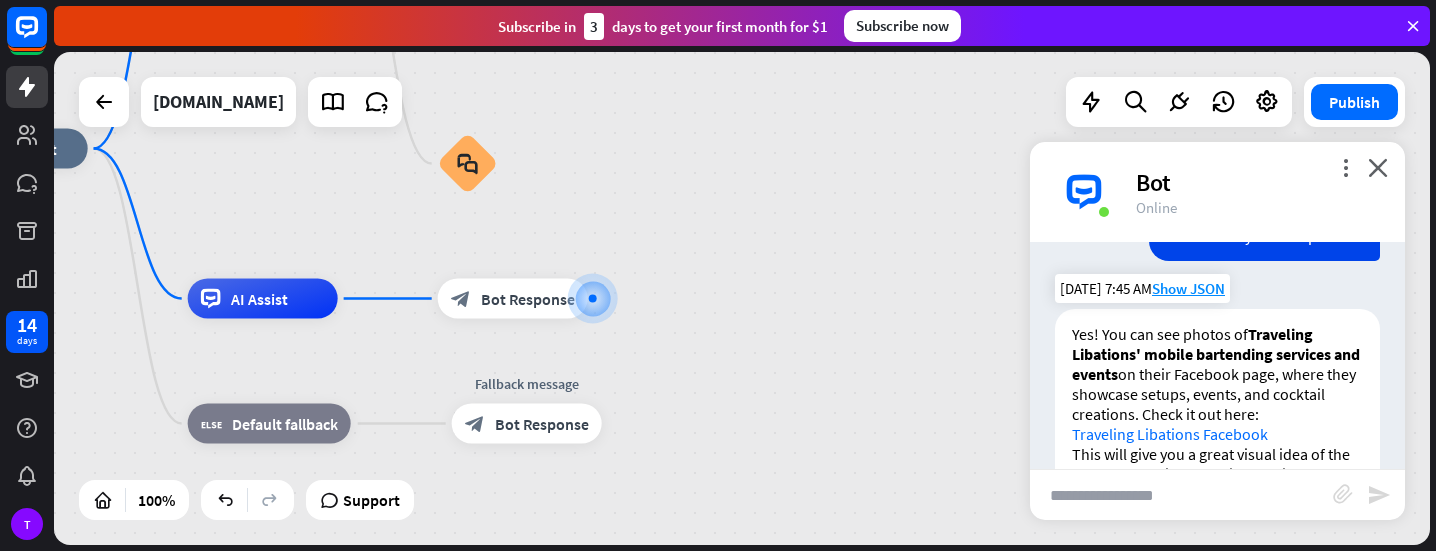 scroll, scrollTop: 2011, scrollLeft: 0, axis: vertical 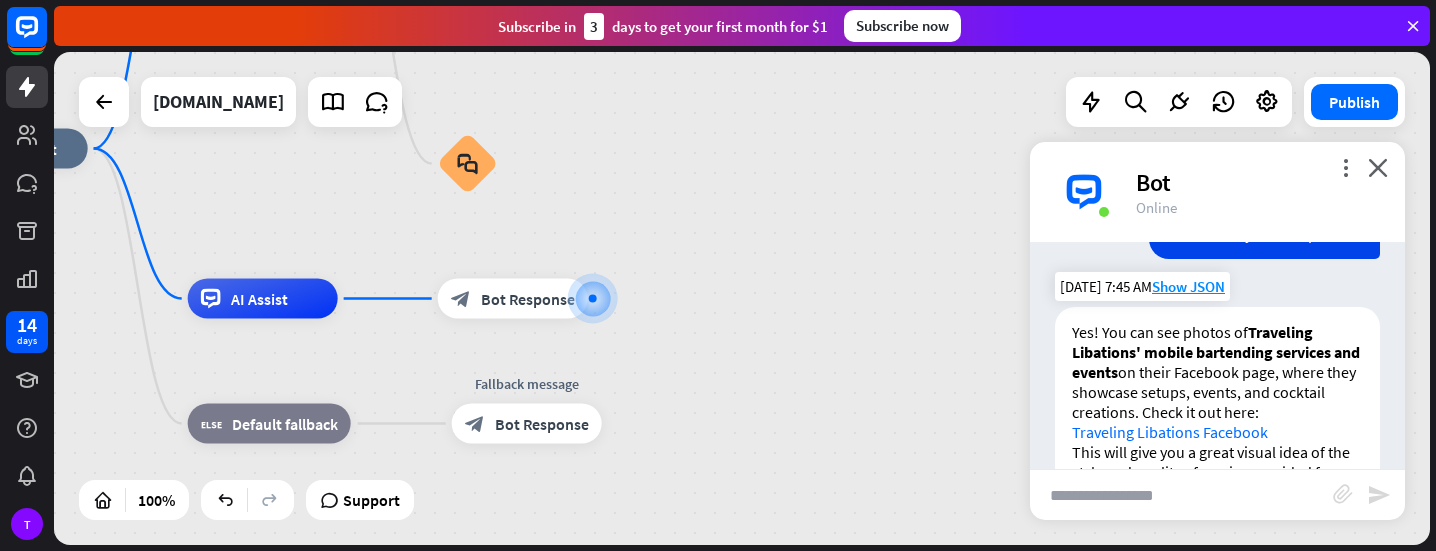click on "Traveling Libations Facebook" at bounding box center (1170, 432) 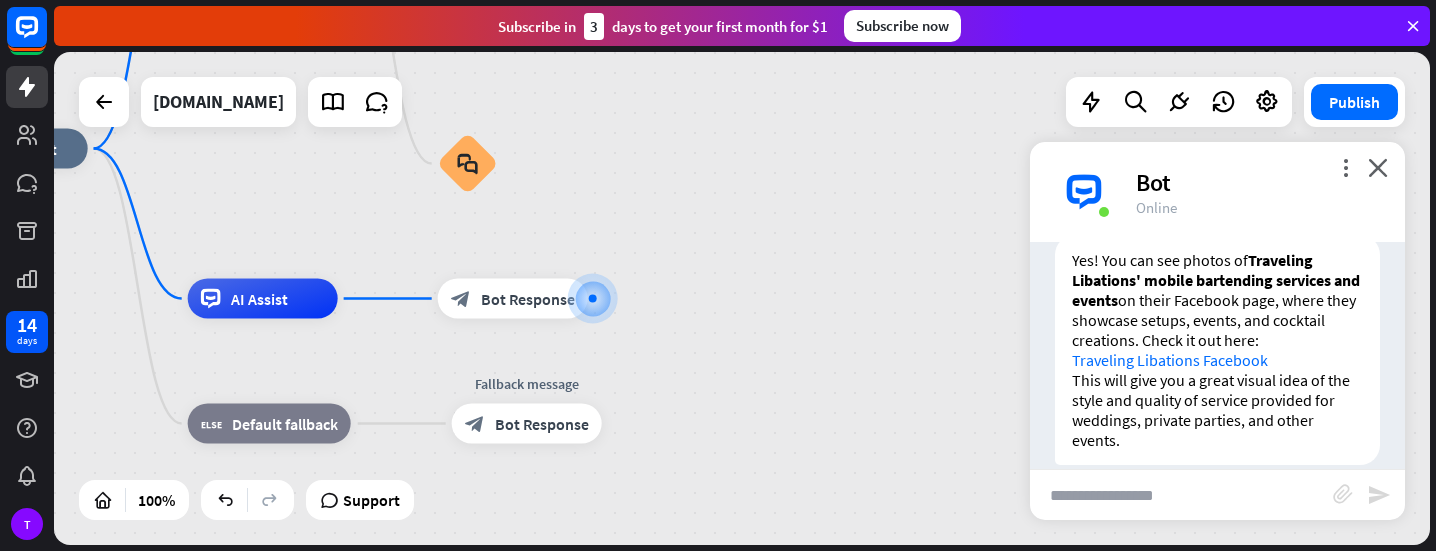 scroll, scrollTop: 2109, scrollLeft: 0, axis: vertical 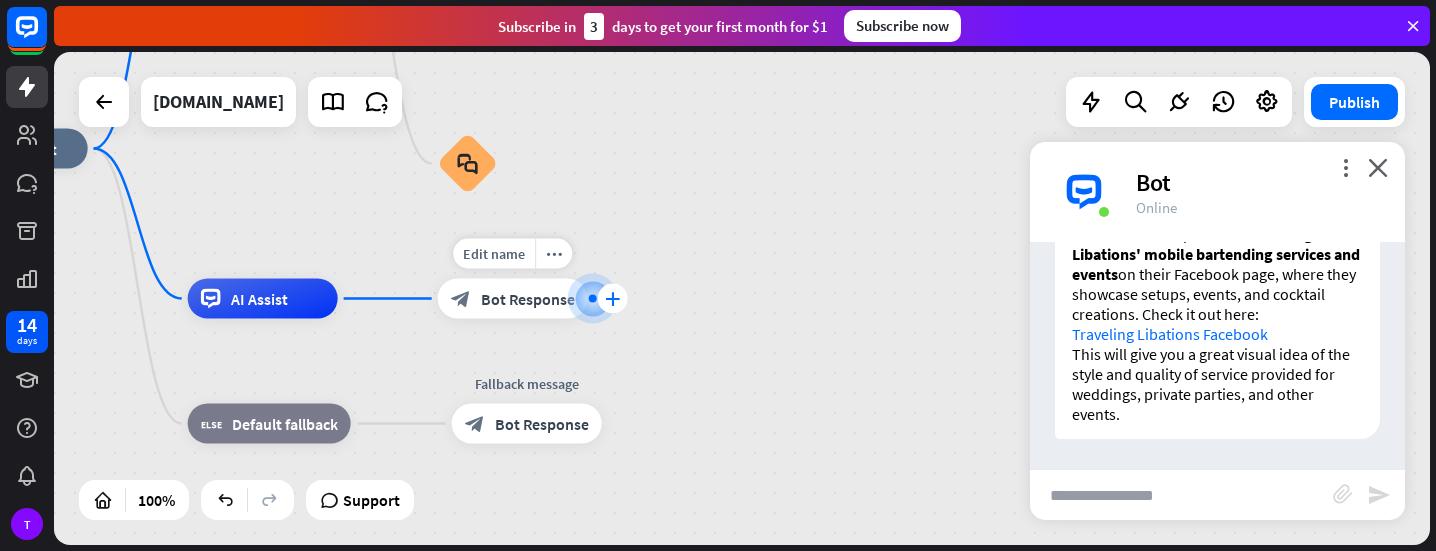 click on "plus" at bounding box center (612, 299) 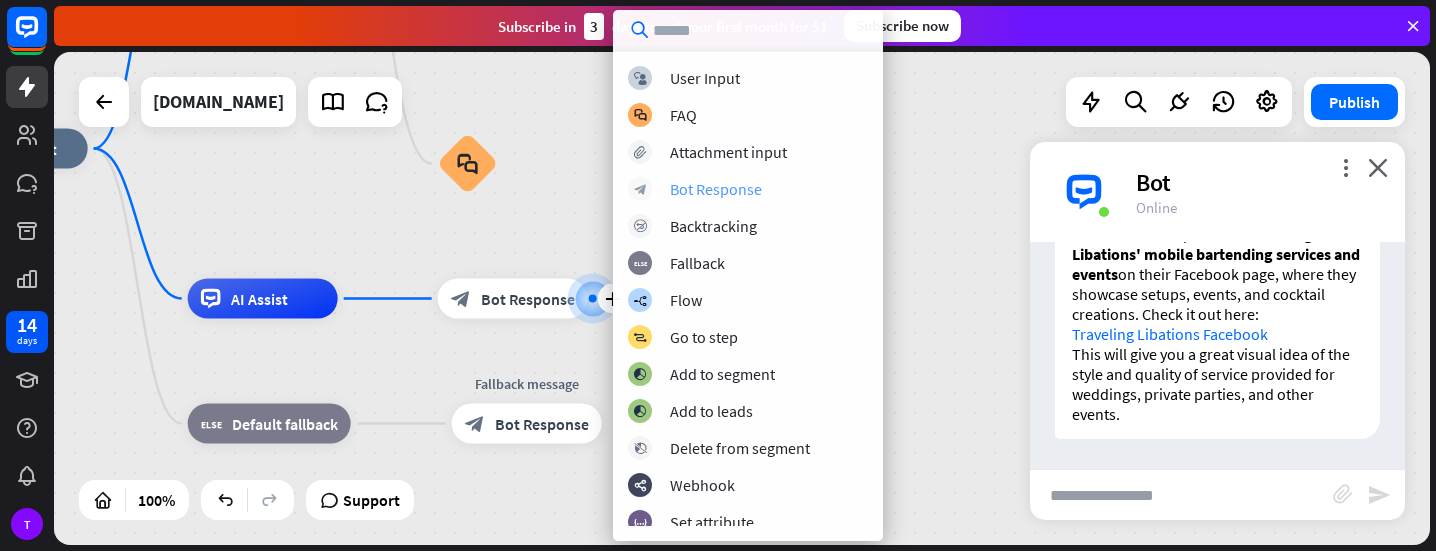click on "Bot Response" at bounding box center (716, 189) 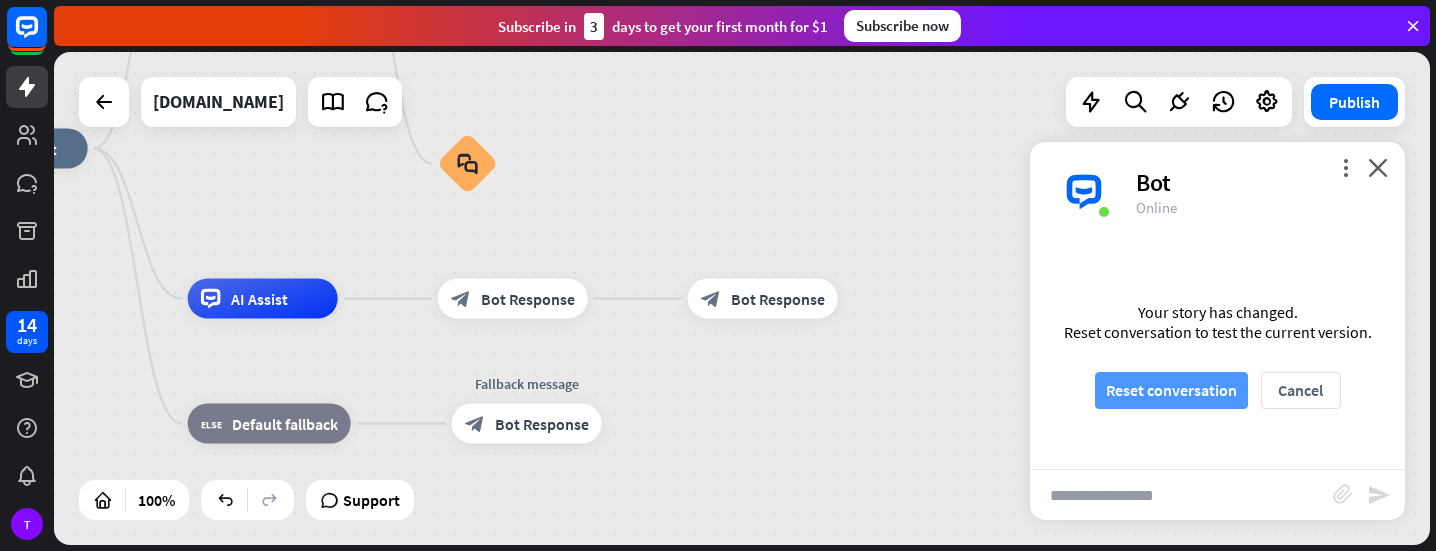 click on "Reset conversation" at bounding box center [1171, 390] 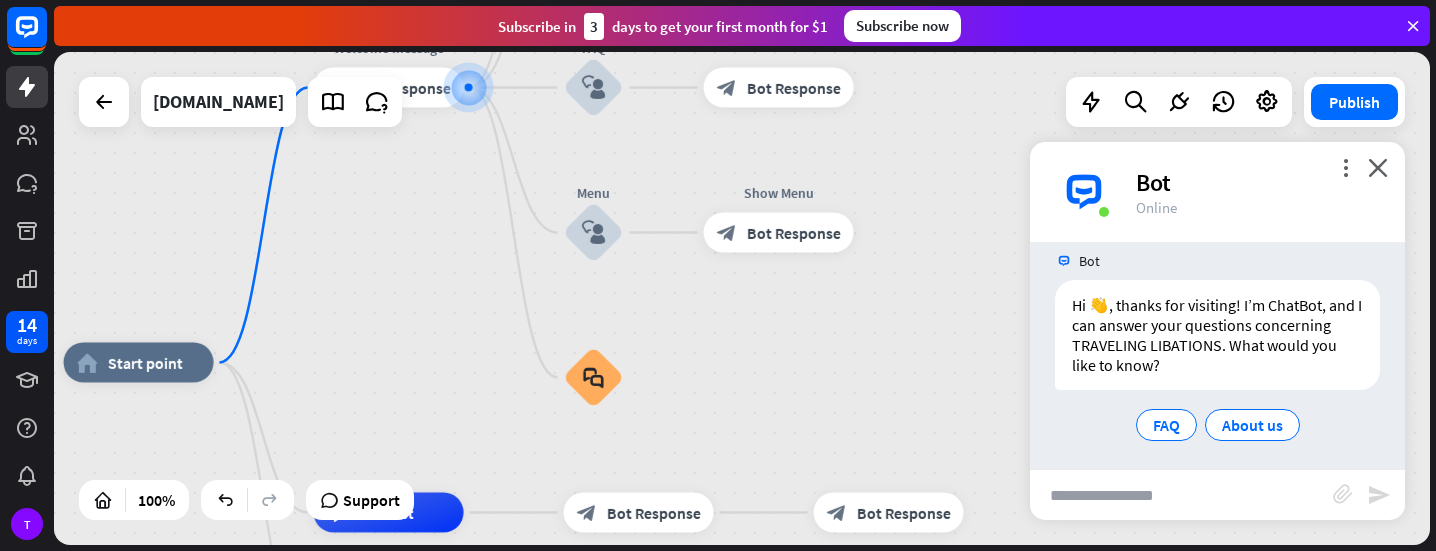 scroll, scrollTop: 26, scrollLeft: 0, axis: vertical 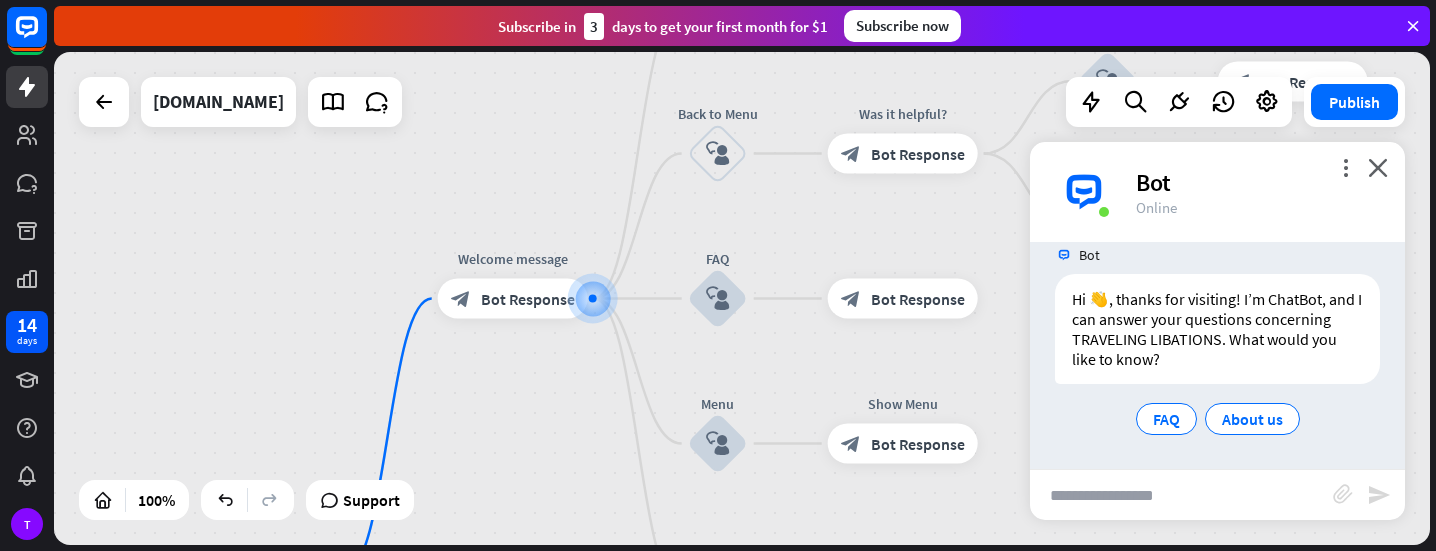 click at bounding box center [1181, 495] 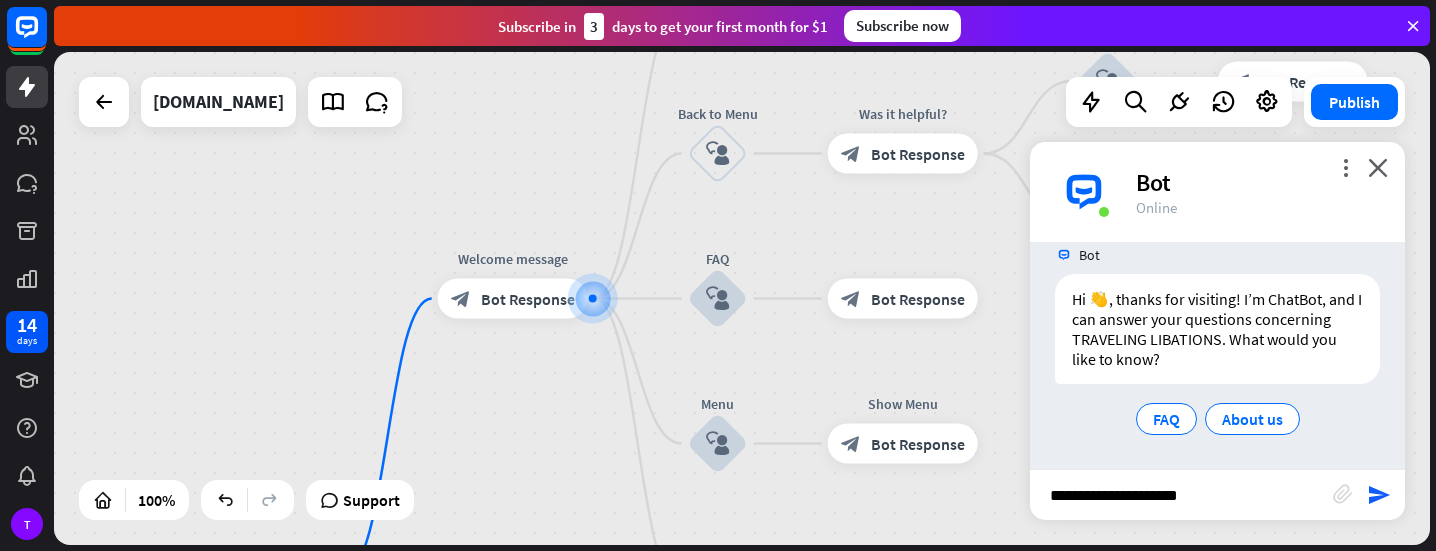 type on "**********" 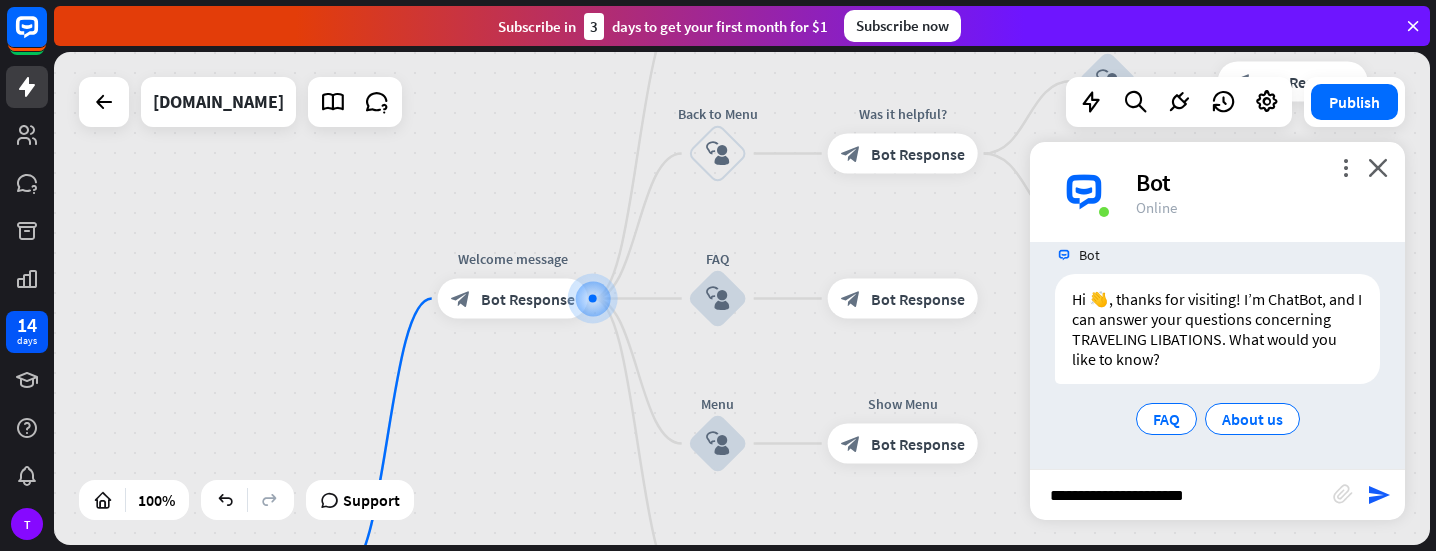 type 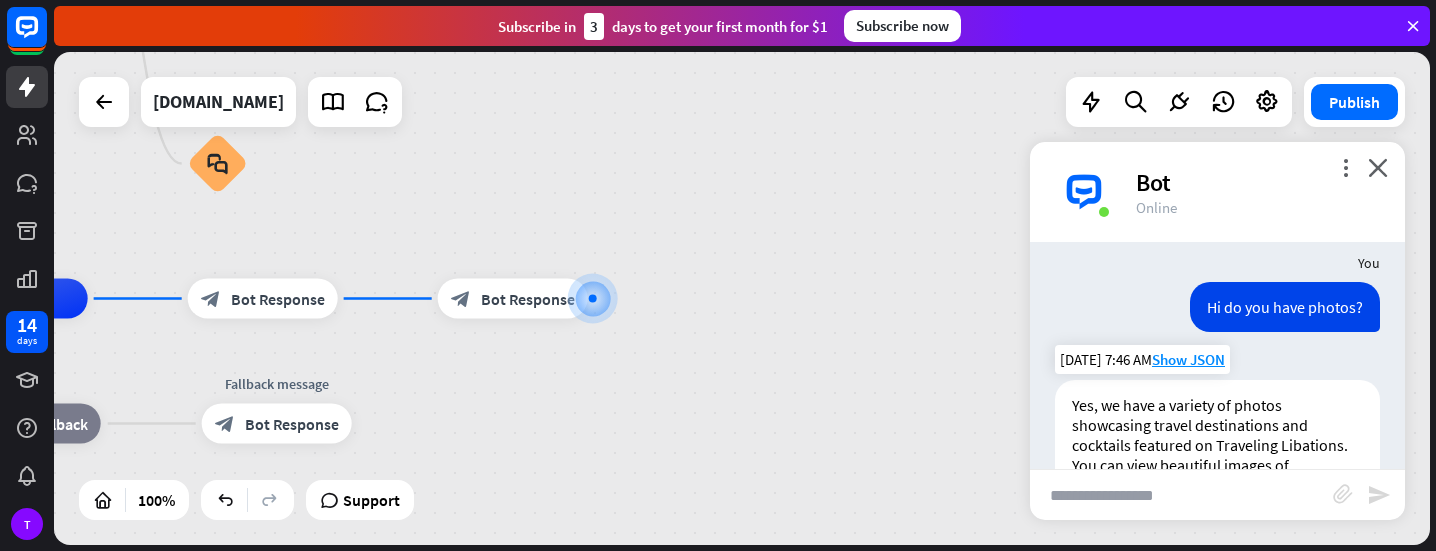 scroll, scrollTop: 318, scrollLeft: 0, axis: vertical 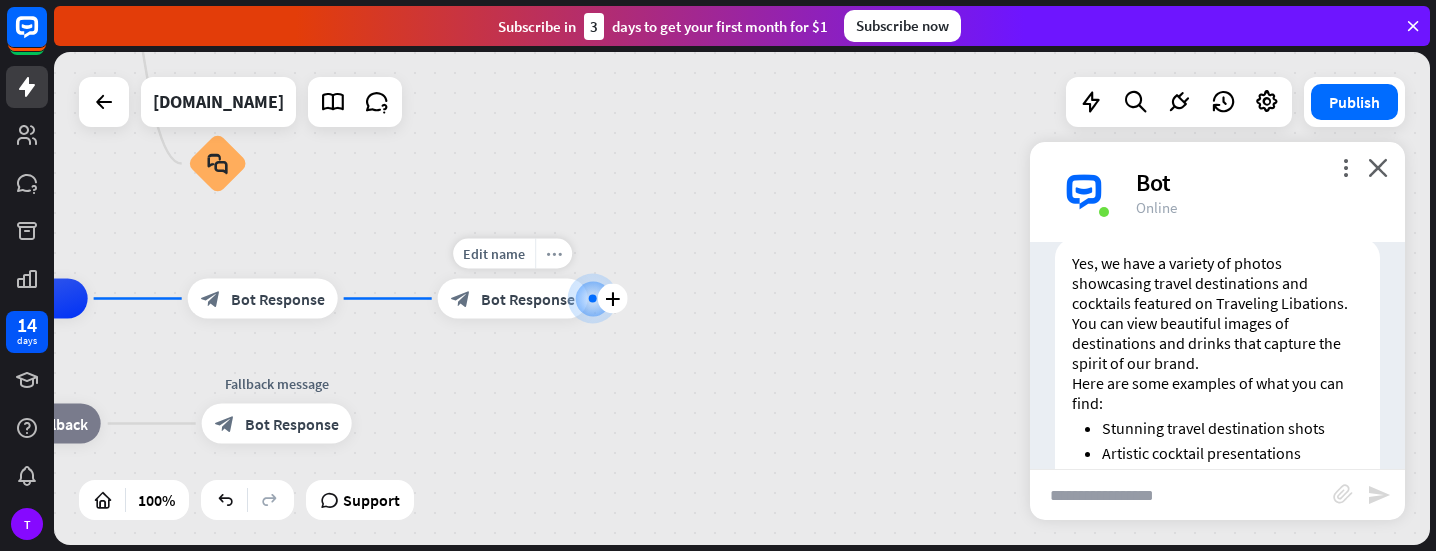 click on "more_horiz" at bounding box center (554, 253) 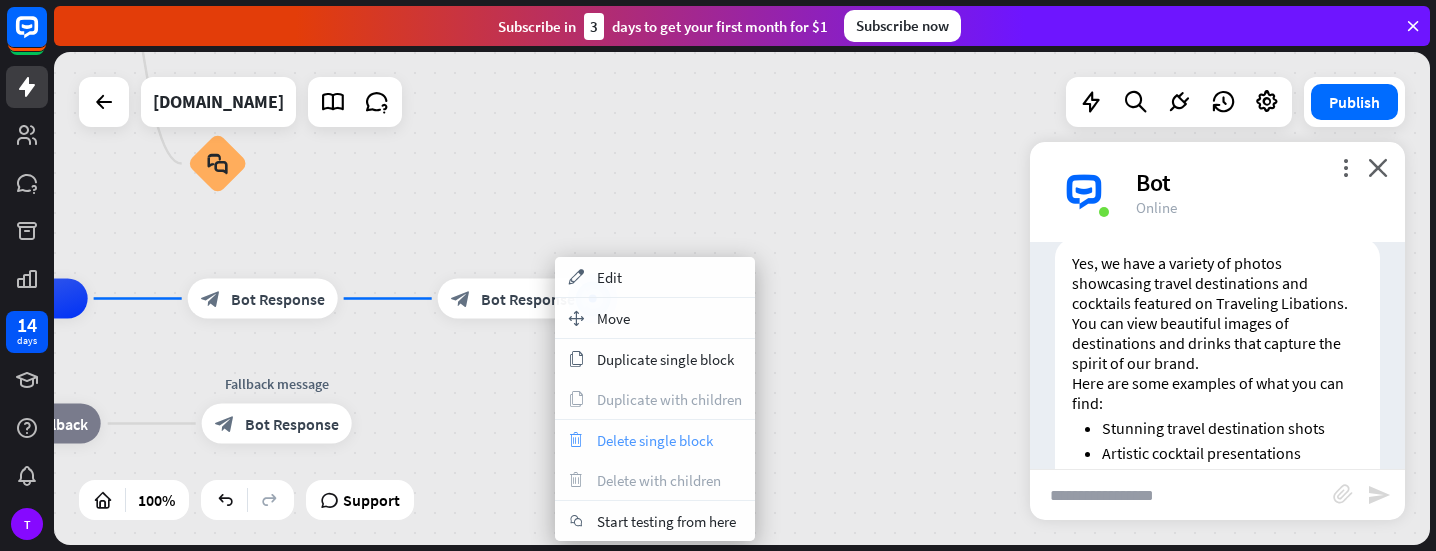click on "Delete single block" at bounding box center (655, 440) 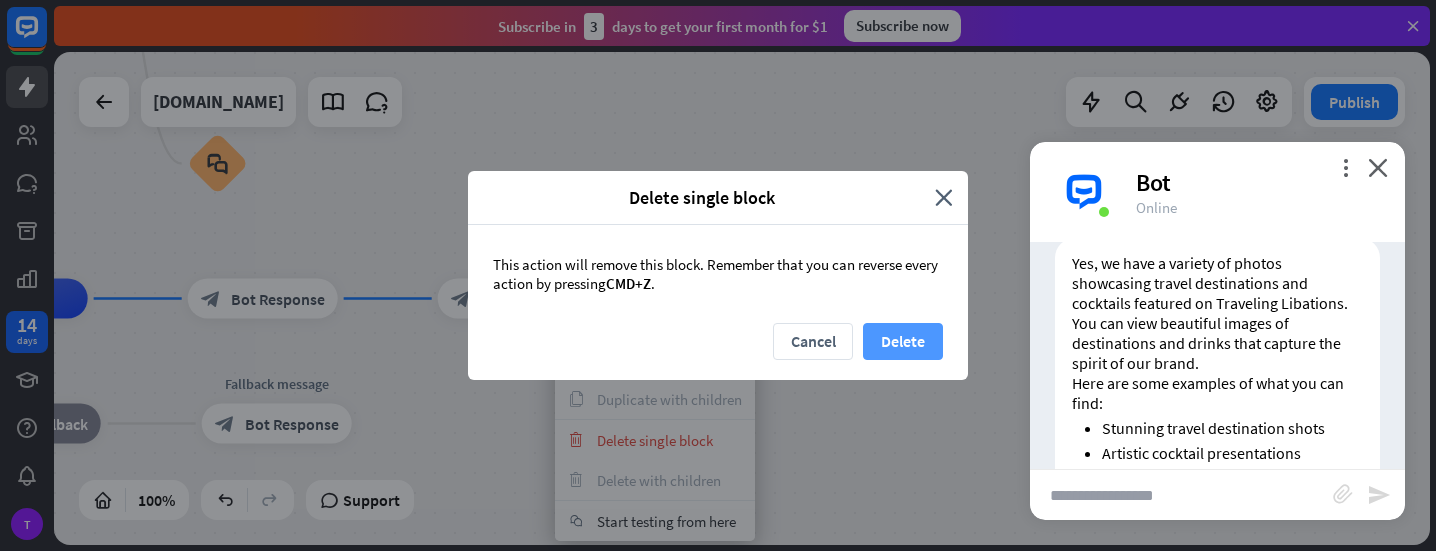click on "Delete" at bounding box center [903, 341] 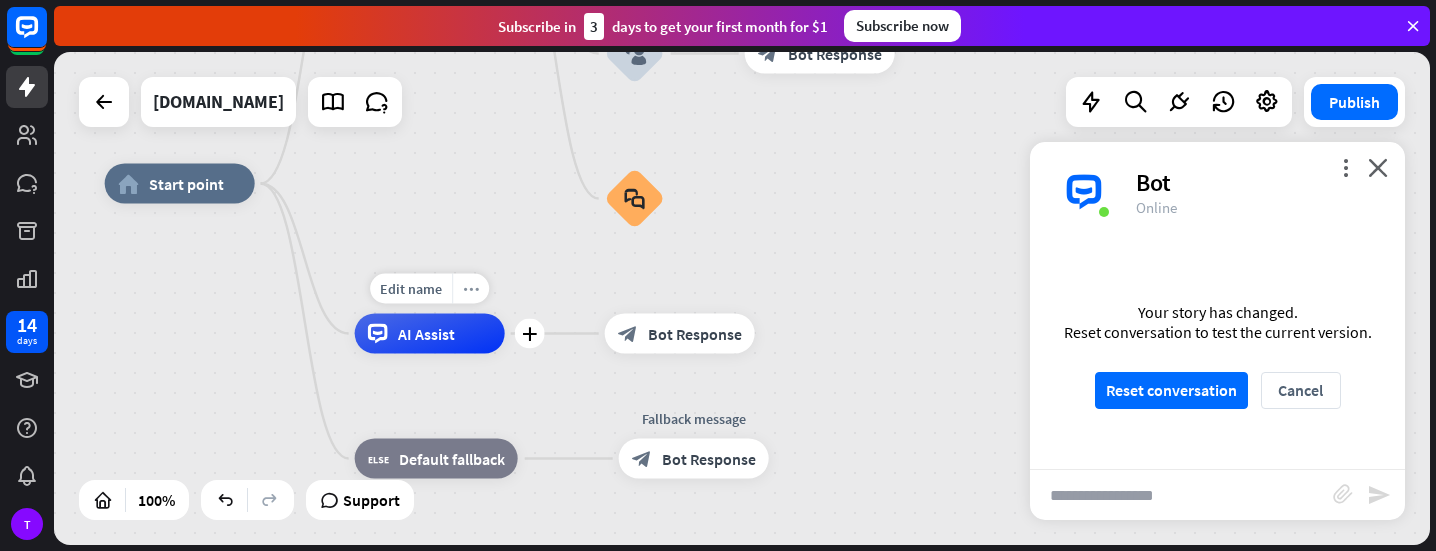 click on "more_horiz" at bounding box center [471, 288] 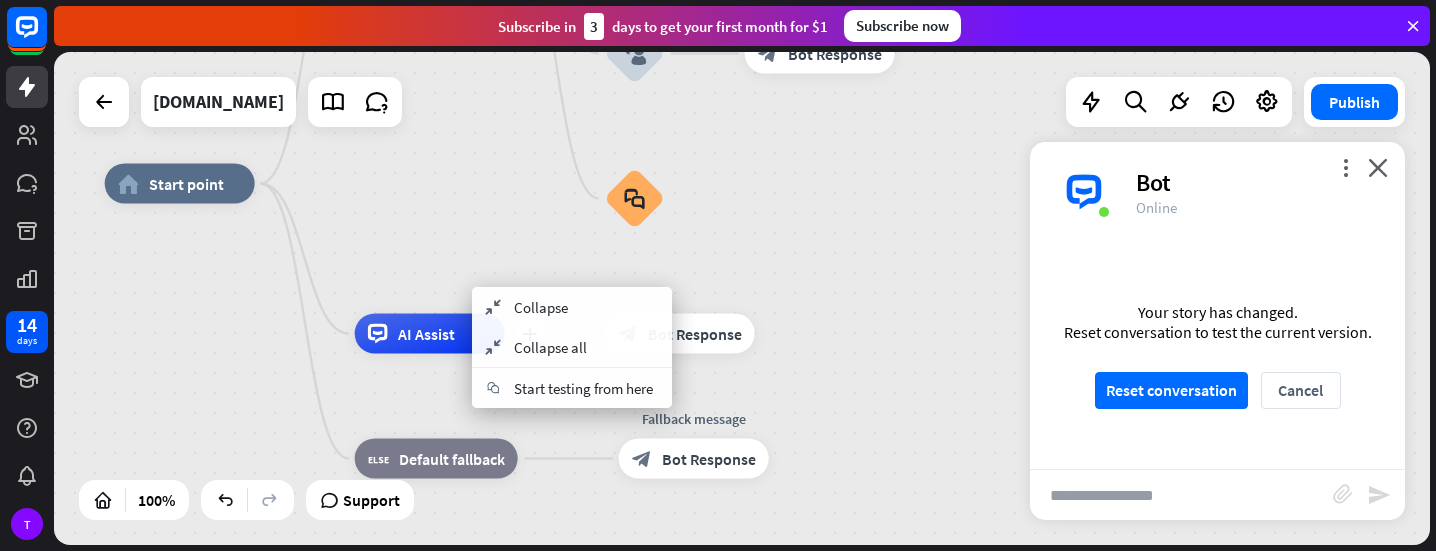 click on "AI Assist" at bounding box center [426, 334] 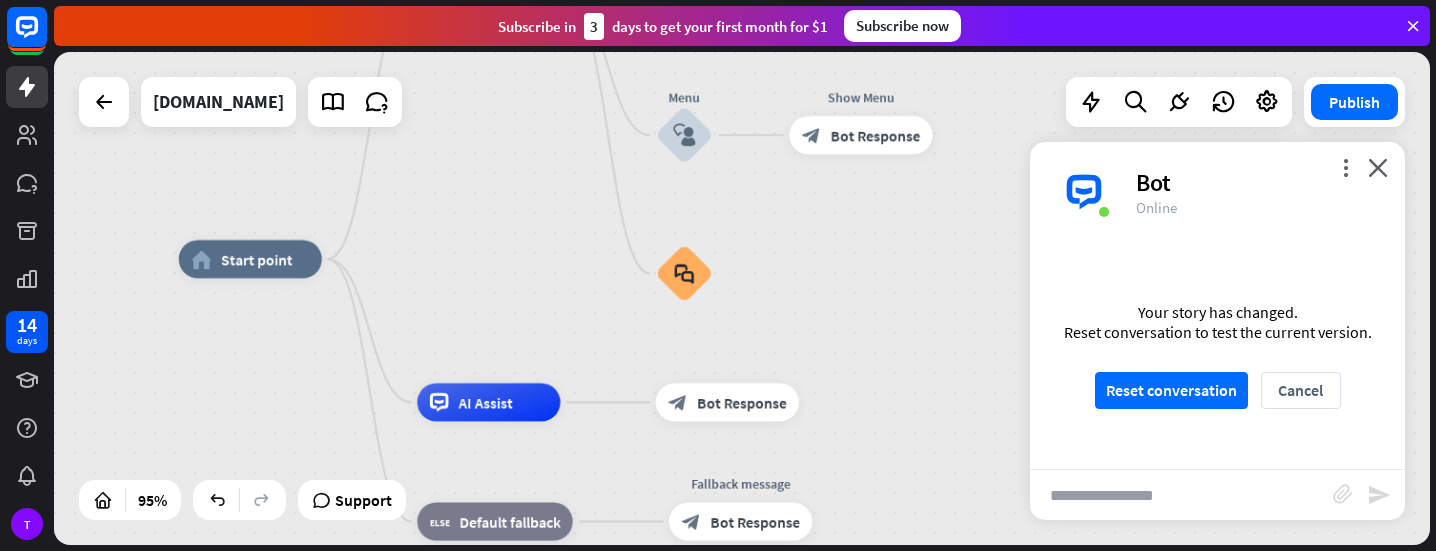 click on "more_vert
close
Bot
Online" at bounding box center [1217, 192] 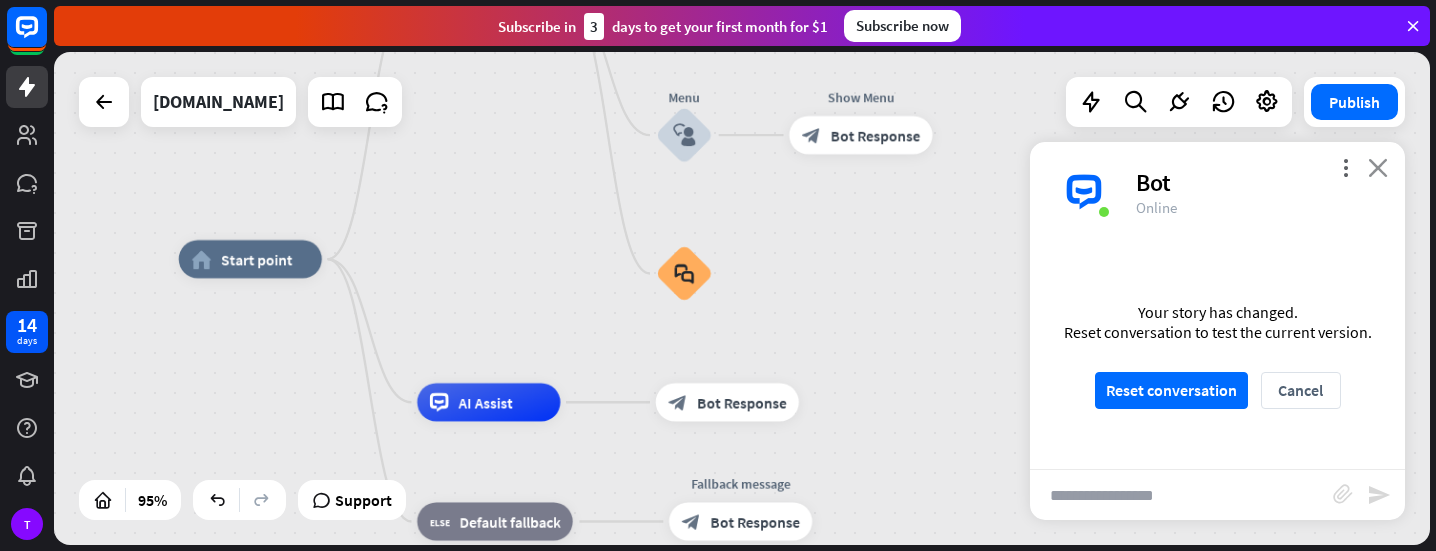click on "close" at bounding box center [1378, 167] 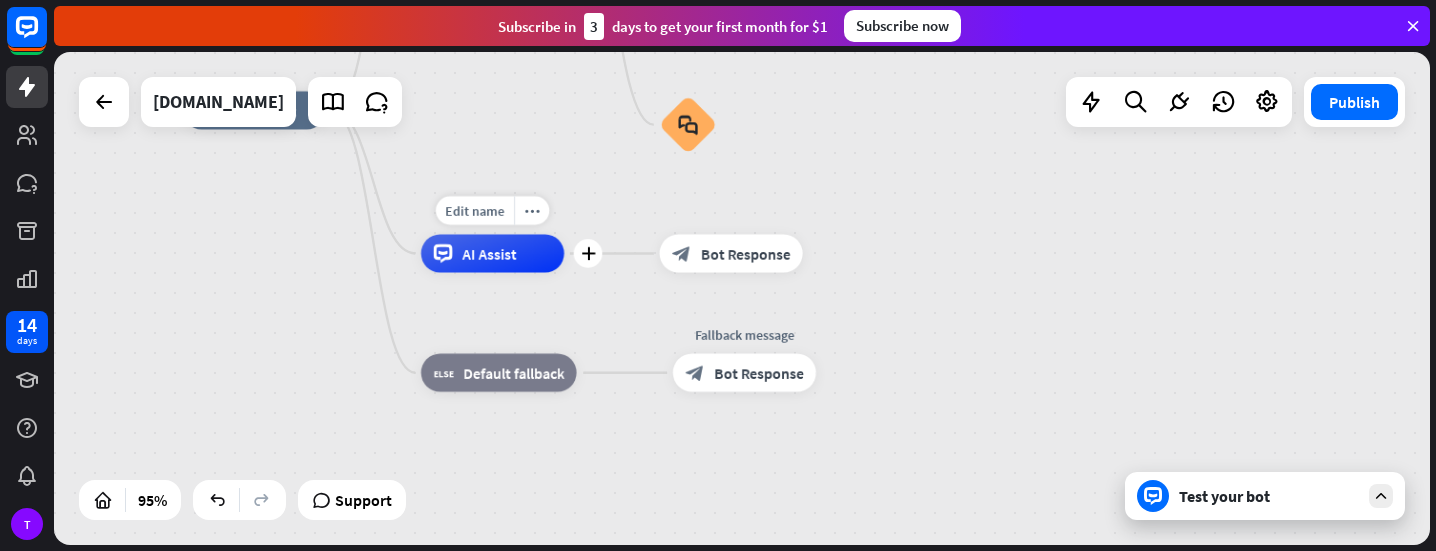 click on "AI Assist" at bounding box center [492, 253] 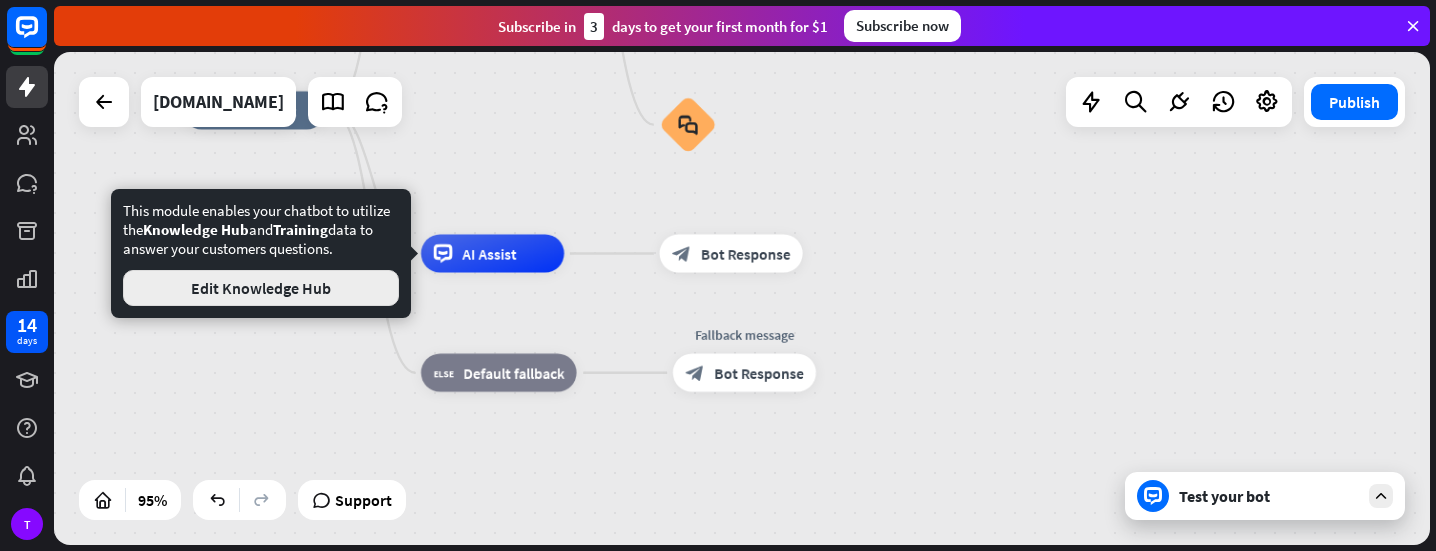 click on "Edit Knowledge Hub" at bounding box center [261, 288] 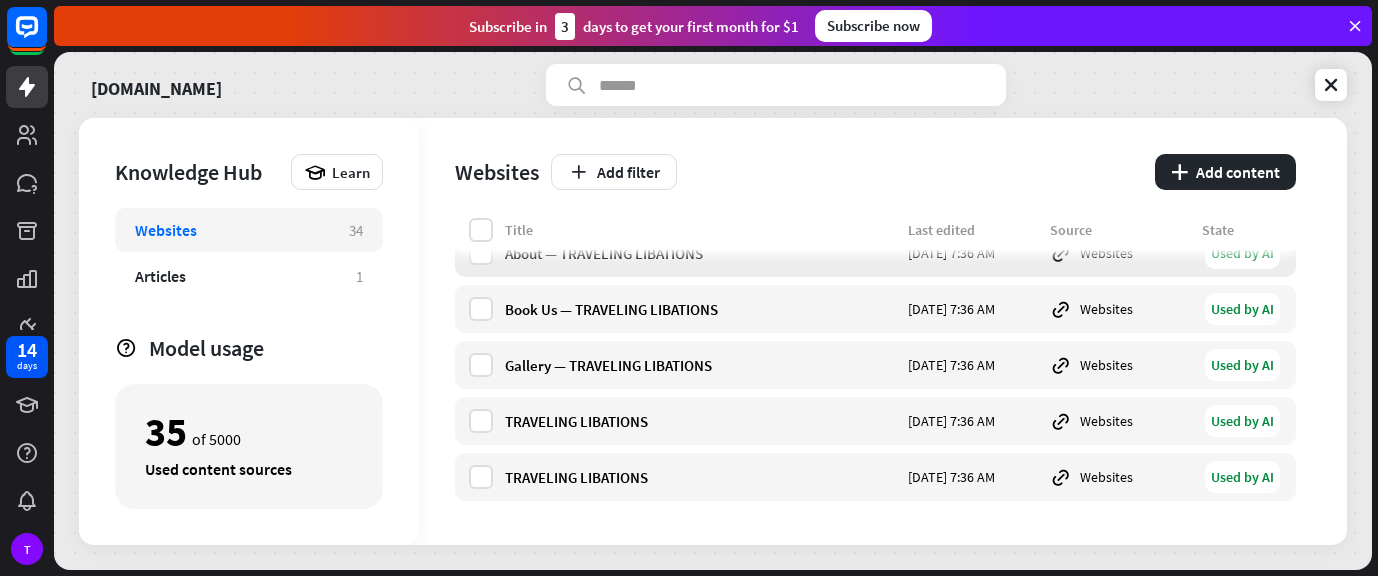 scroll, scrollTop: 0, scrollLeft: 0, axis: both 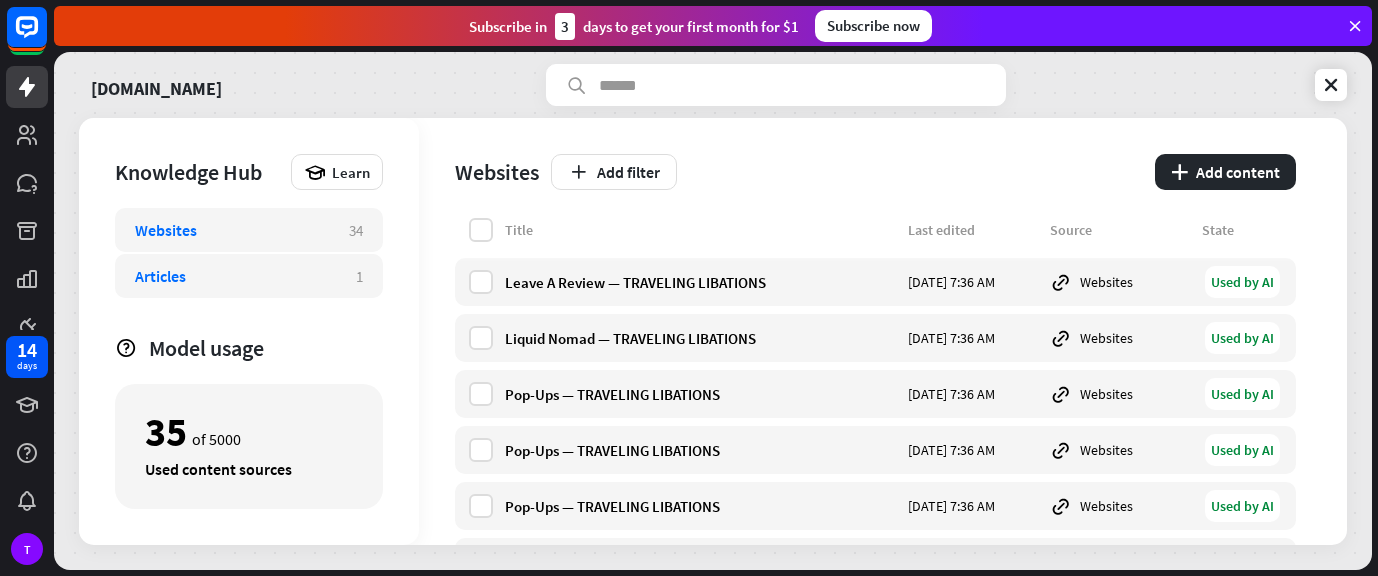 click on "Articles" at bounding box center [235, 276] 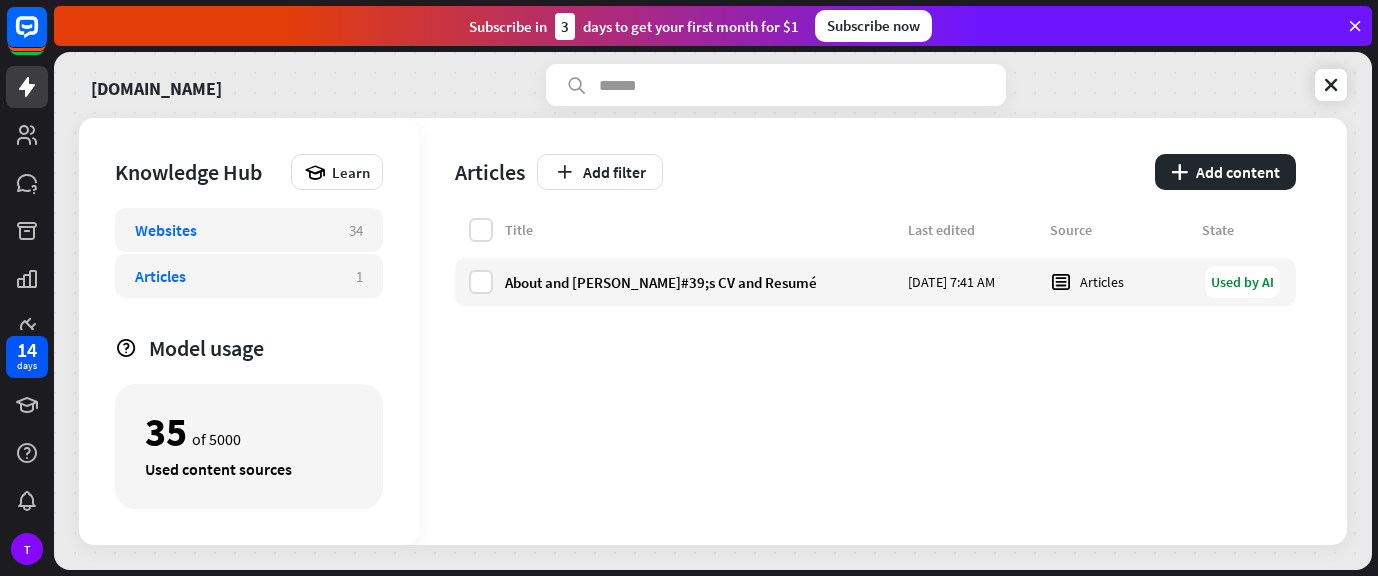click on "Websites" at bounding box center (232, 230) 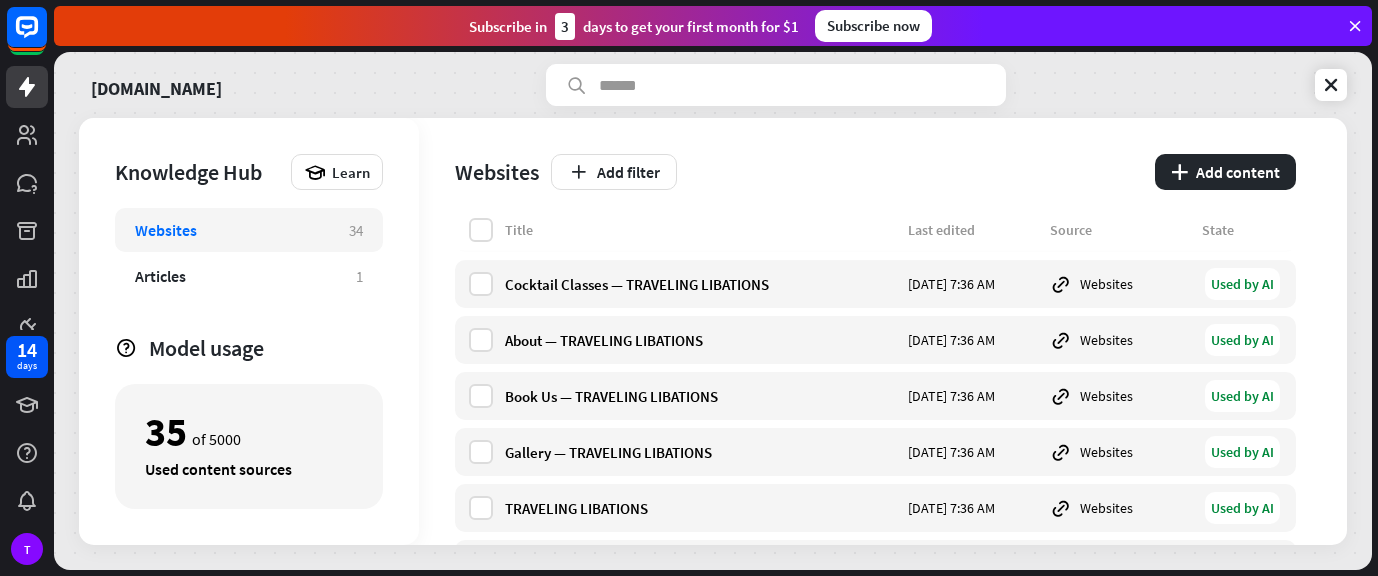 scroll, scrollTop: 1567, scrollLeft: 0, axis: vertical 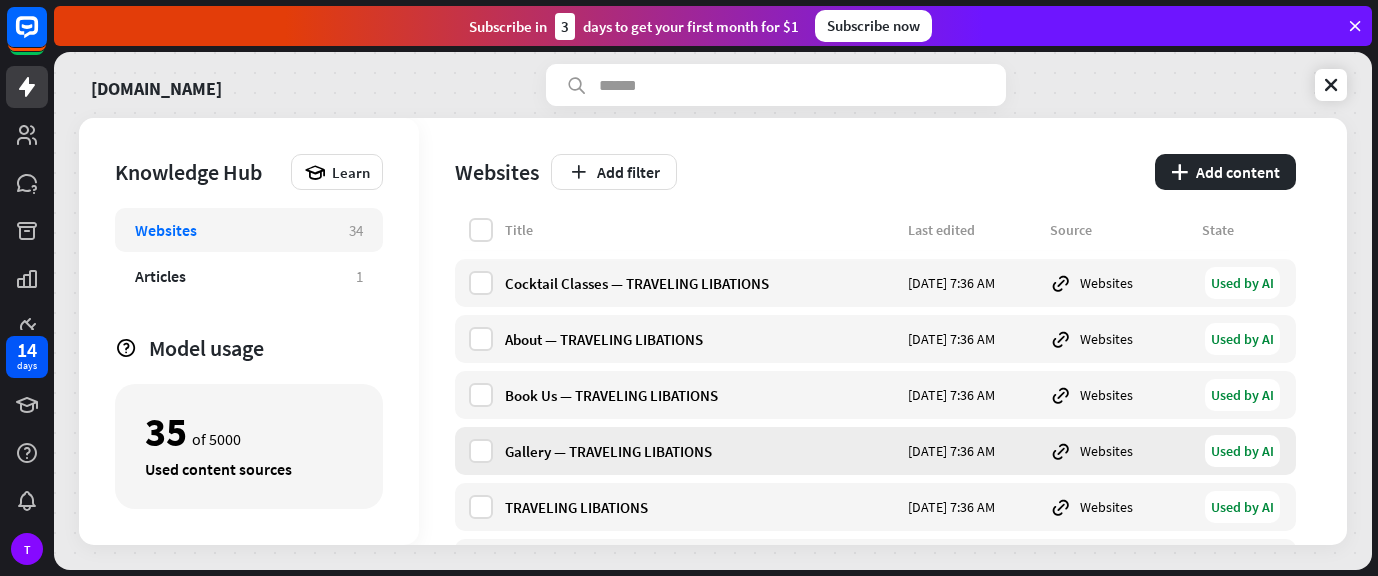 click on "Used by AI" at bounding box center [1242, 451] 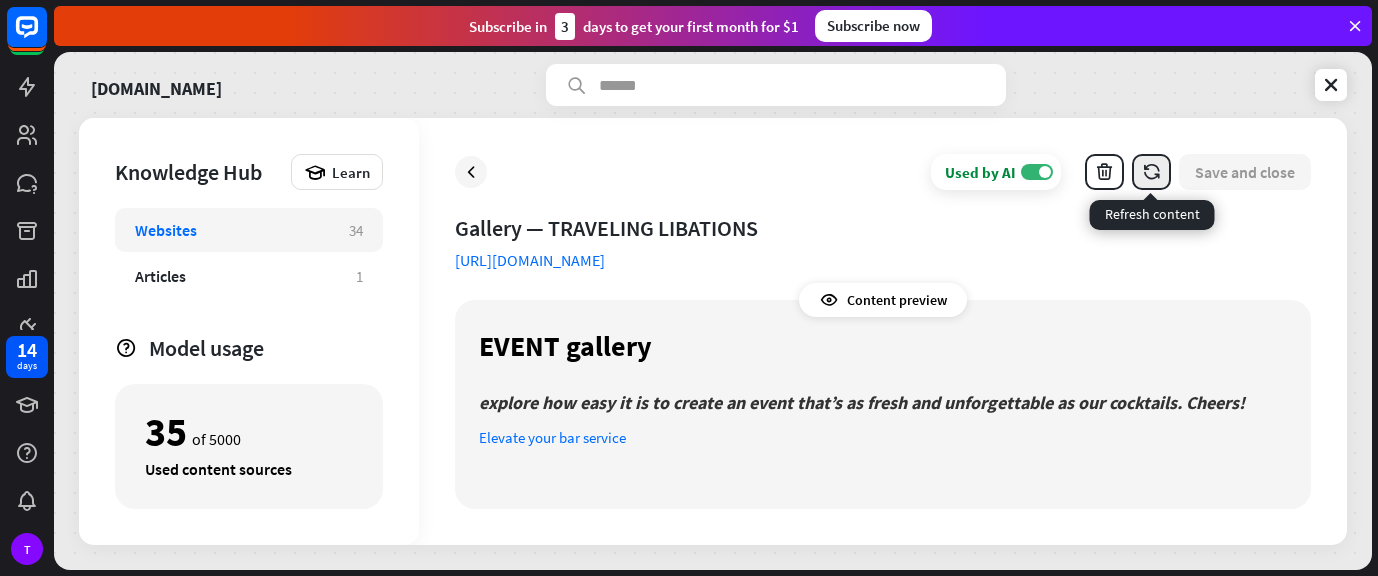 click at bounding box center [1151, 172] 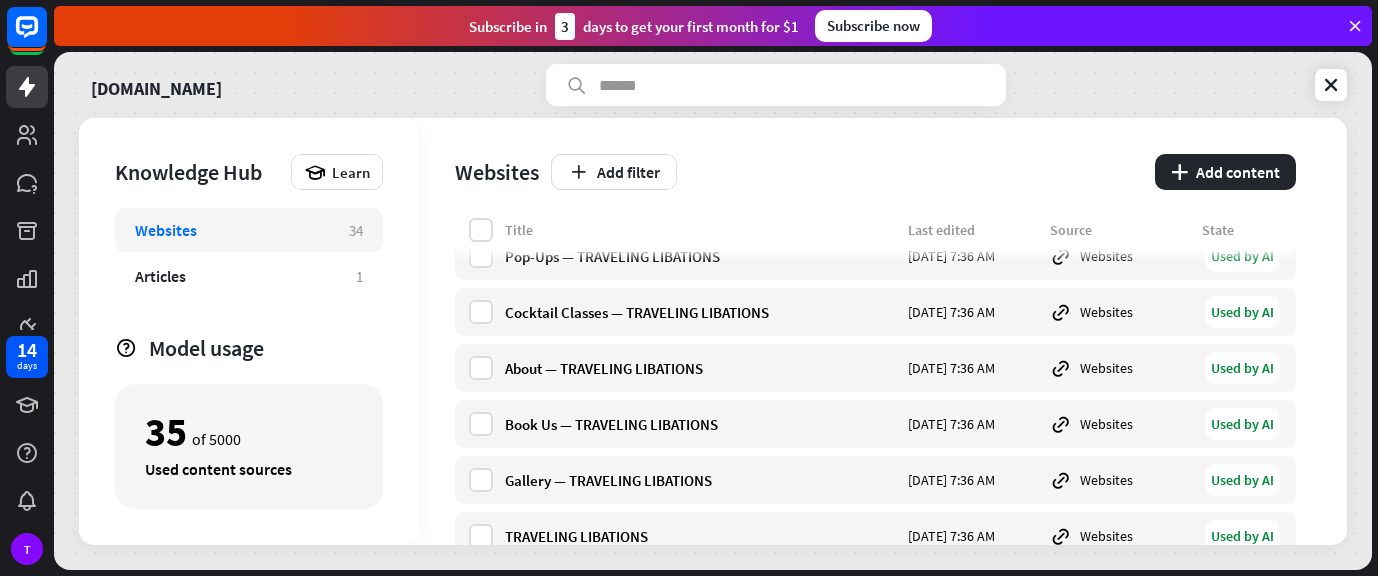 scroll, scrollTop: 1536, scrollLeft: 0, axis: vertical 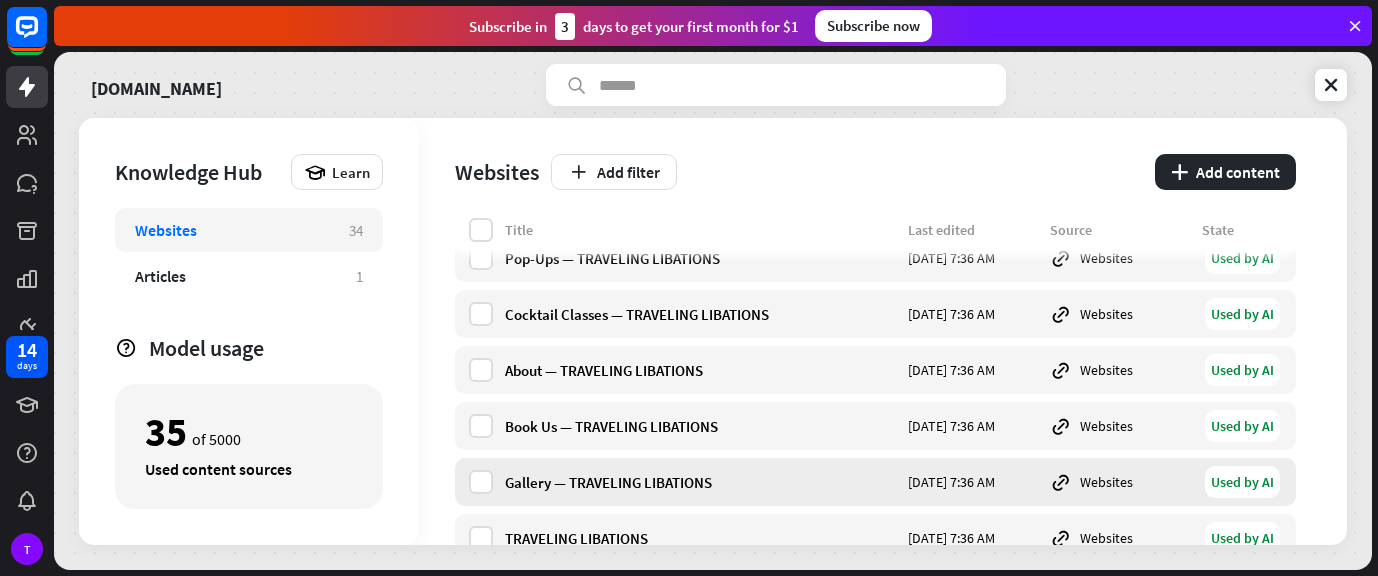 click on "Used by AI" at bounding box center [1242, 482] 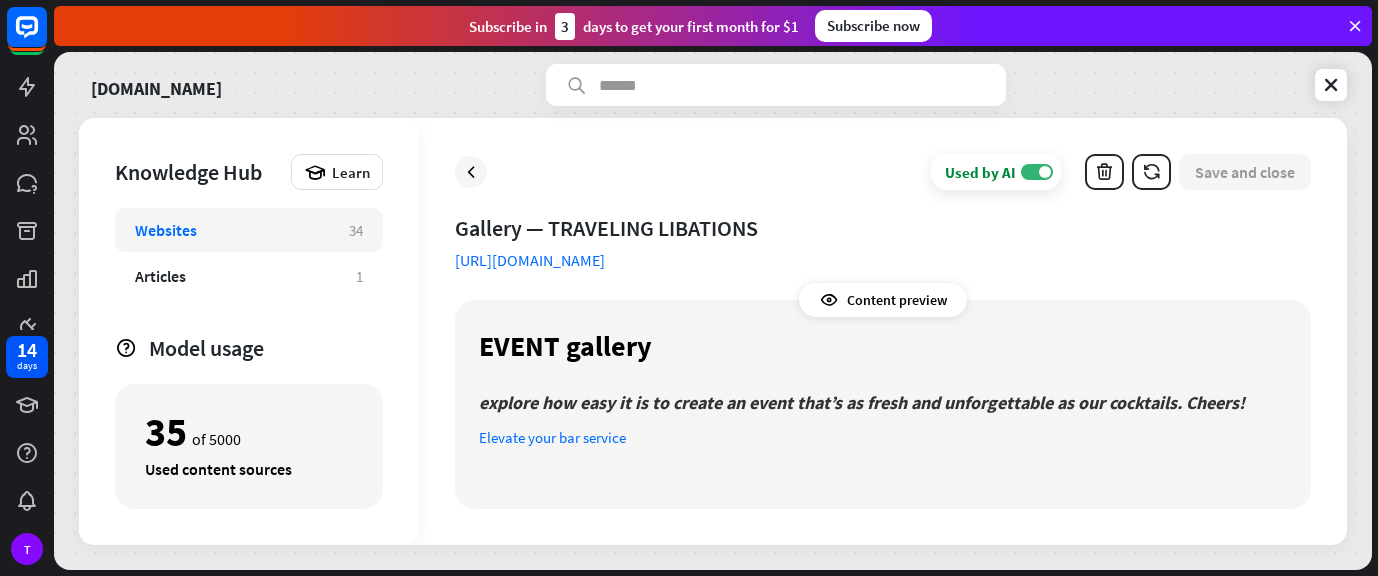 click on "[URL][DOMAIN_NAME]" at bounding box center (530, 260) 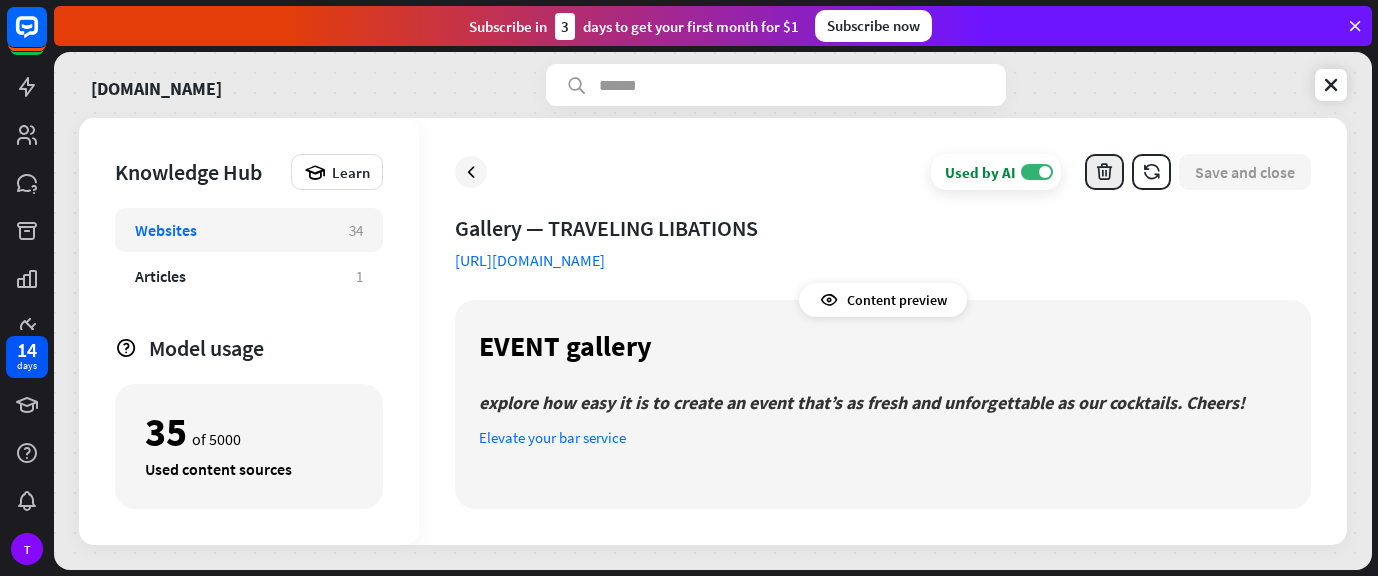 click at bounding box center [1104, 172] 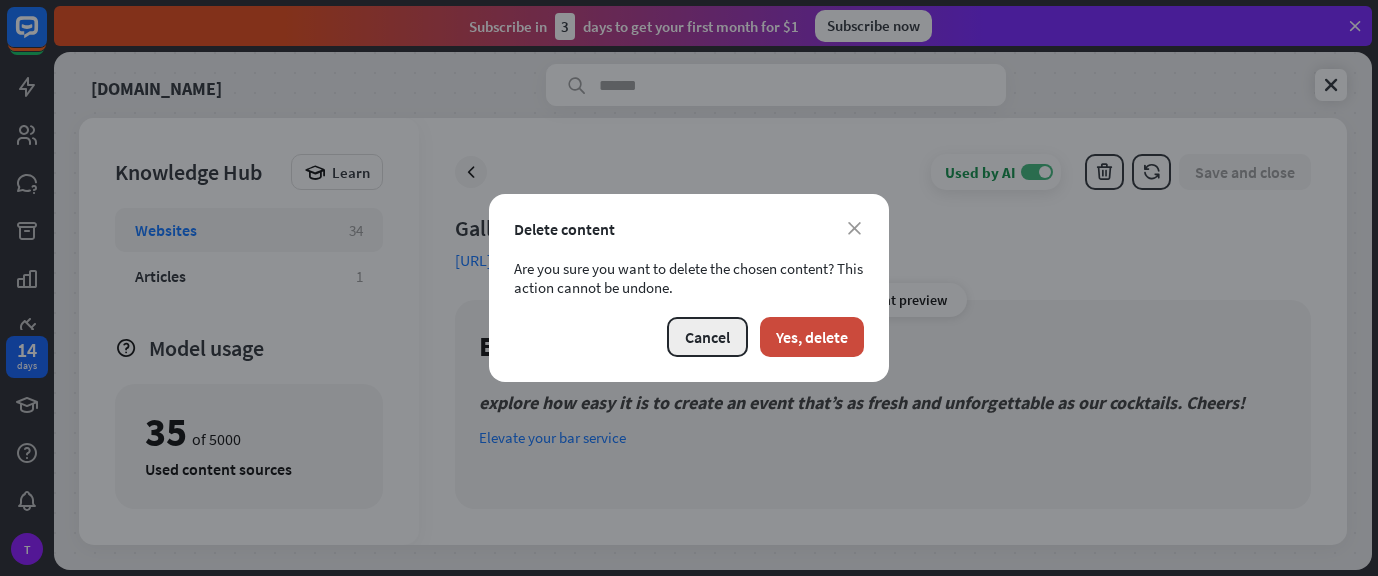 click on "Cancel" at bounding box center [707, 337] 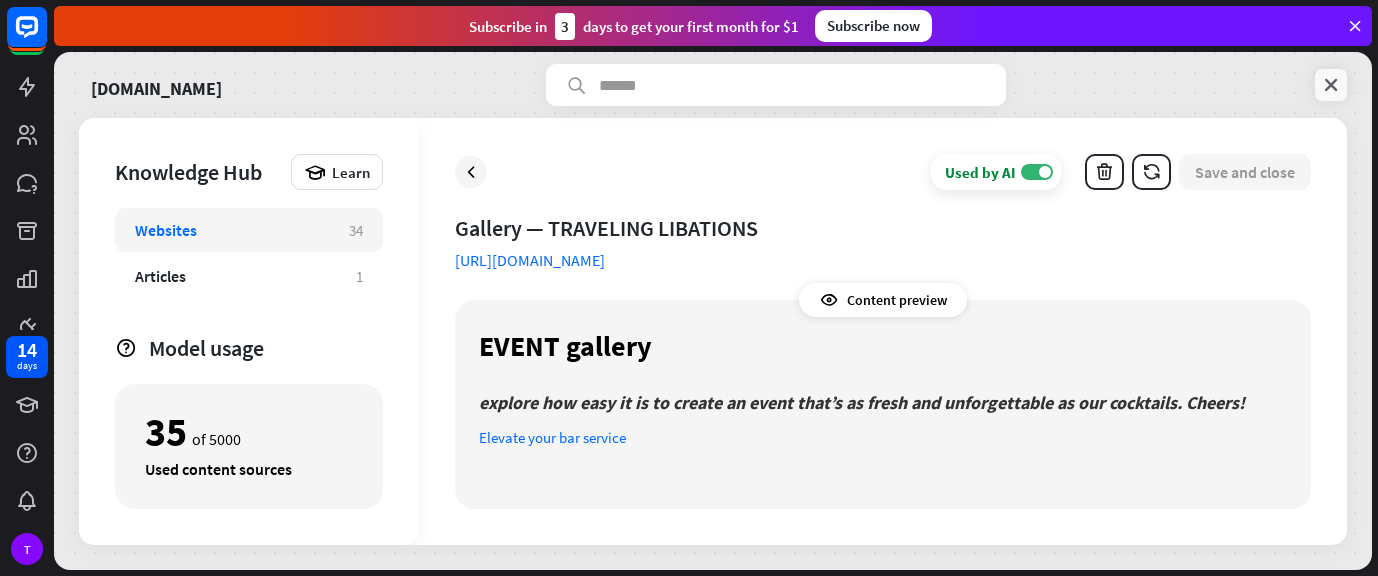 click at bounding box center [1331, 85] 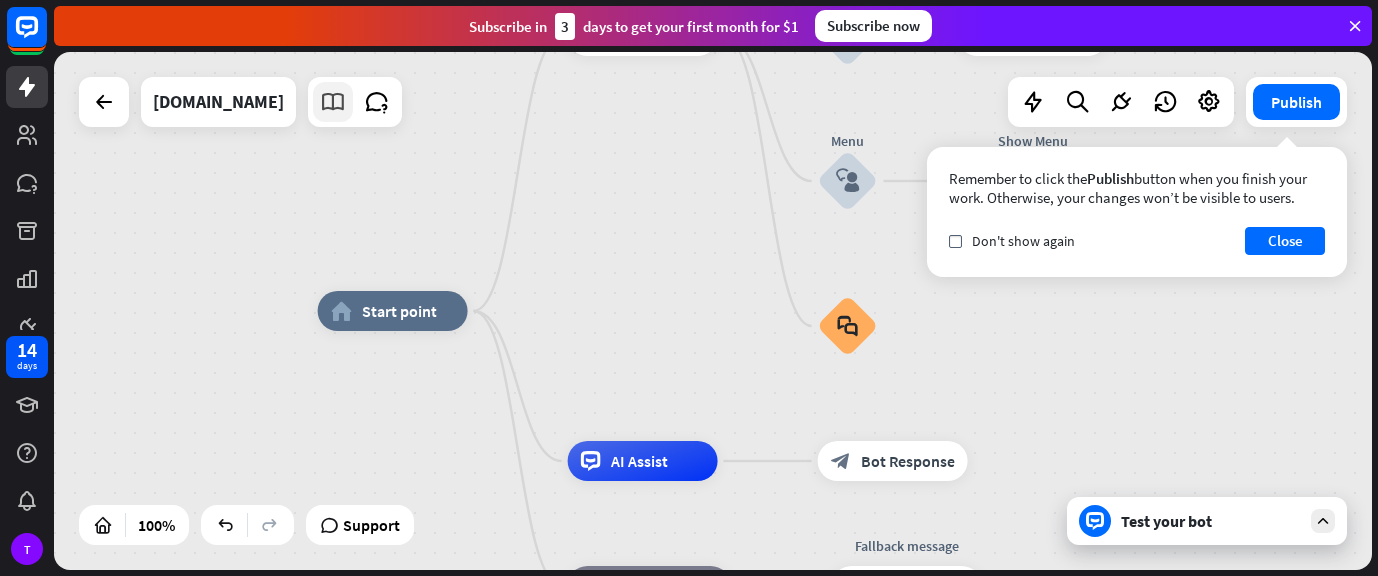 click at bounding box center [333, 102] 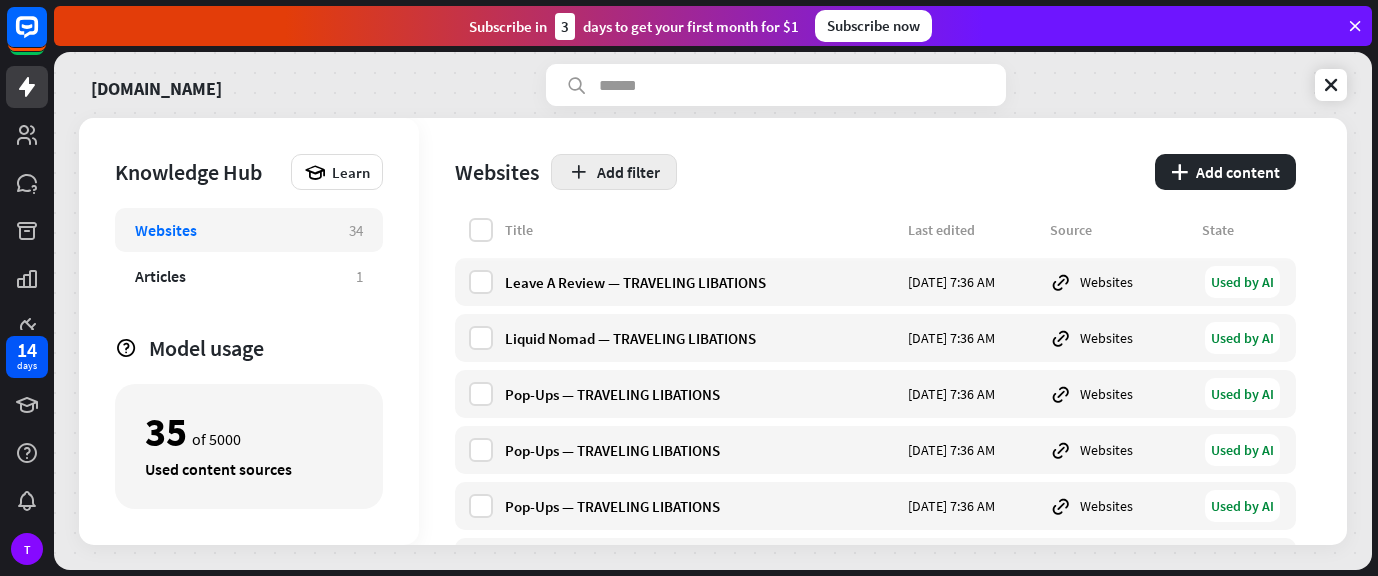 click on "Add filter" at bounding box center [614, 172] 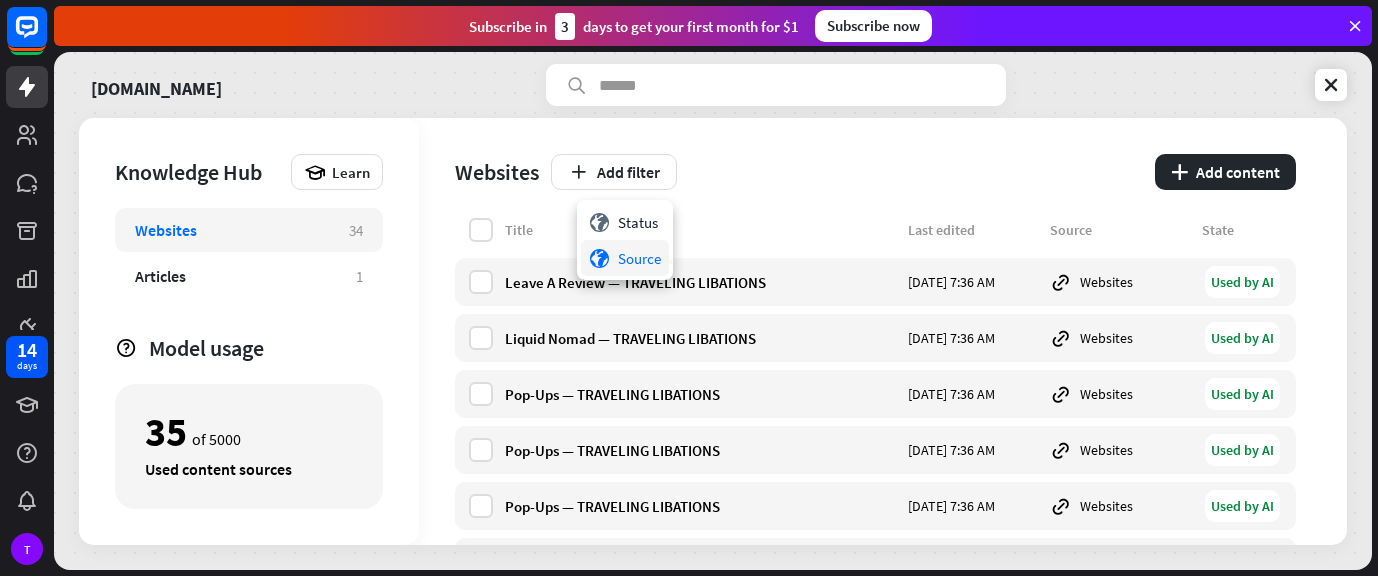 click on "globe
Source" at bounding box center (625, 258) 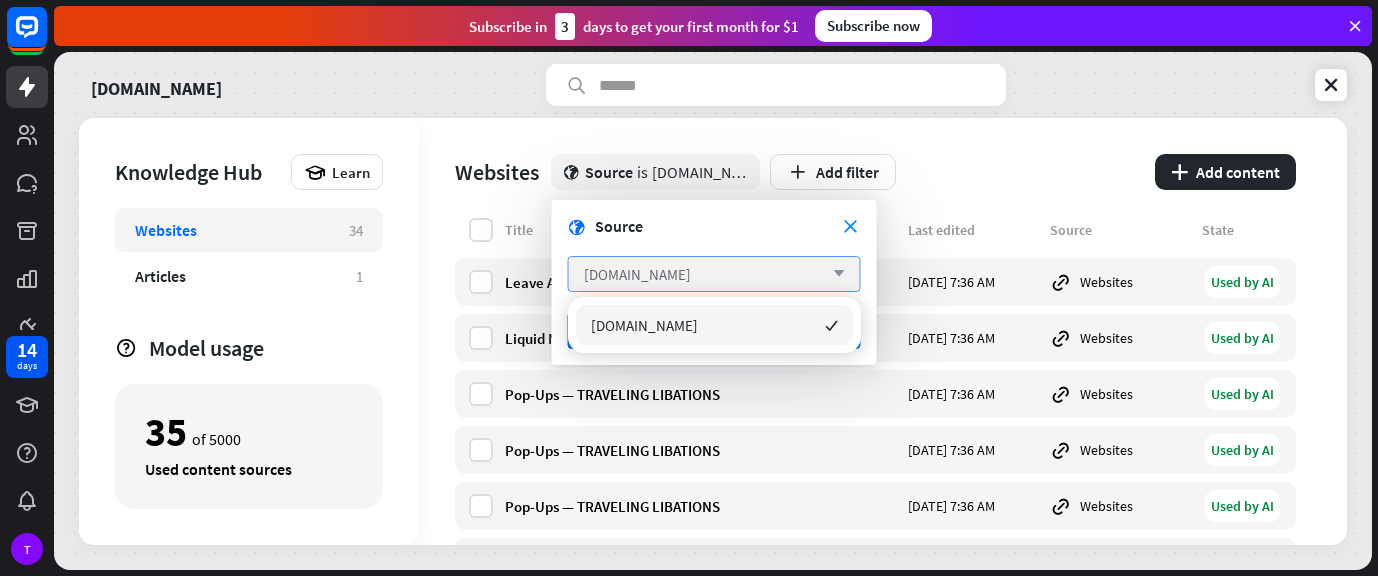click on "[DOMAIN_NAME]
arrow_down" at bounding box center [714, 274] 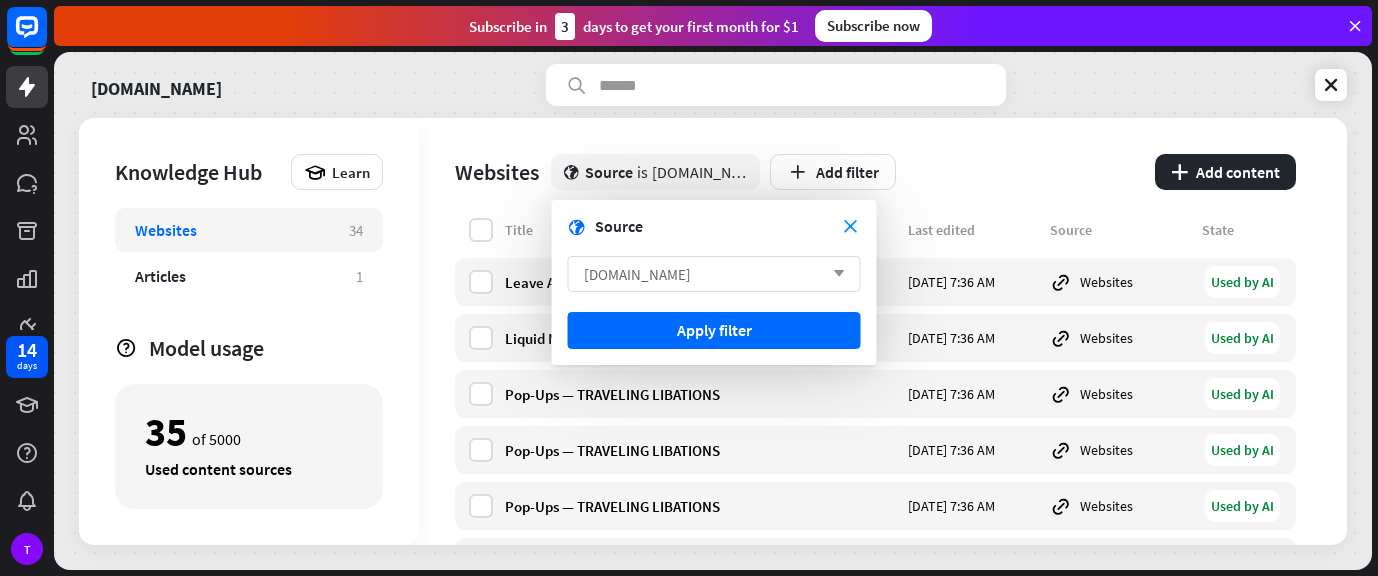 click on "[DOMAIN_NAME]
arrow_down" at bounding box center [714, 274] 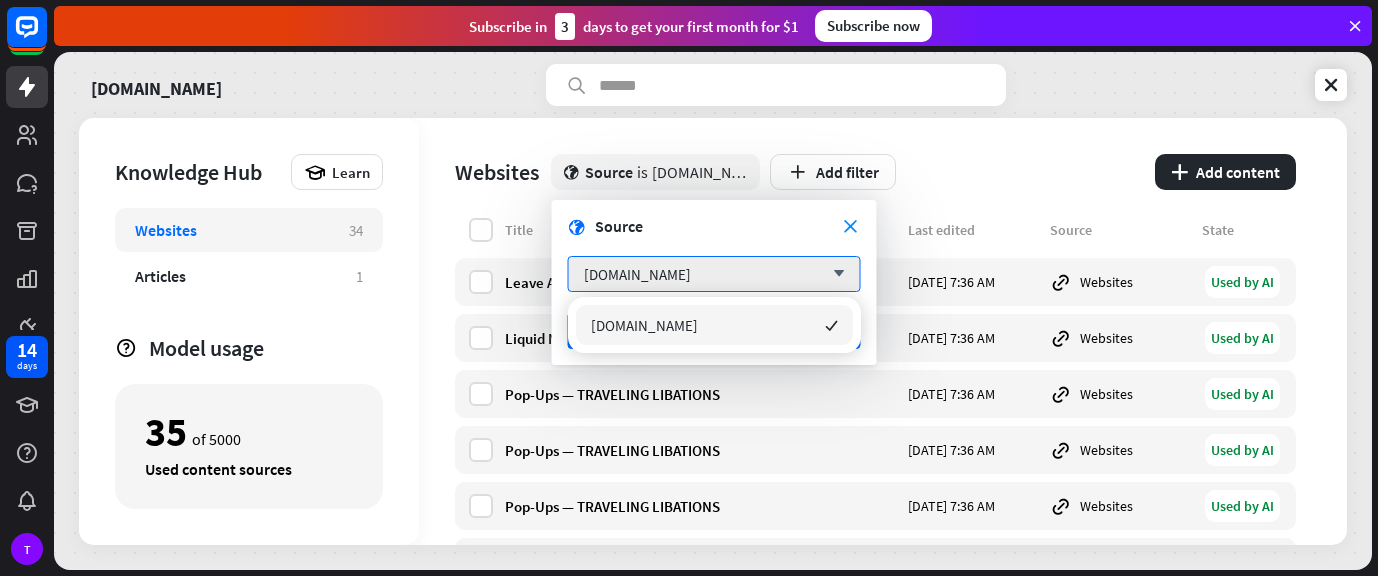 click on "[DOMAIN_NAME]
checked" at bounding box center [714, 325] 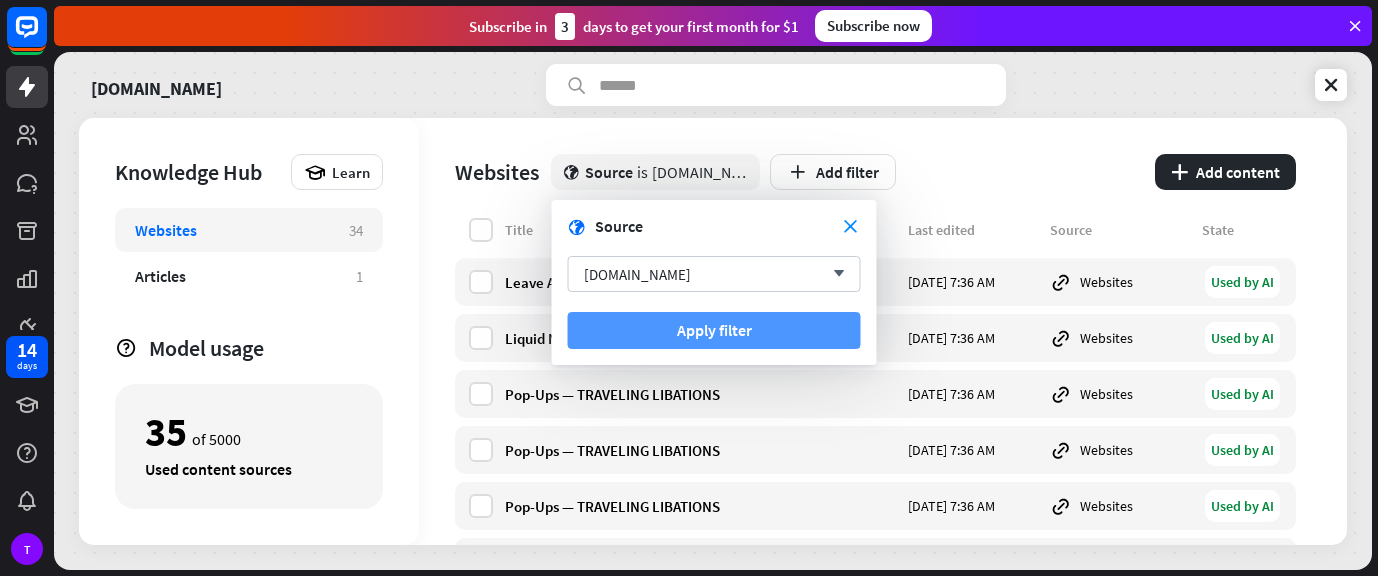 click on "Apply filter" at bounding box center (714, 330) 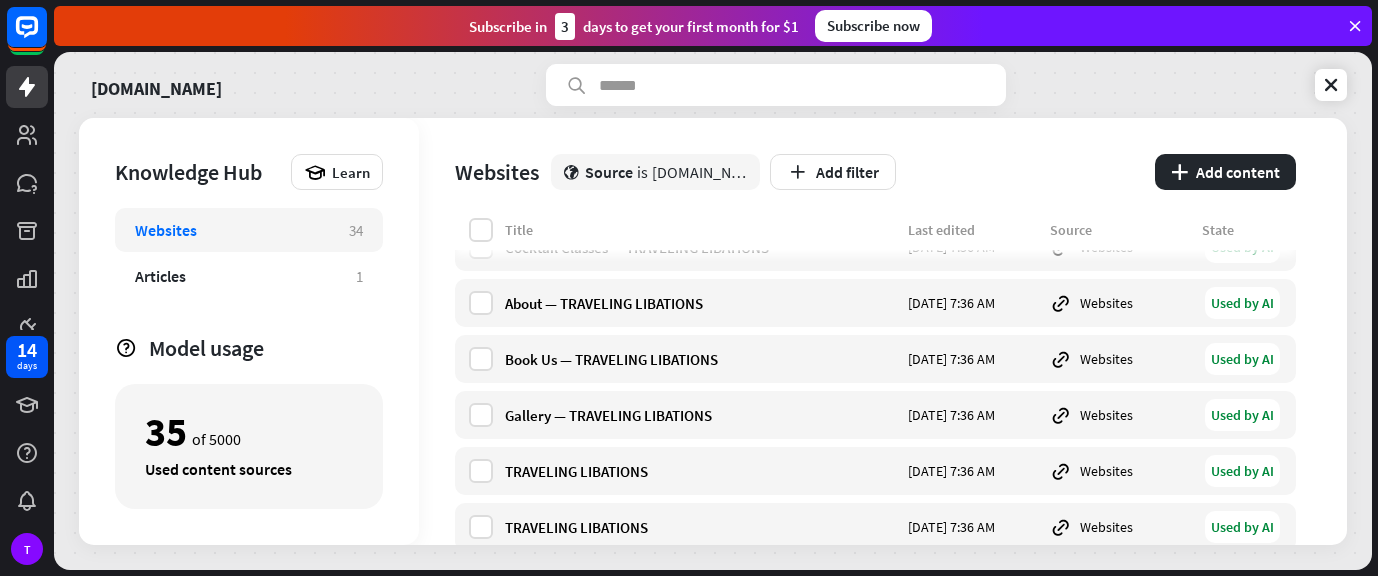 scroll, scrollTop: 1602, scrollLeft: 0, axis: vertical 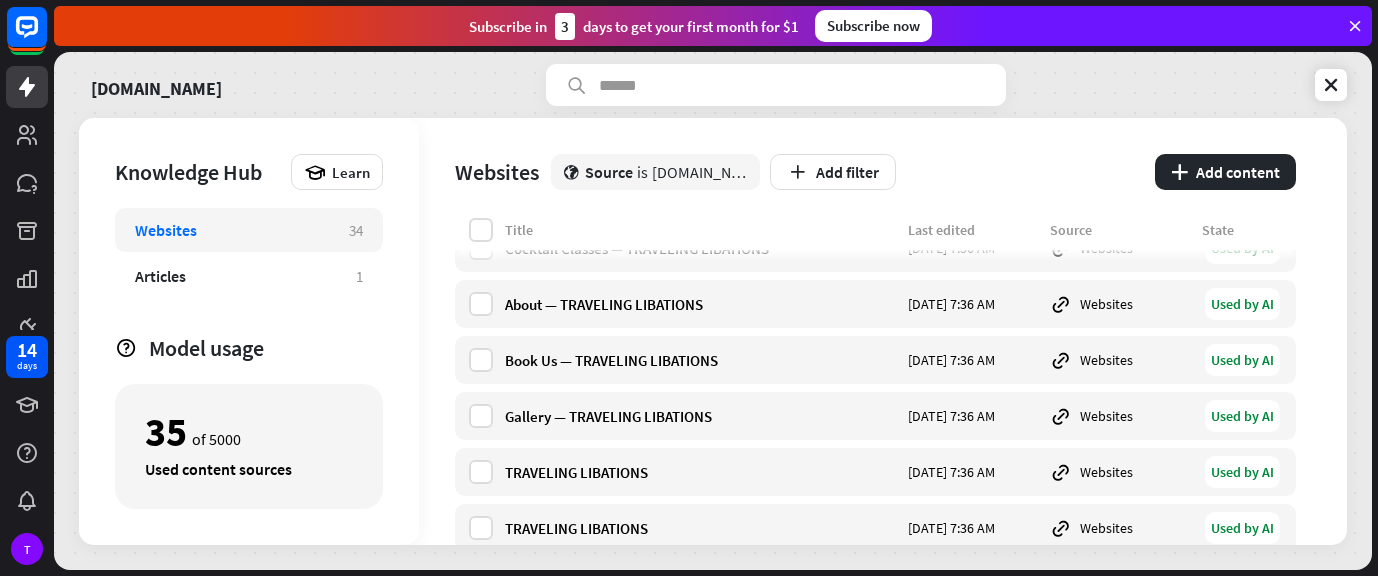 click on "Websites
globe
close
Source   is   [DOMAIN_NAME]
Add filter
plus
Add content" at bounding box center (875, 168) 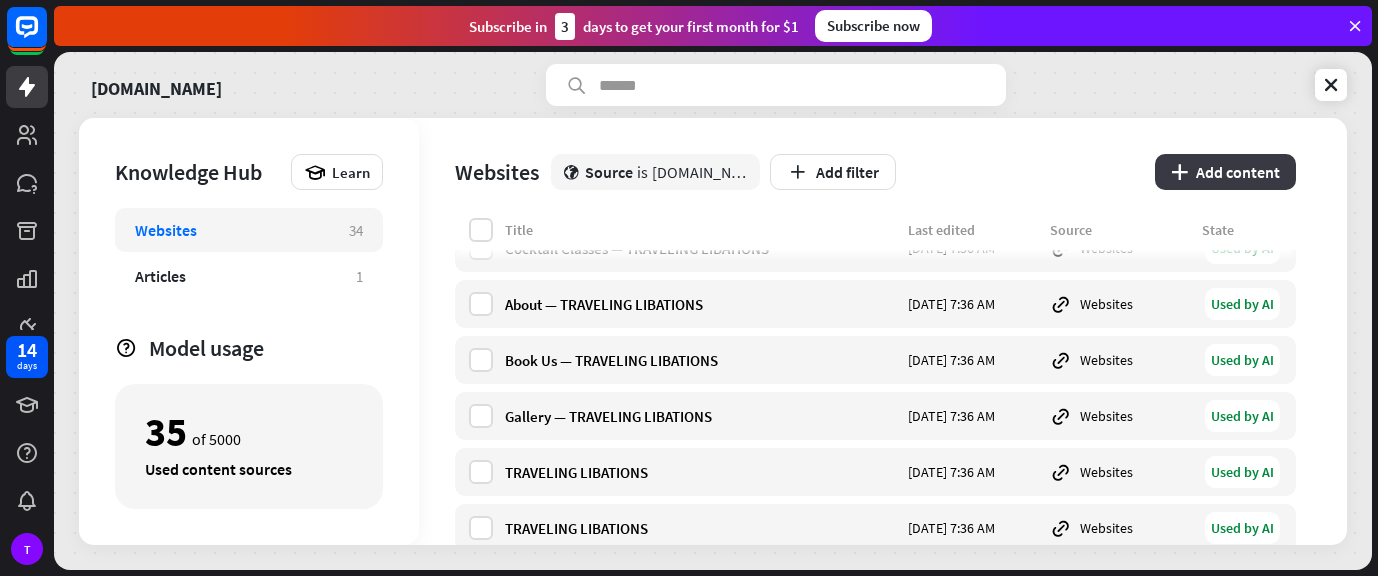 click on "plus
Add content" at bounding box center (1225, 172) 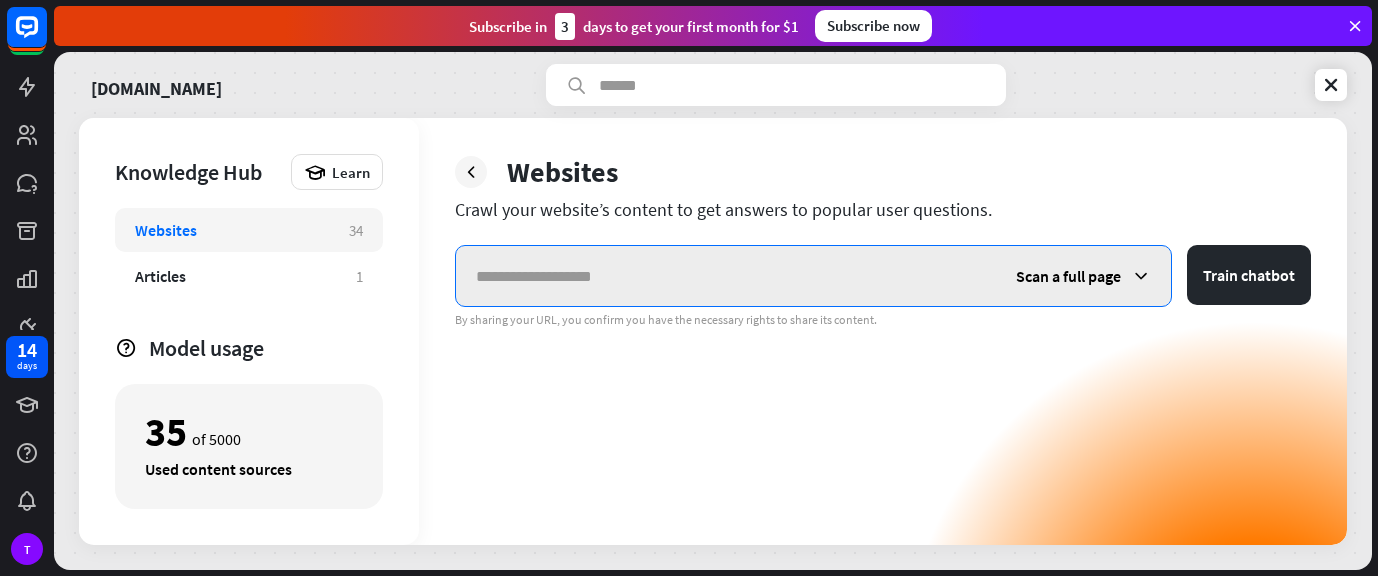 paste on "**********" 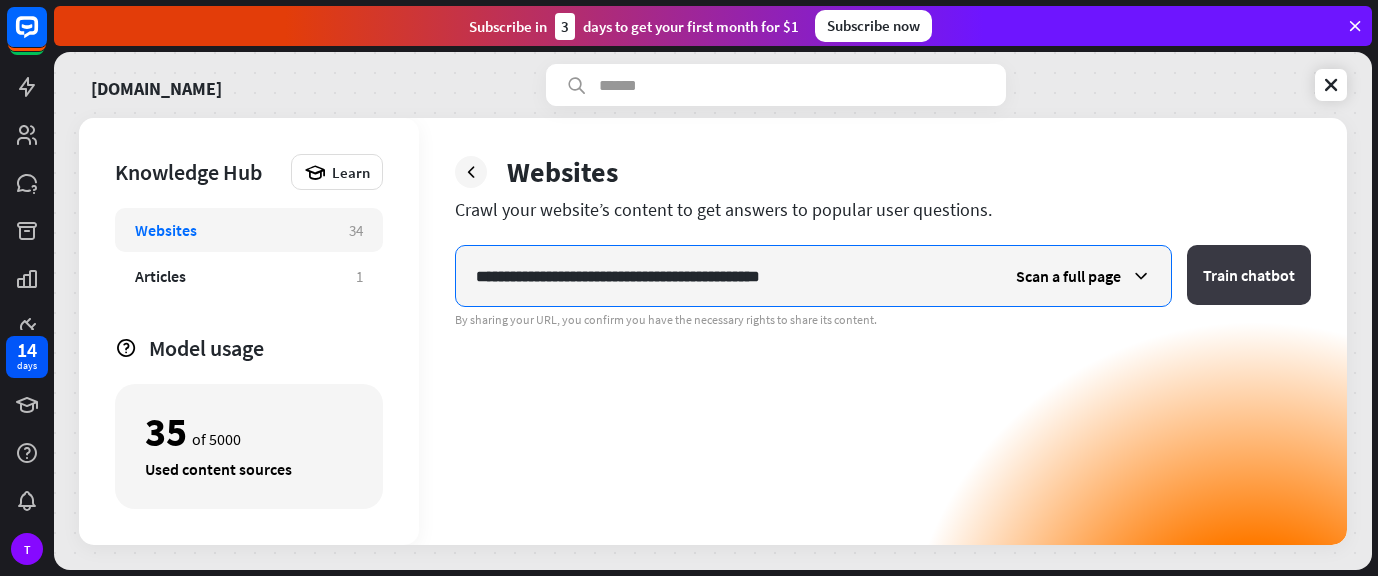 type on "**********" 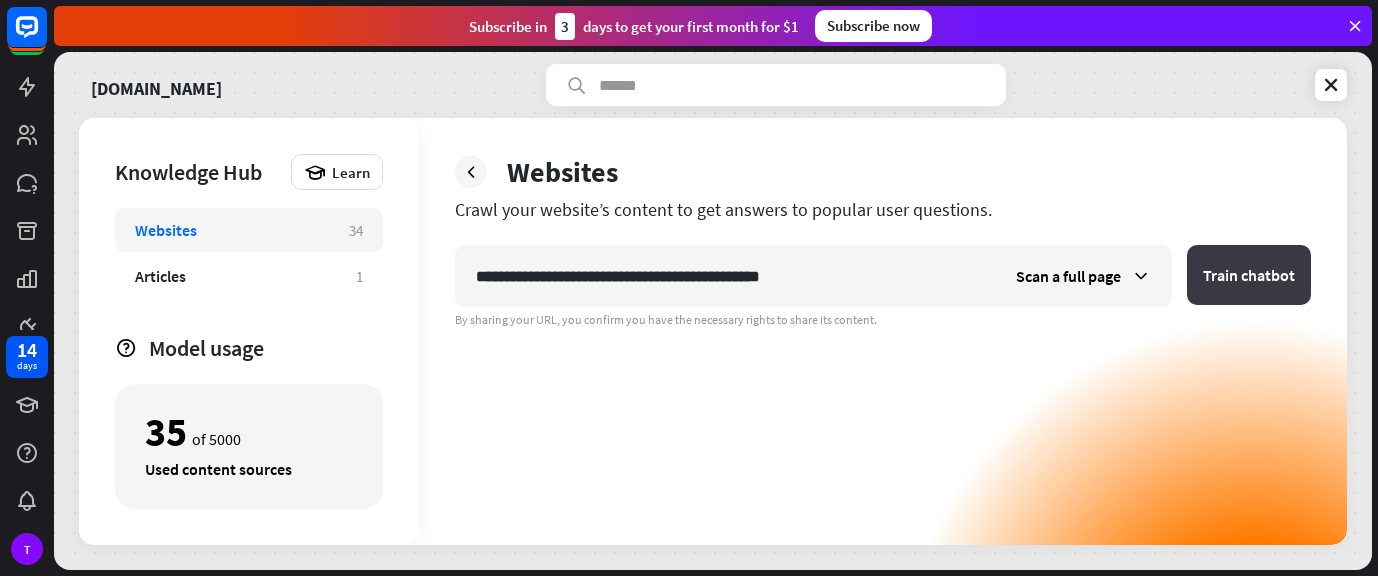 click on "Train chatbot" at bounding box center (1249, 275) 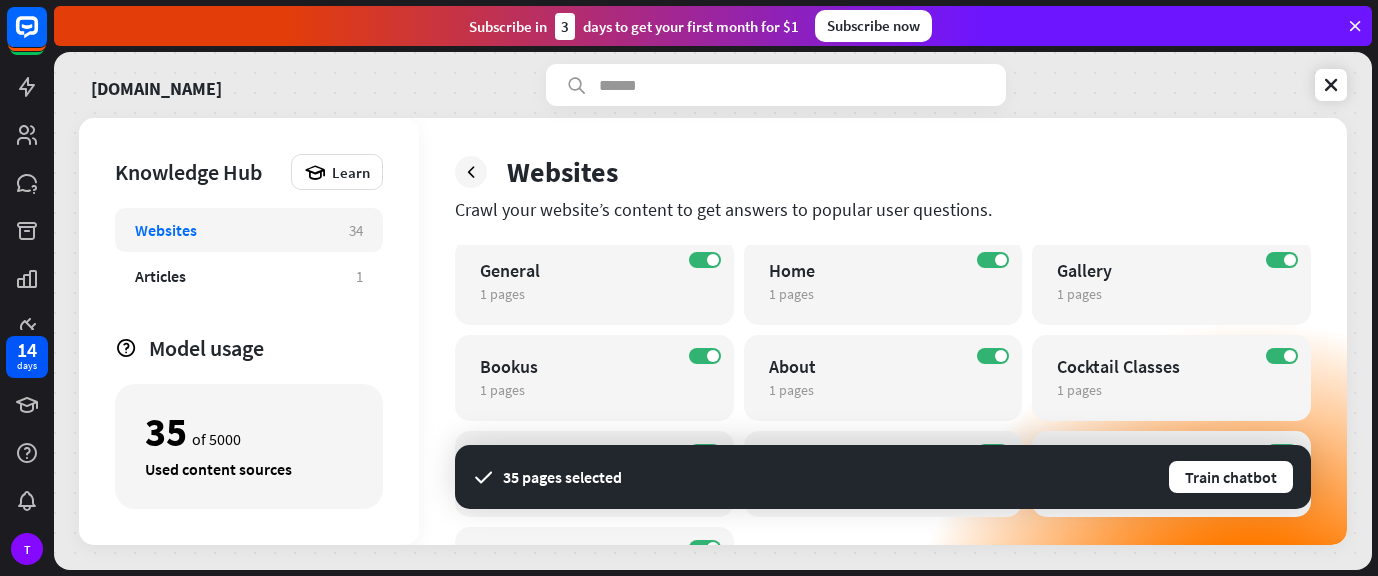 scroll, scrollTop: 0, scrollLeft: 0, axis: both 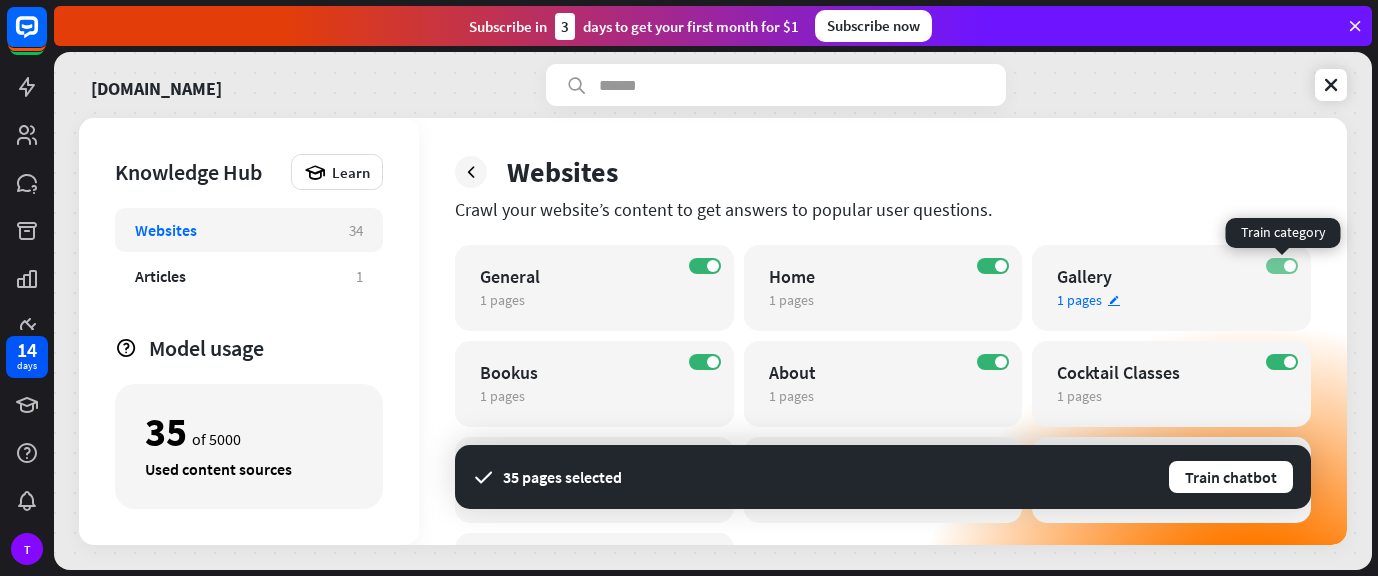 click on "ON" at bounding box center (1282, 266) 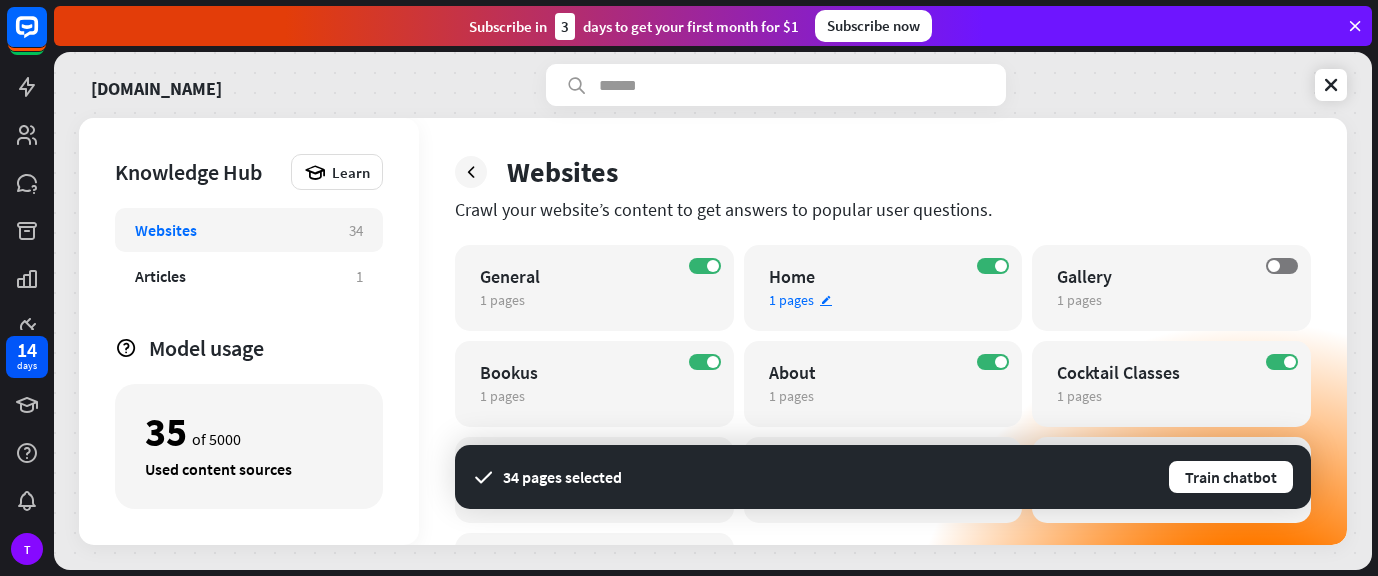 scroll, scrollTop: 184, scrollLeft: 0, axis: vertical 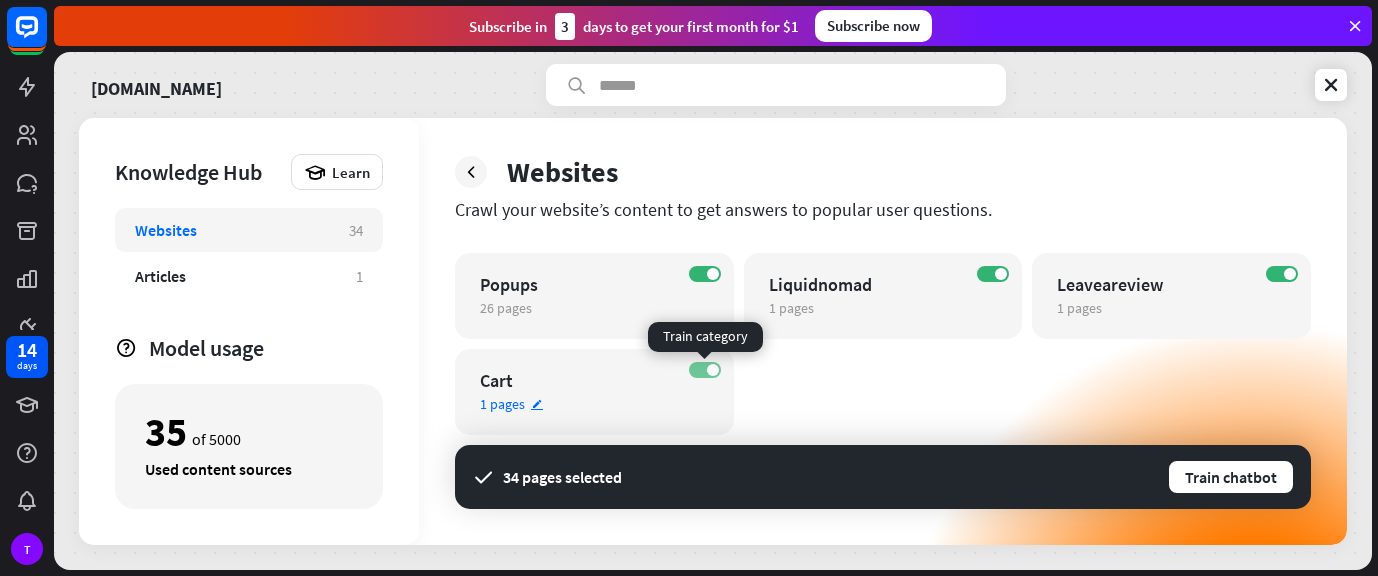 click at bounding box center [713, 370] 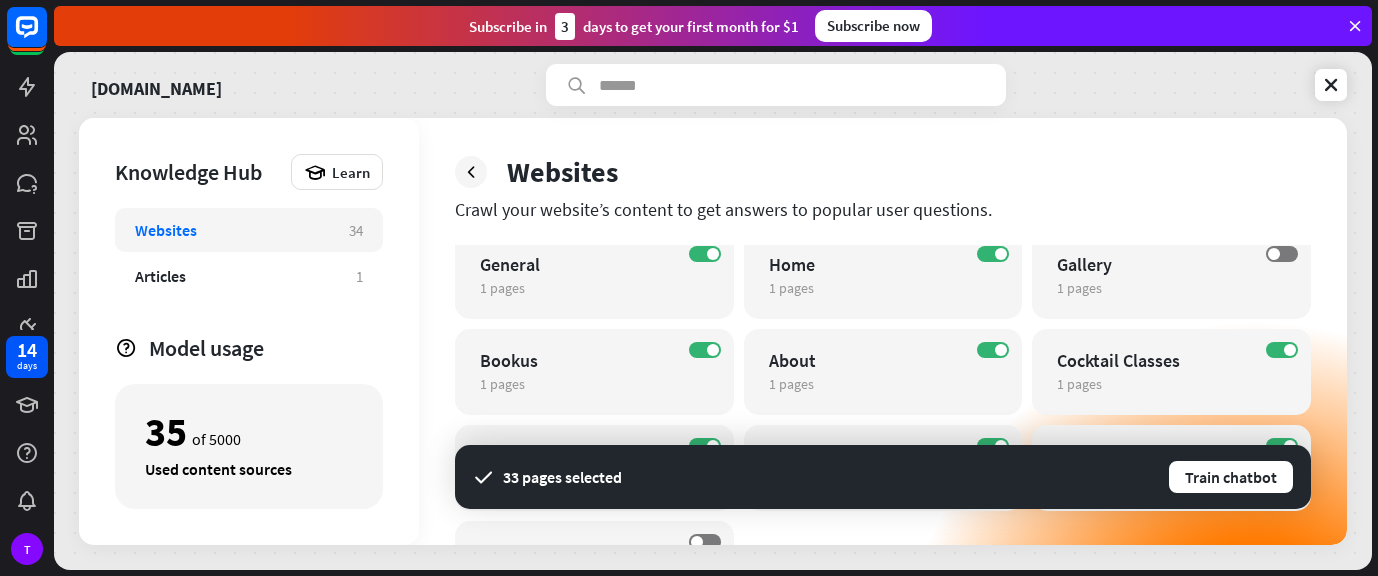 scroll, scrollTop: 0, scrollLeft: 0, axis: both 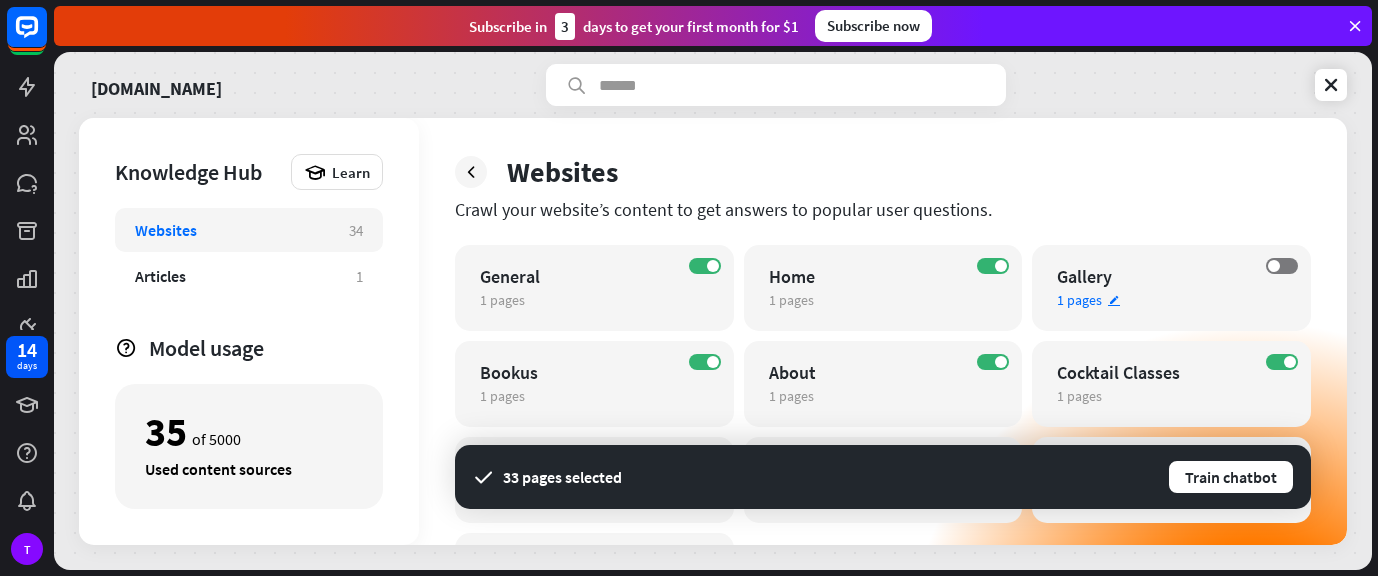 click on "1 pages" at bounding box center [1079, 300] 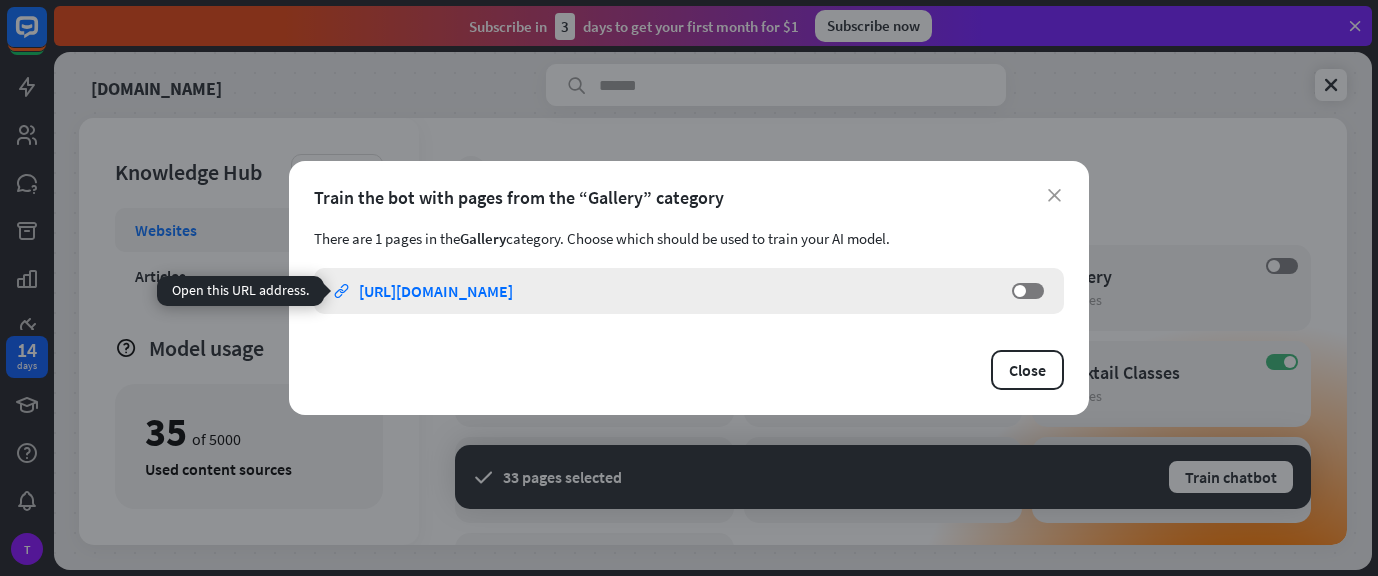 click on "[URL][DOMAIN_NAME]" at bounding box center [436, 291] 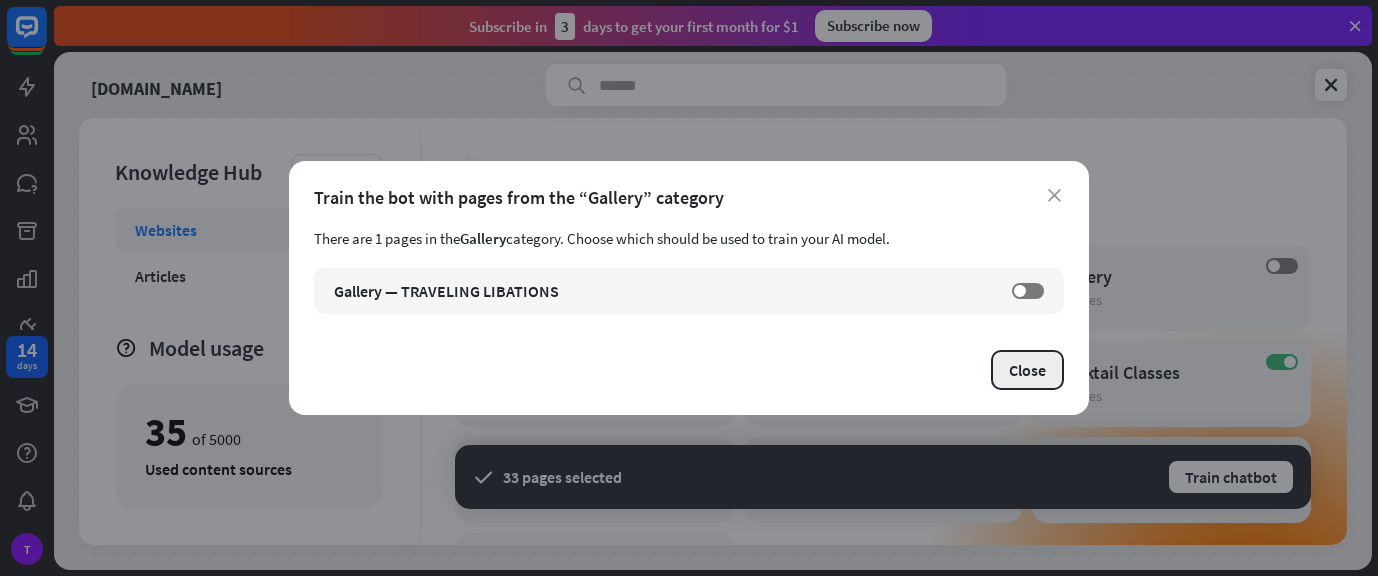 click on "Close" at bounding box center (1027, 370) 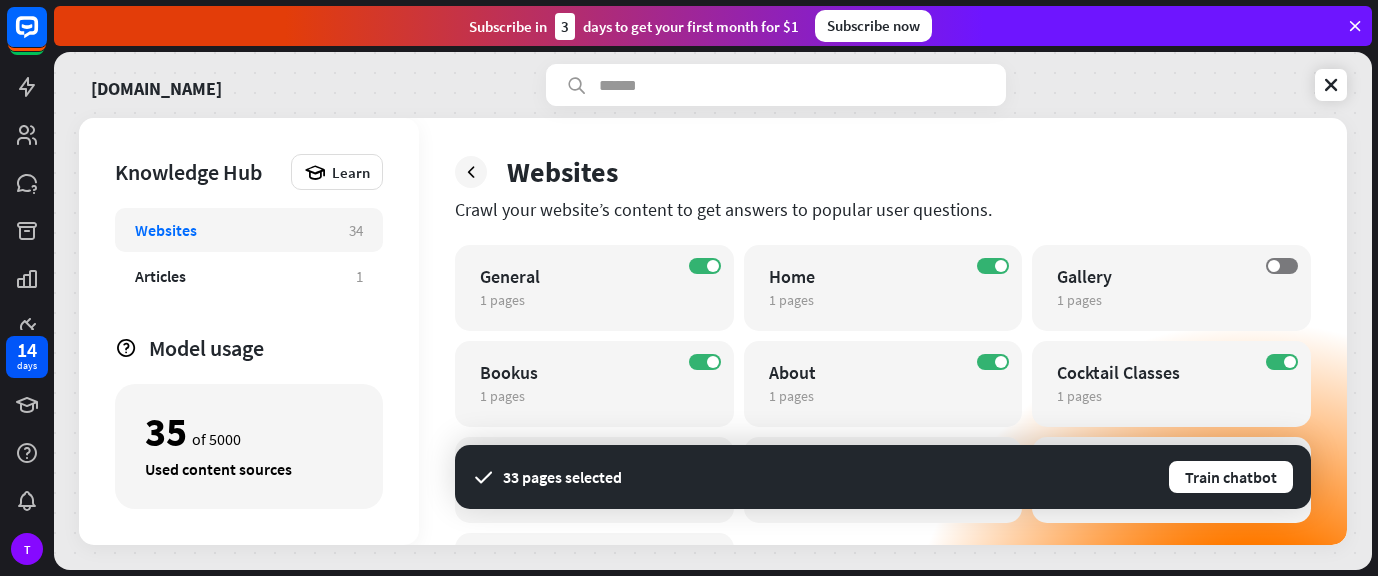 click on "Websites" at bounding box center [232, 230] 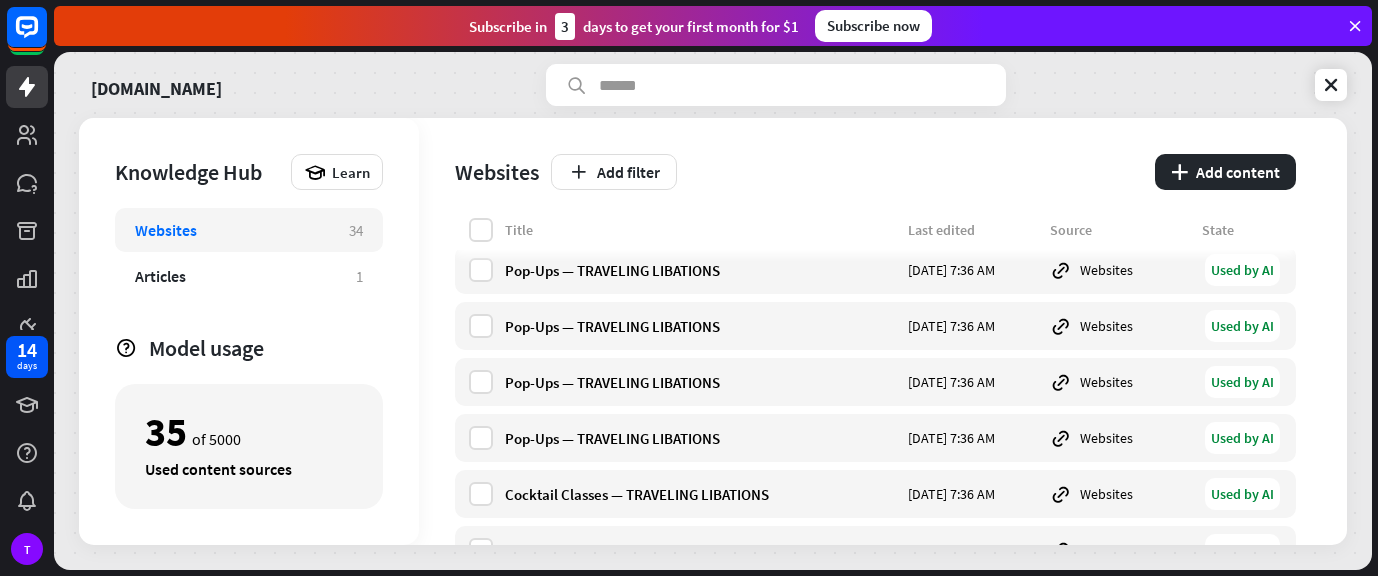 scroll, scrollTop: 1362, scrollLeft: 0, axis: vertical 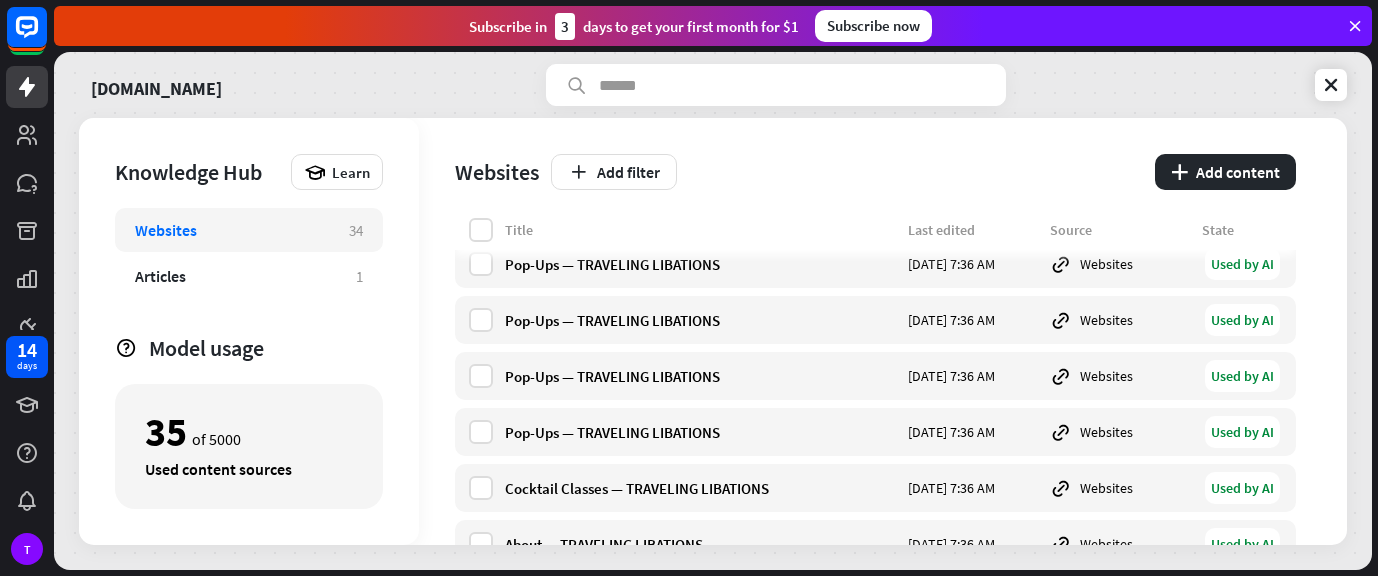 click on "Websites
Add filter
plus
Add content" at bounding box center (875, 168) 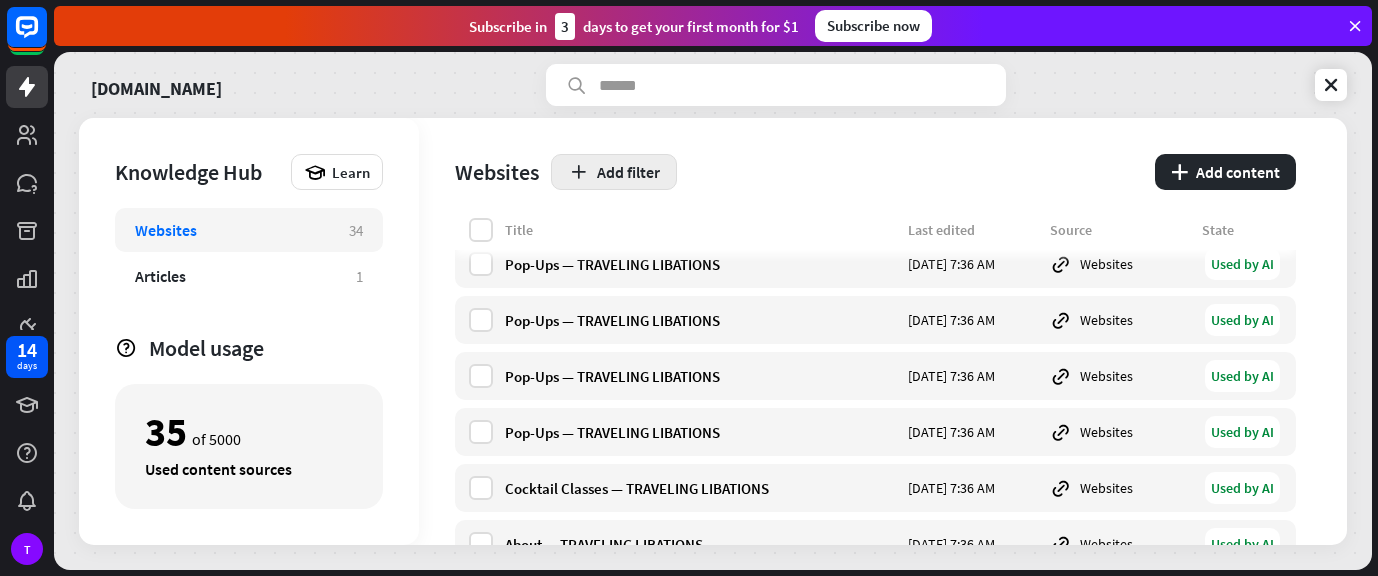 click on "Add filter" at bounding box center (614, 172) 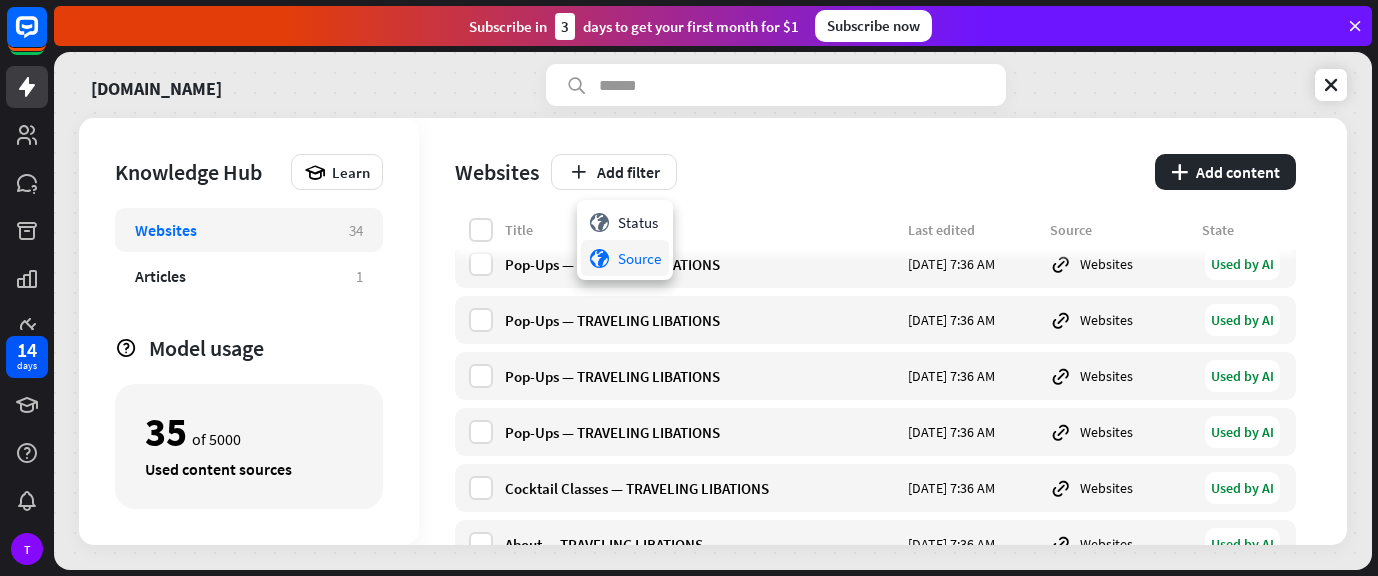 click on "globe
Source" at bounding box center (625, 258) 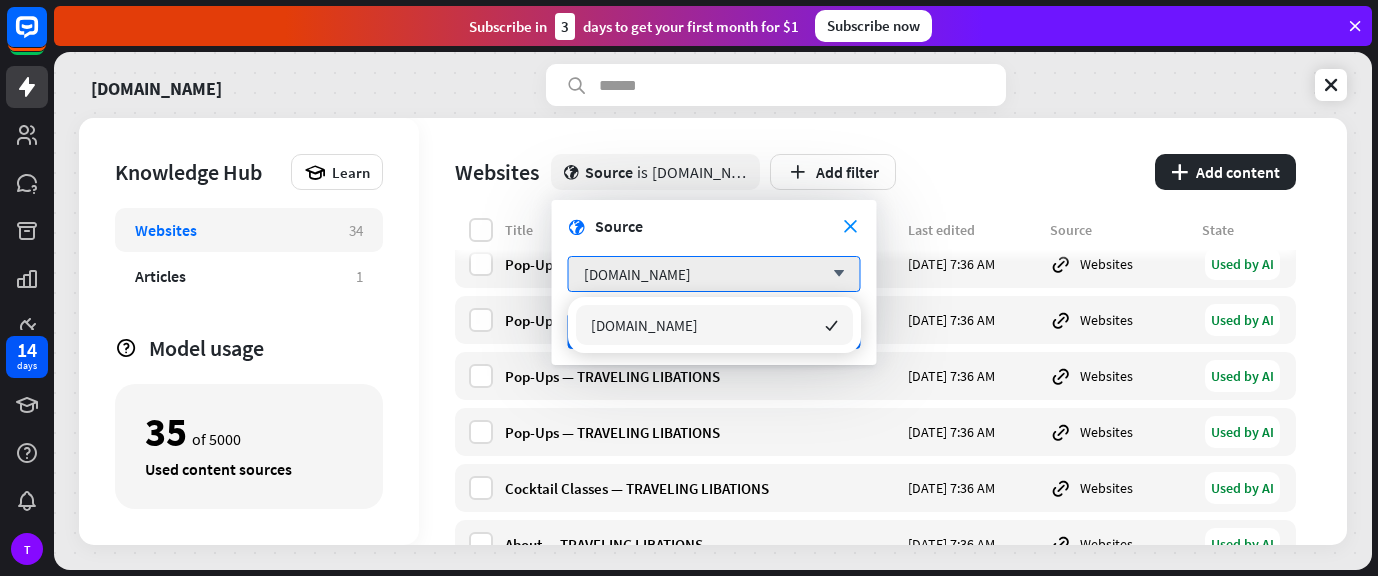 click on "[DOMAIN_NAME]
checked" at bounding box center (714, 325) 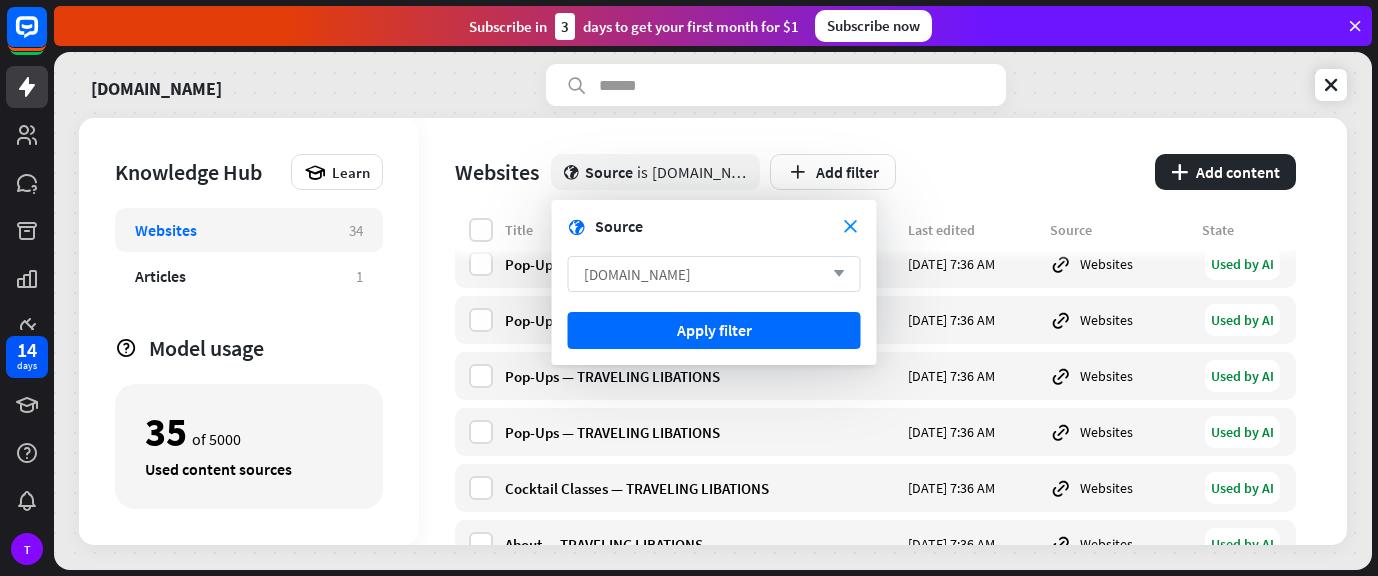 click on "[DOMAIN_NAME]
arrow_down" at bounding box center (714, 274) 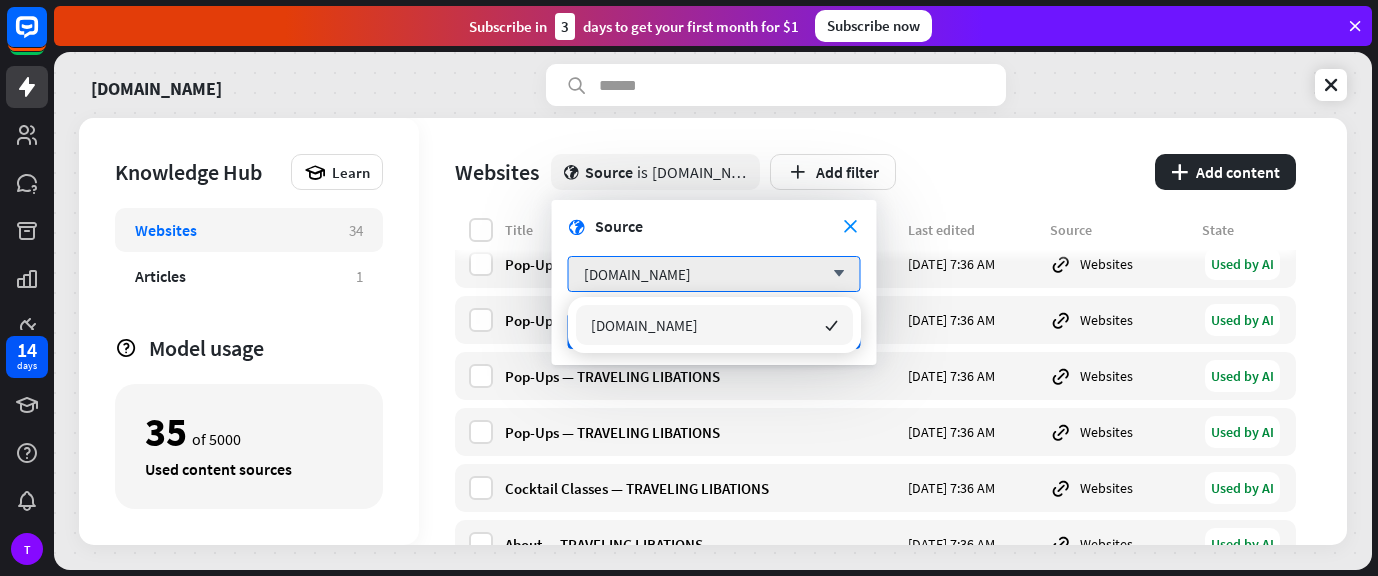 click on "[DOMAIN_NAME]
checked" at bounding box center (714, 325) 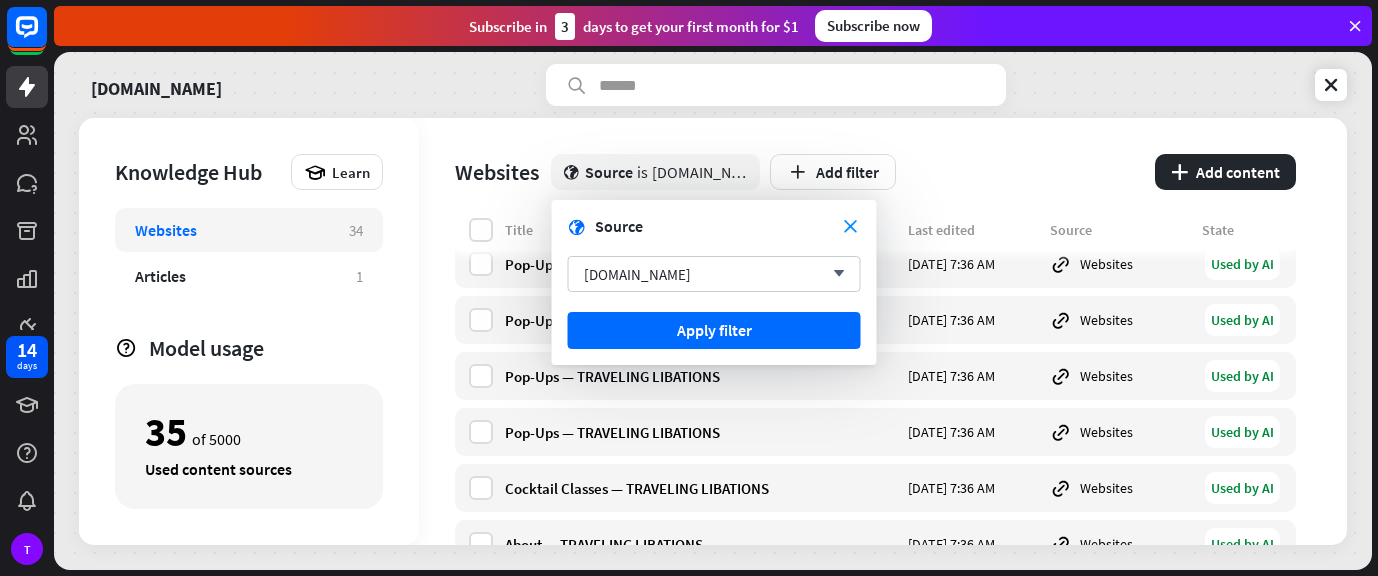 click on "globe
close
Source   is   [DOMAIN_NAME]
Add filter" at bounding box center (847, 172) 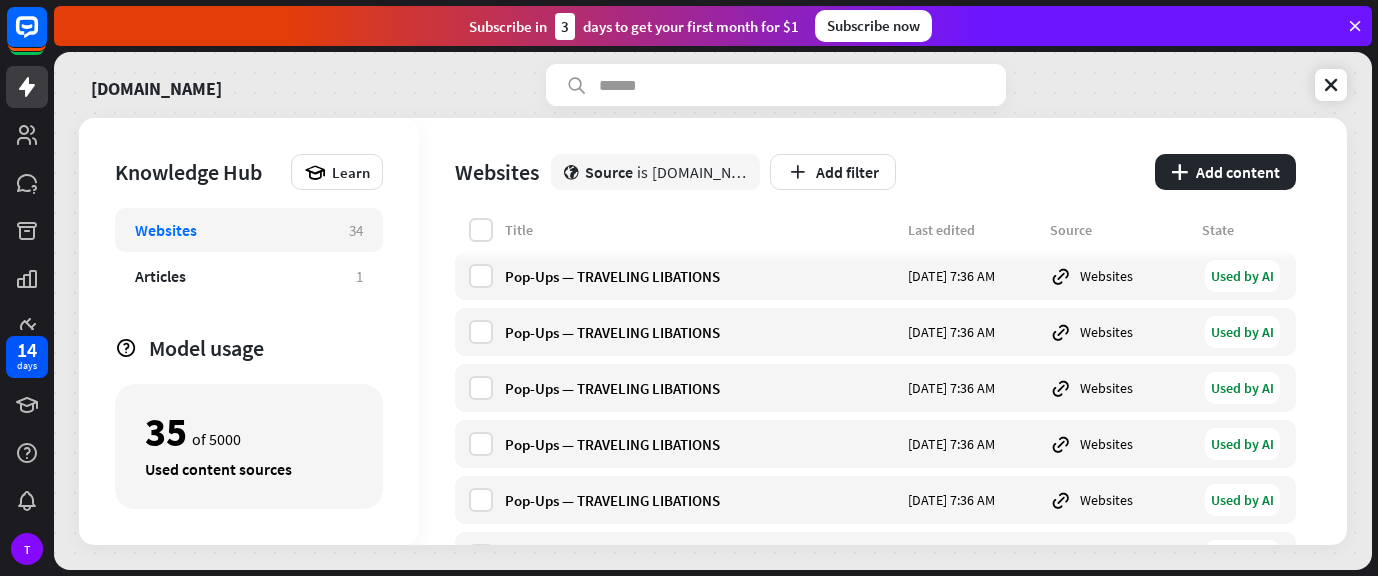scroll, scrollTop: 1653, scrollLeft: 0, axis: vertical 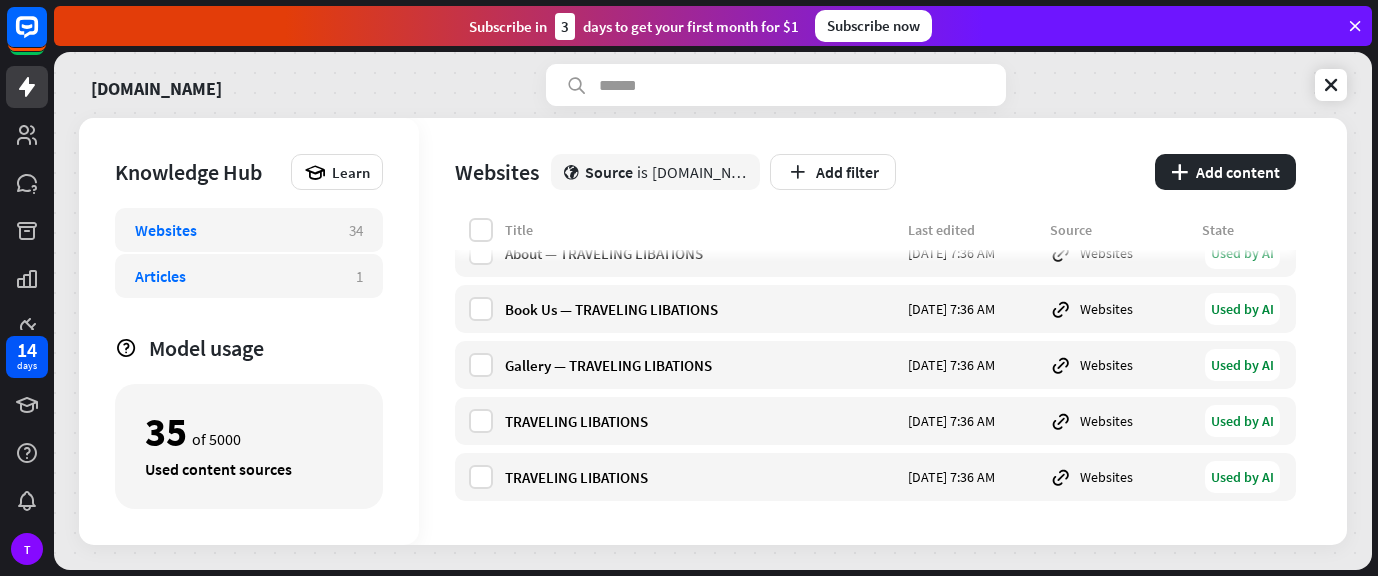 click on "Articles" at bounding box center (160, 276) 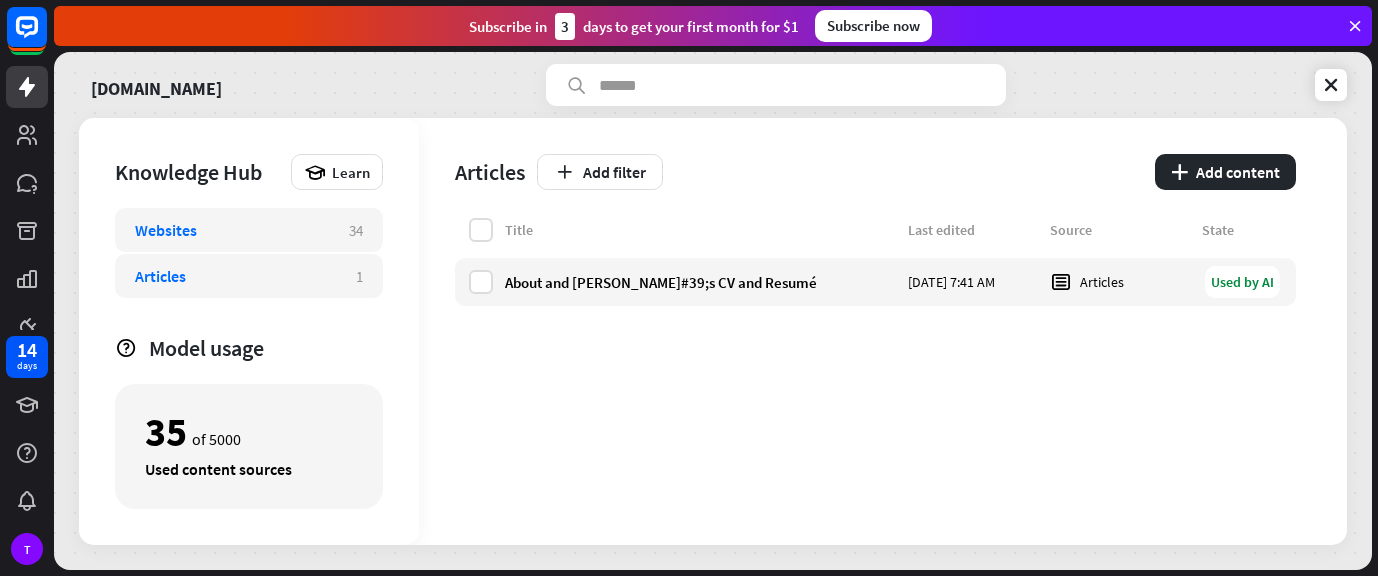click on "Websites" at bounding box center [166, 230] 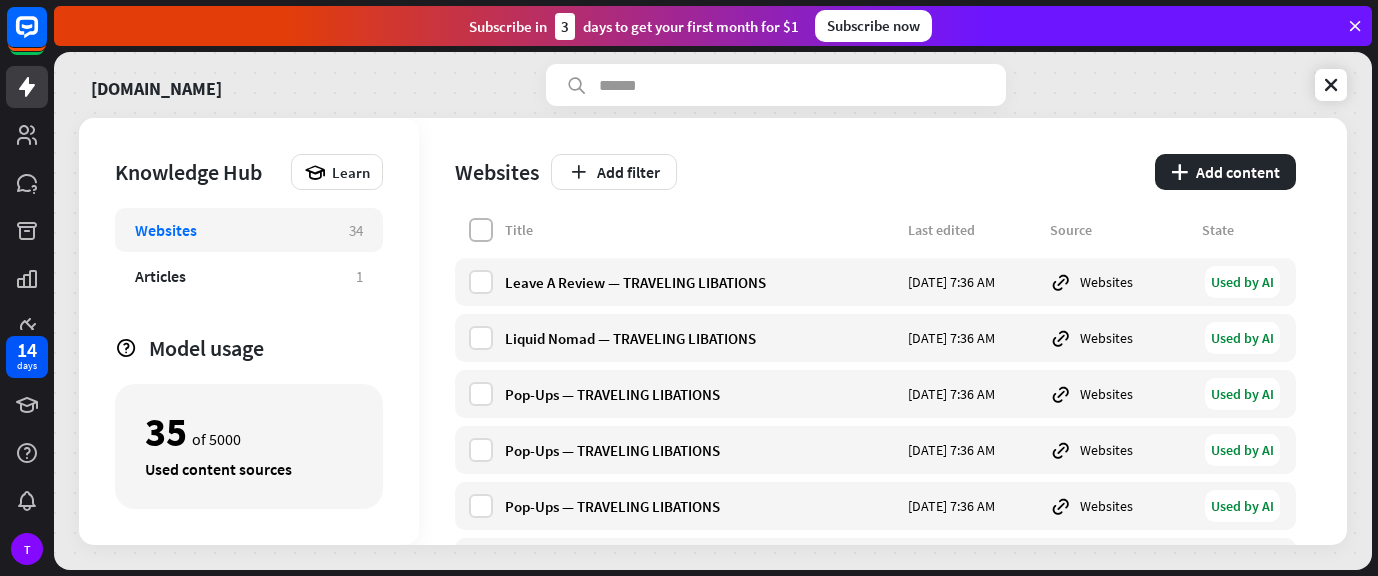 click at bounding box center [481, 230] 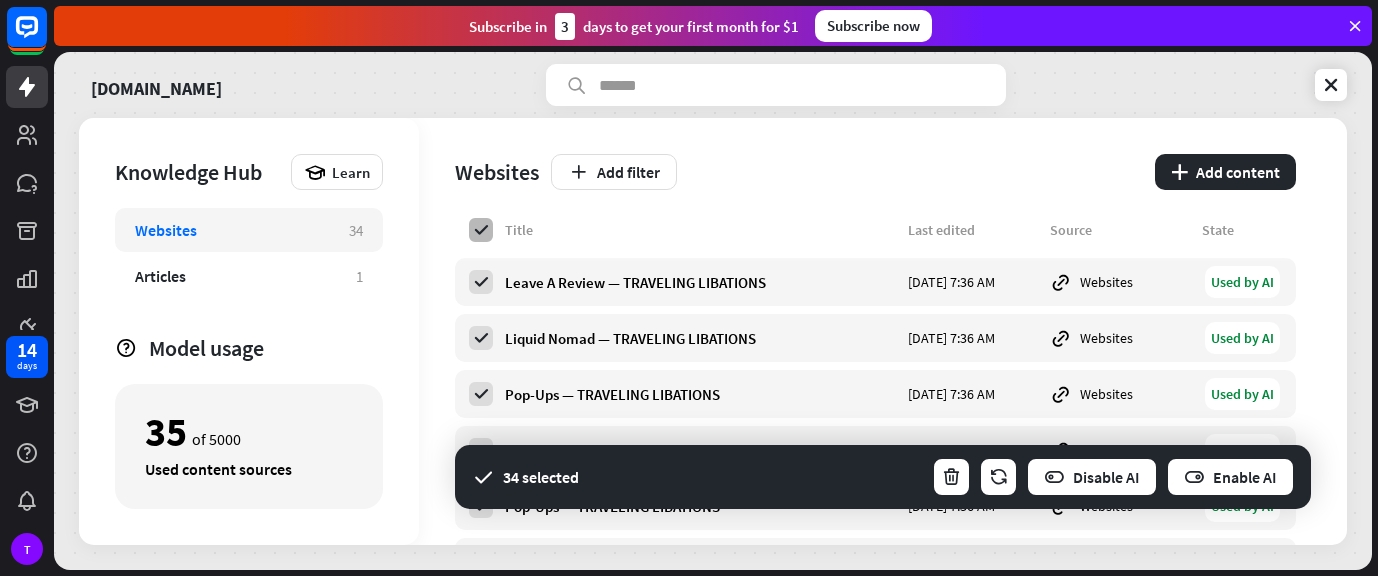 click at bounding box center (481, 230) 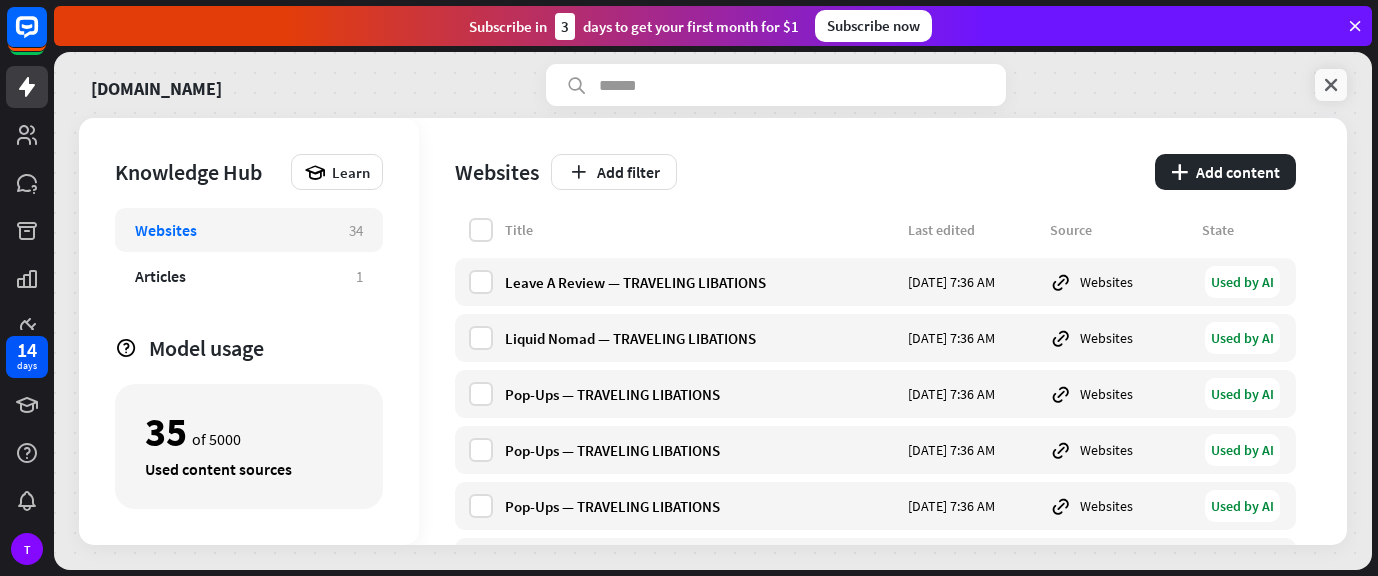 click at bounding box center [1331, 85] 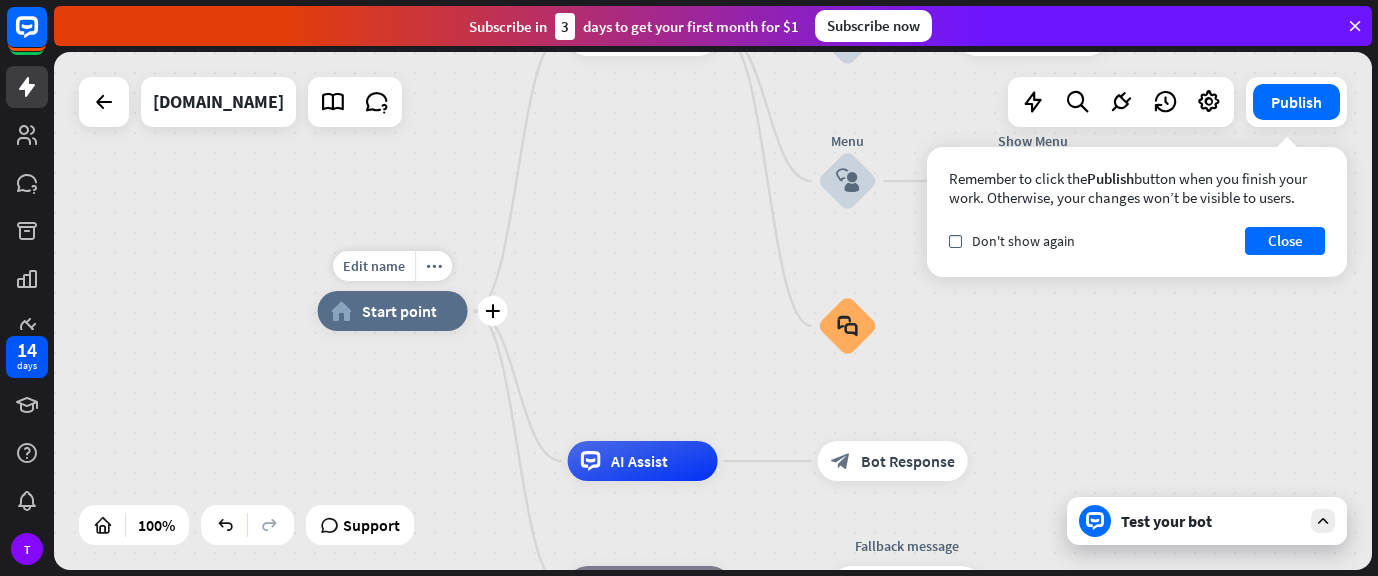 click on "Start point" at bounding box center (399, 311) 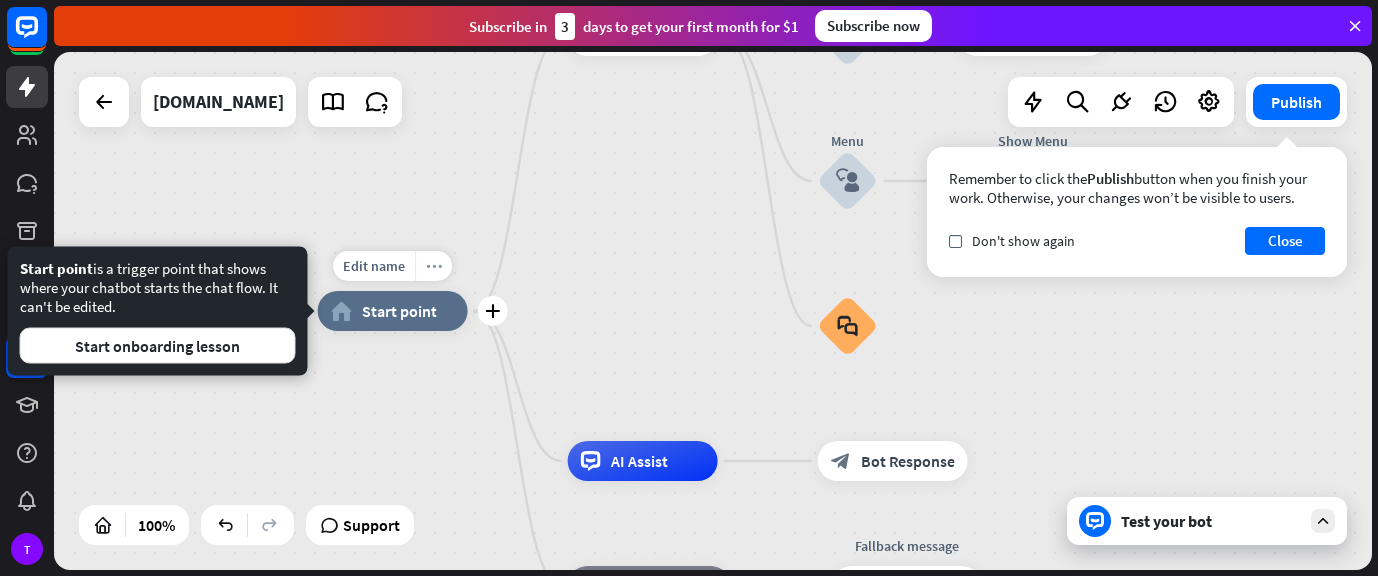 click on "more_horiz" at bounding box center [434, 266] 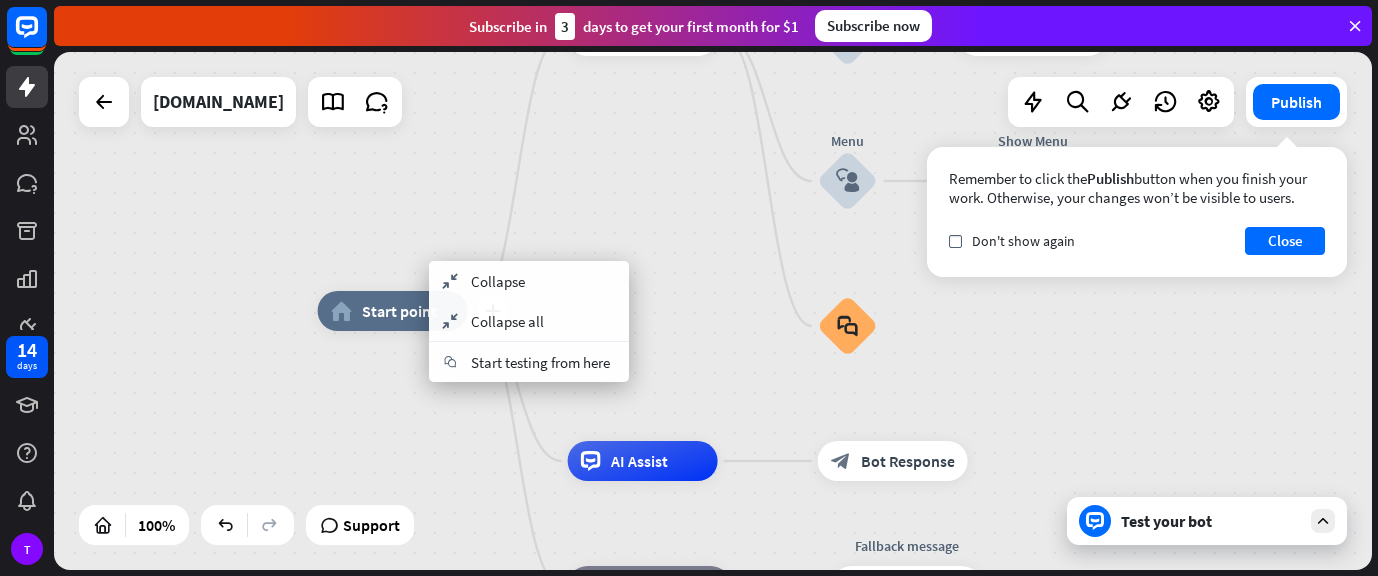 click on "Start point" at bounding box center [399, 311] 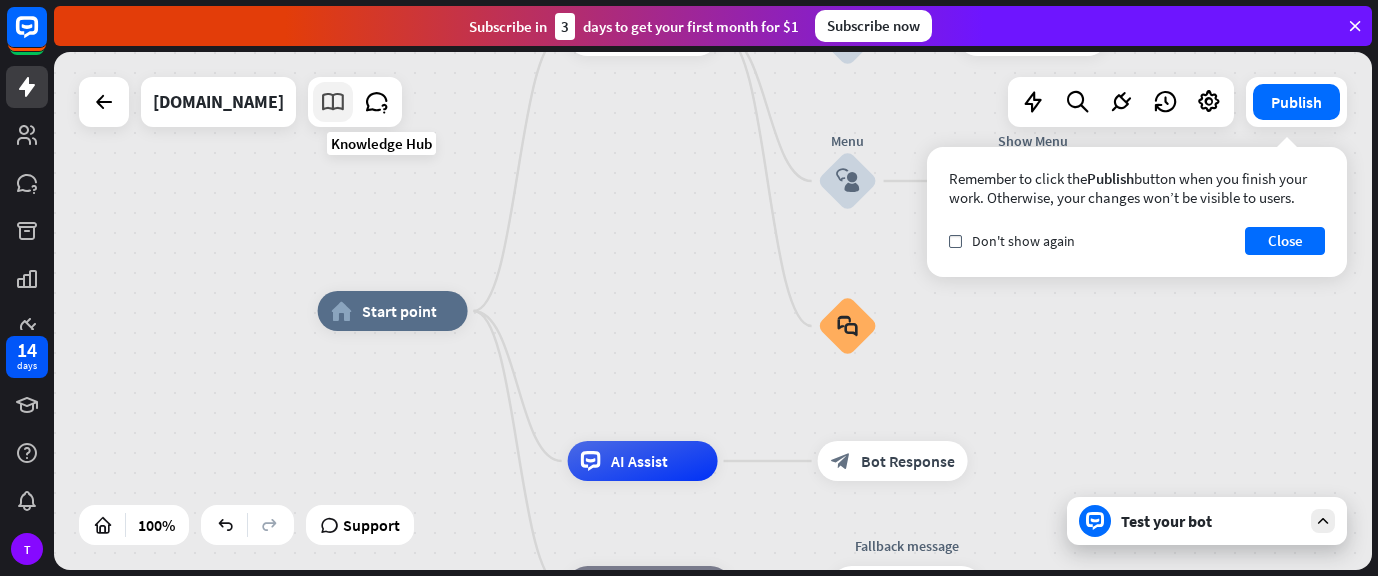 click at bounding box center (333, 102) 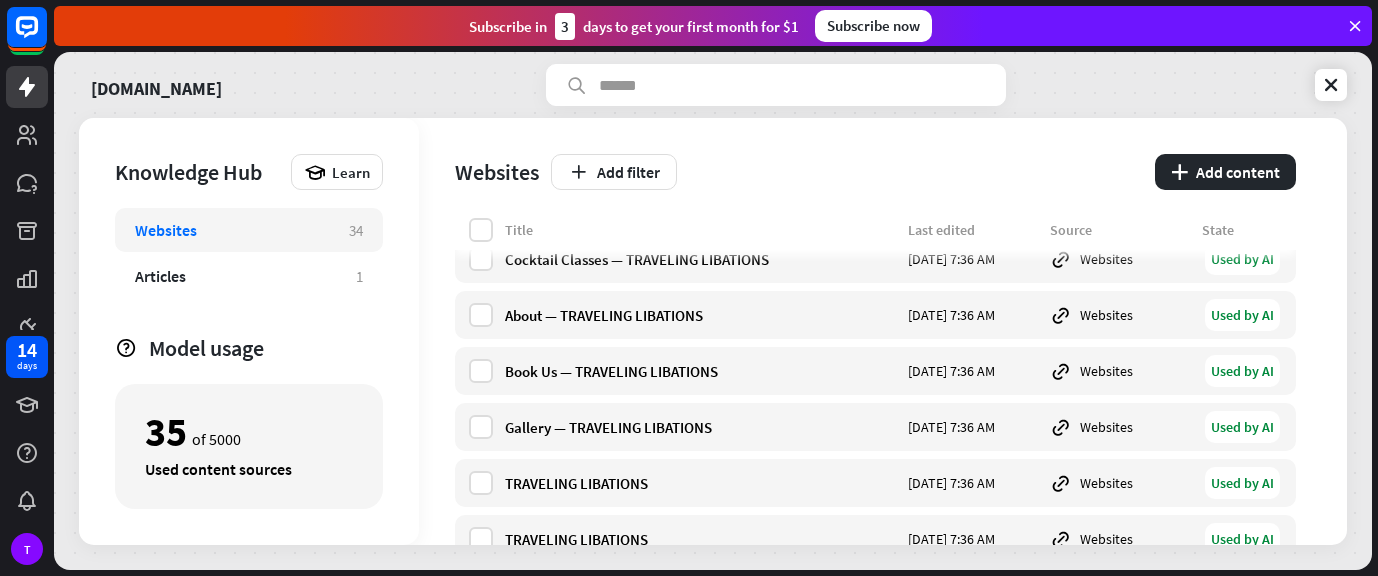 scroll, scrollTop: 1653, scrollLeft: 0, axis: vertical 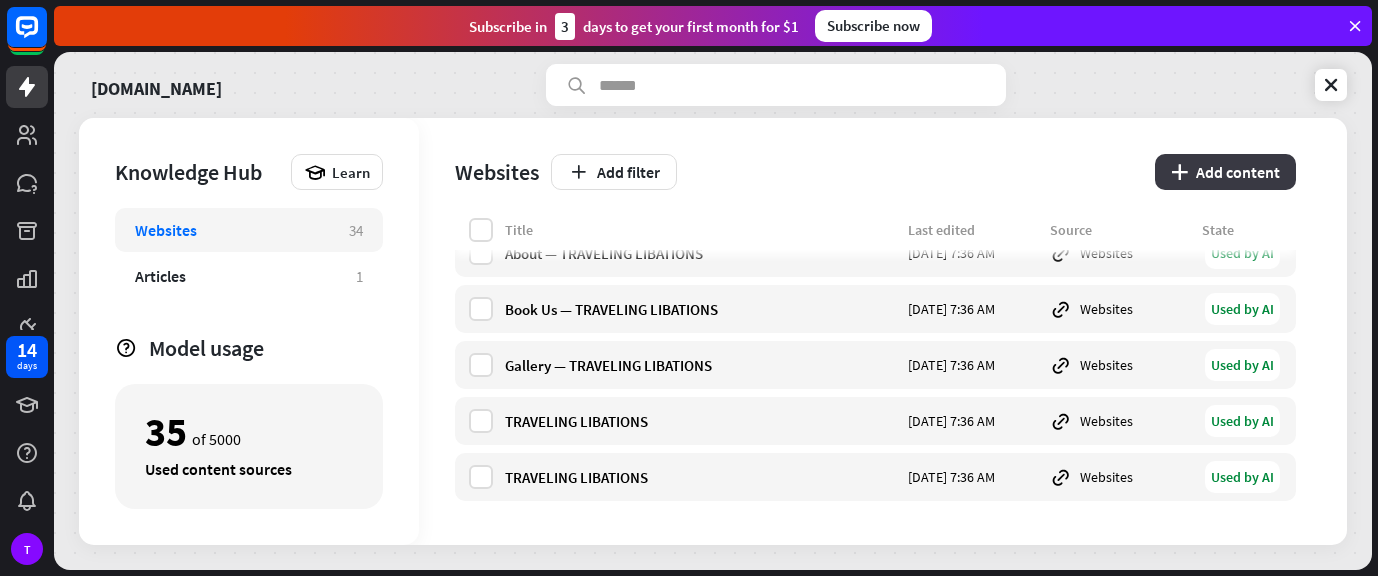 click on "plus
Add content" at bounding box center [1225, 172] 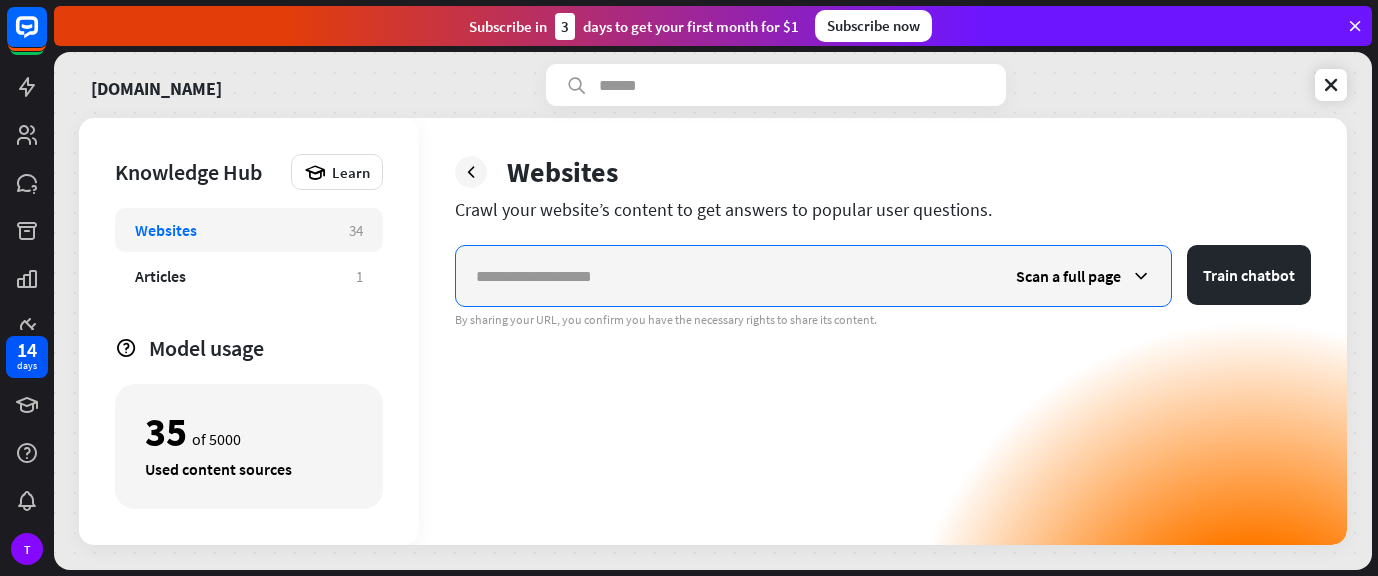 paste on "**********" 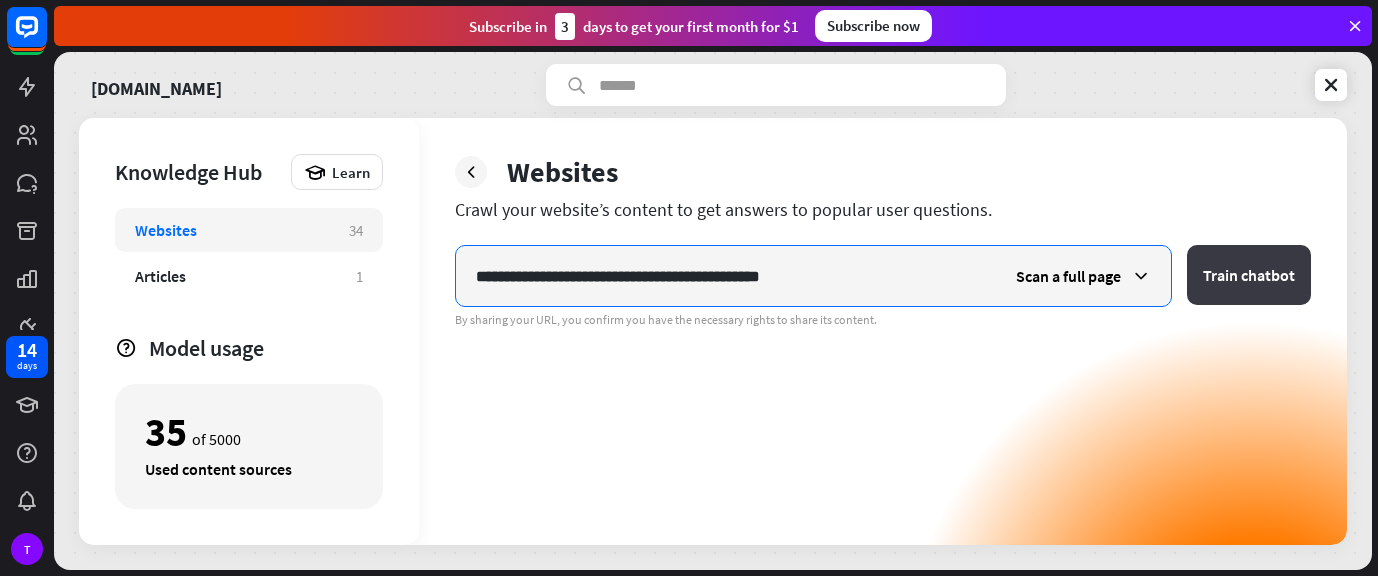 type on "**********" 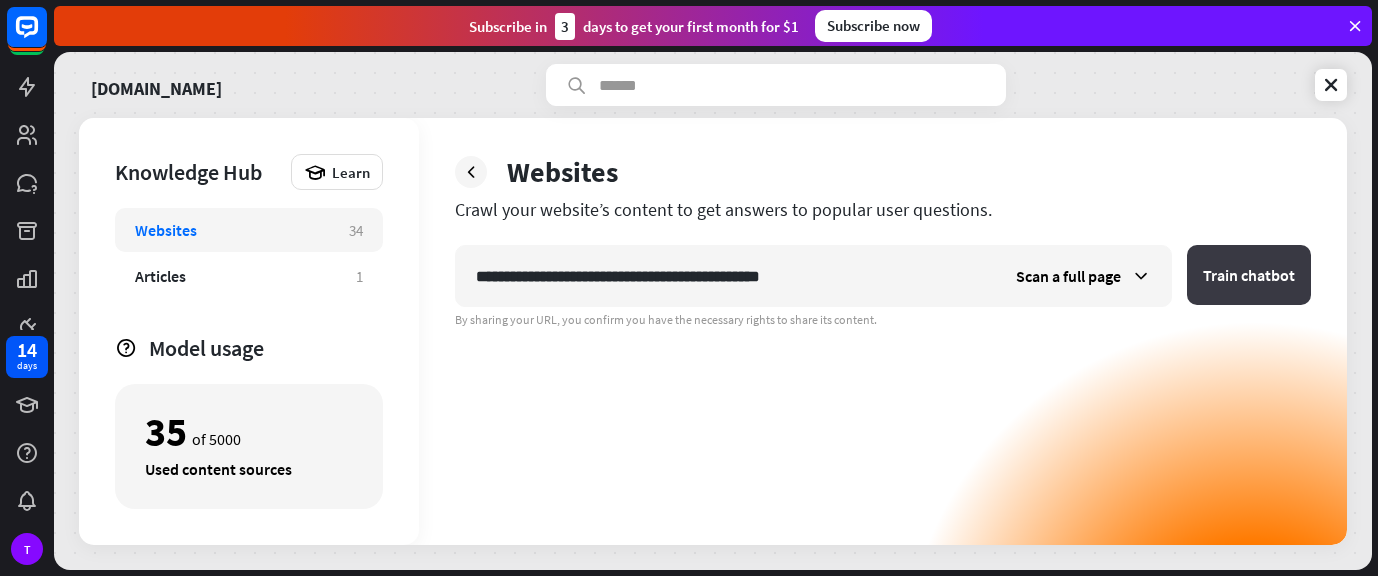 click on "Train chatbot" at bounding box center (1249, 275) 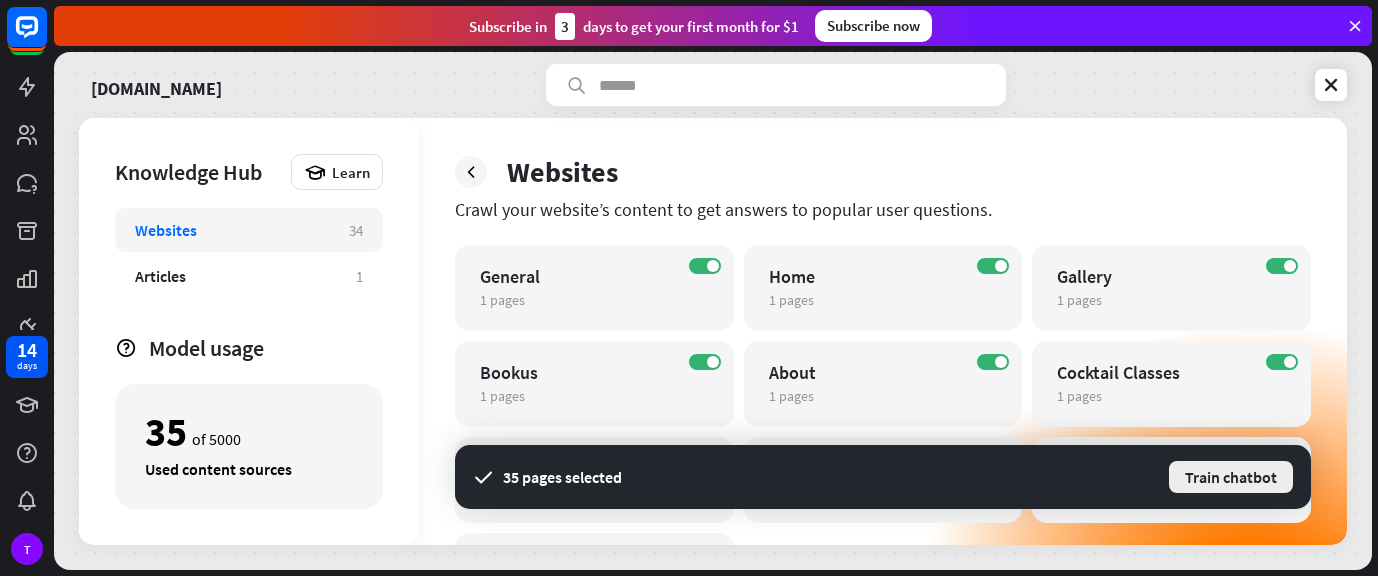 click on "Train chatbot" at bounding box center [1231, 477] 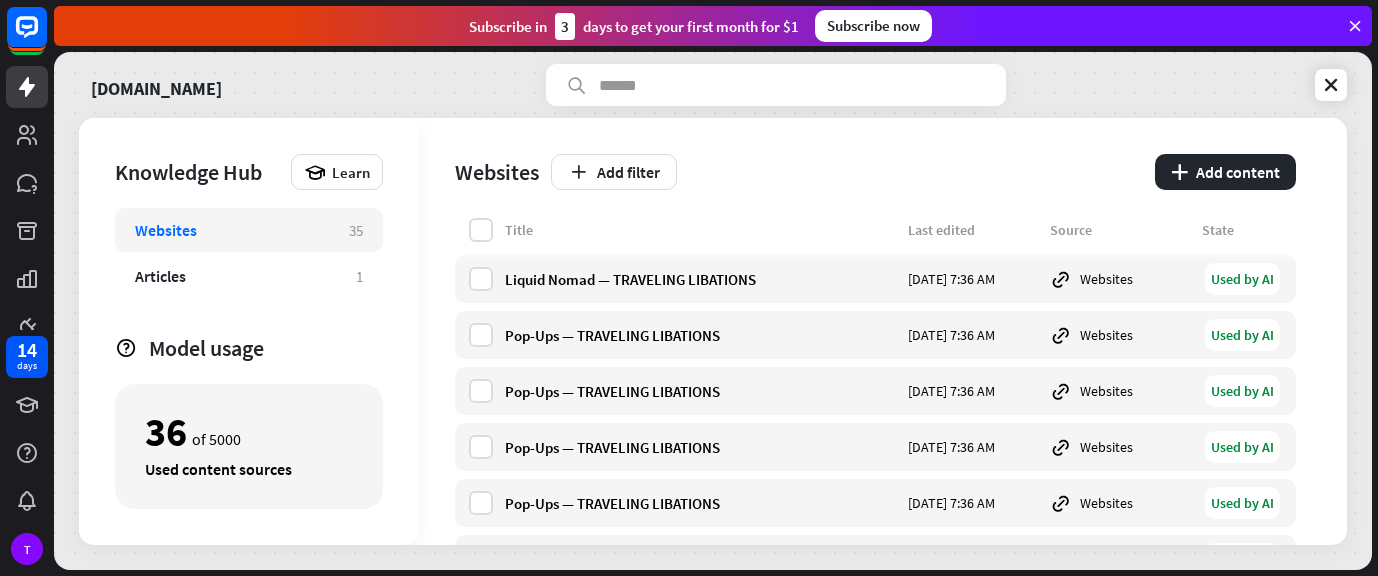 scroll, scrollTop: 0, scrollLeft: 0, axis: both 